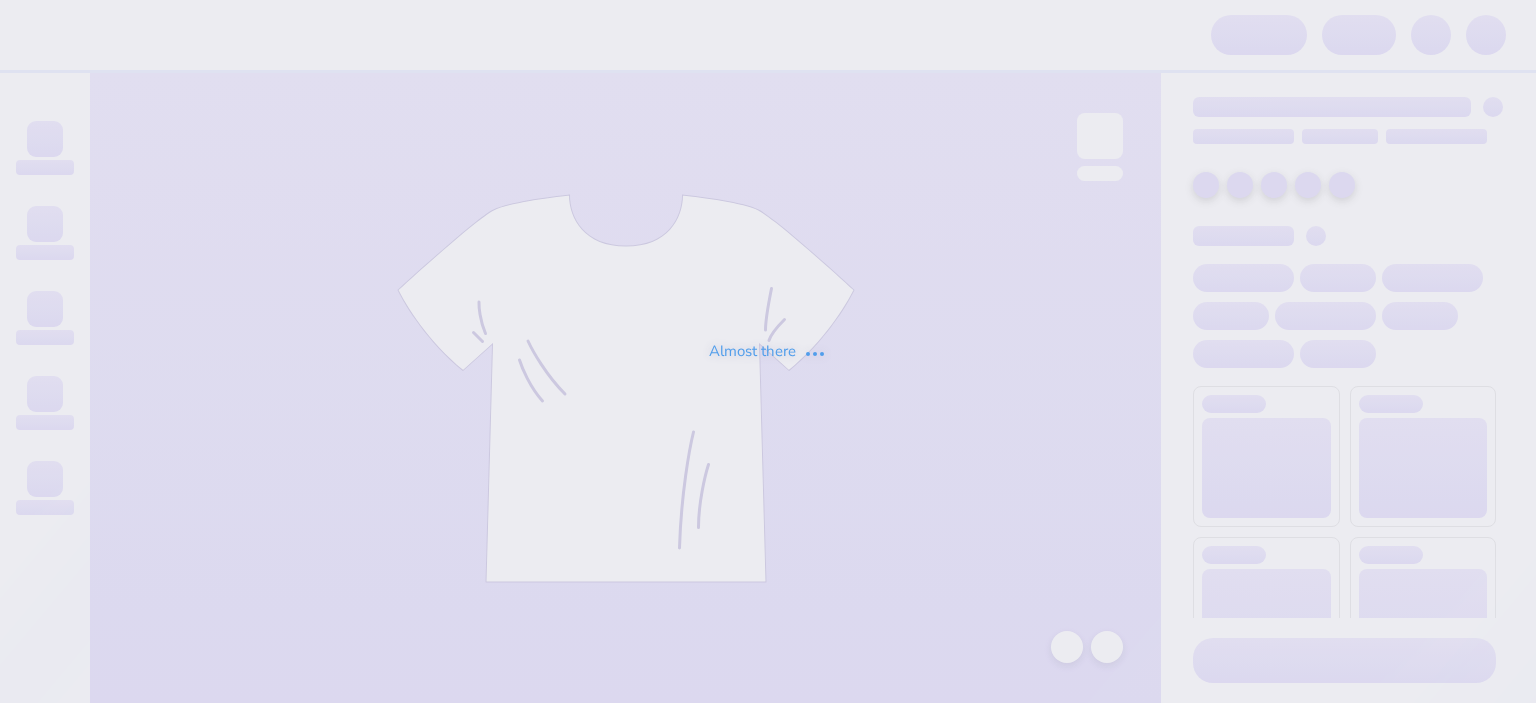 scroll, scrollTop: 0, scrollLeft: 0, axis: both 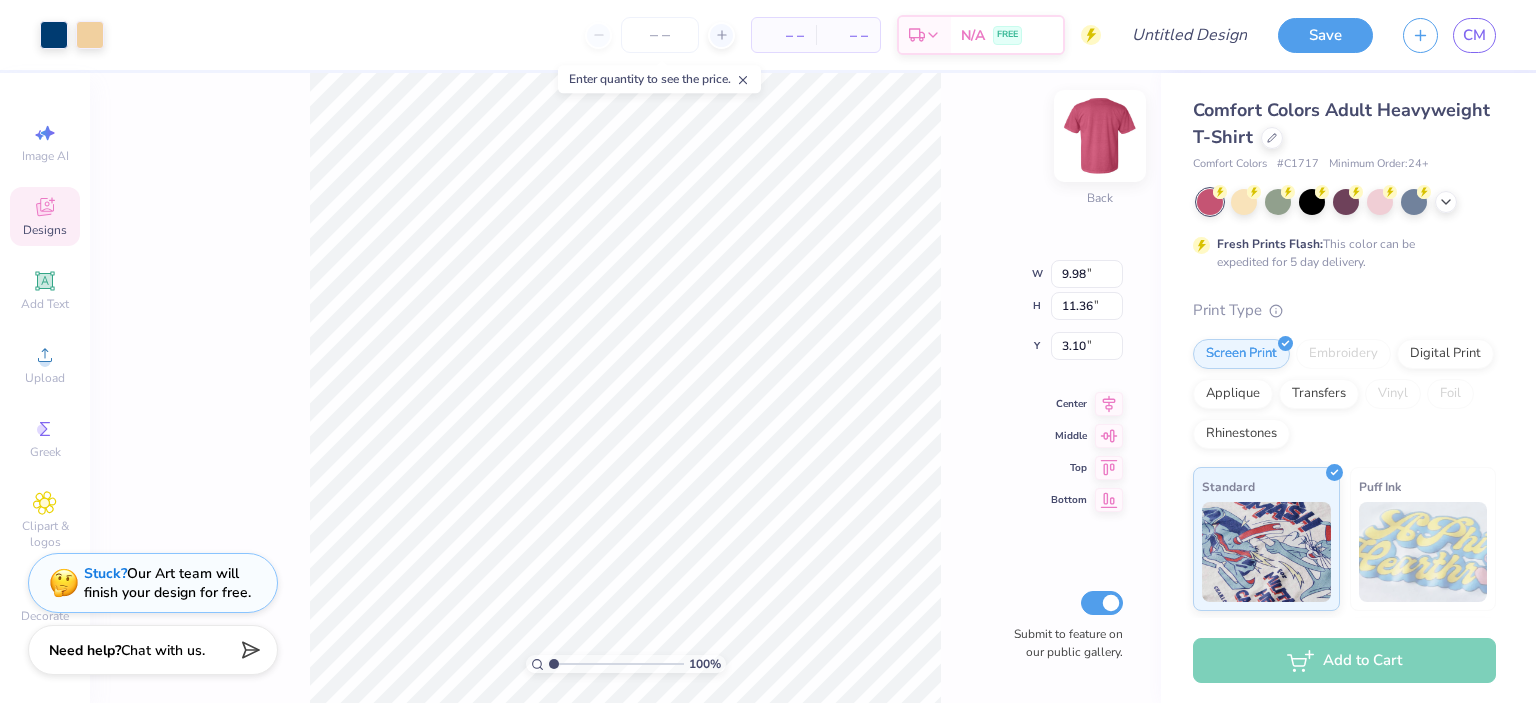 click at bounding box center (1100, 136) 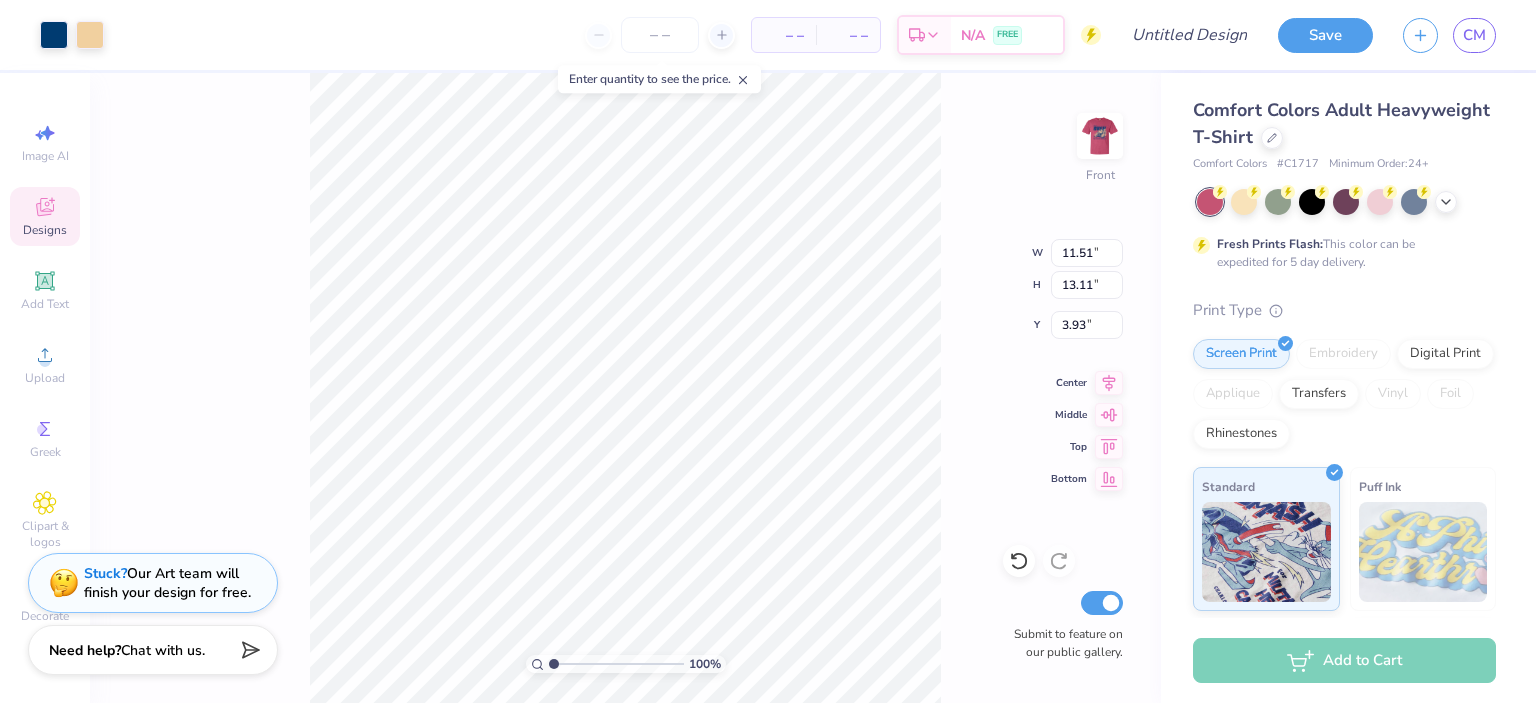 type on "11.51" 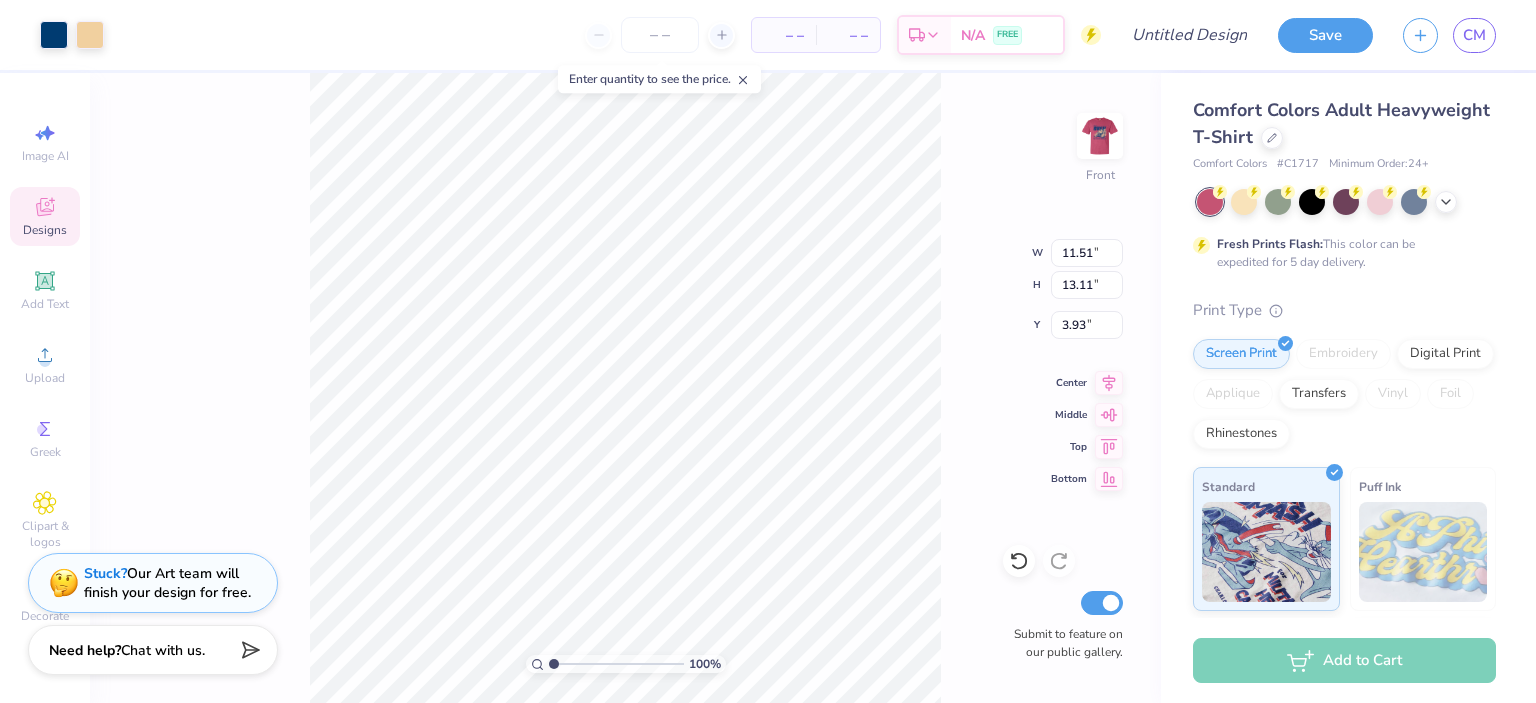 type on "13.11" 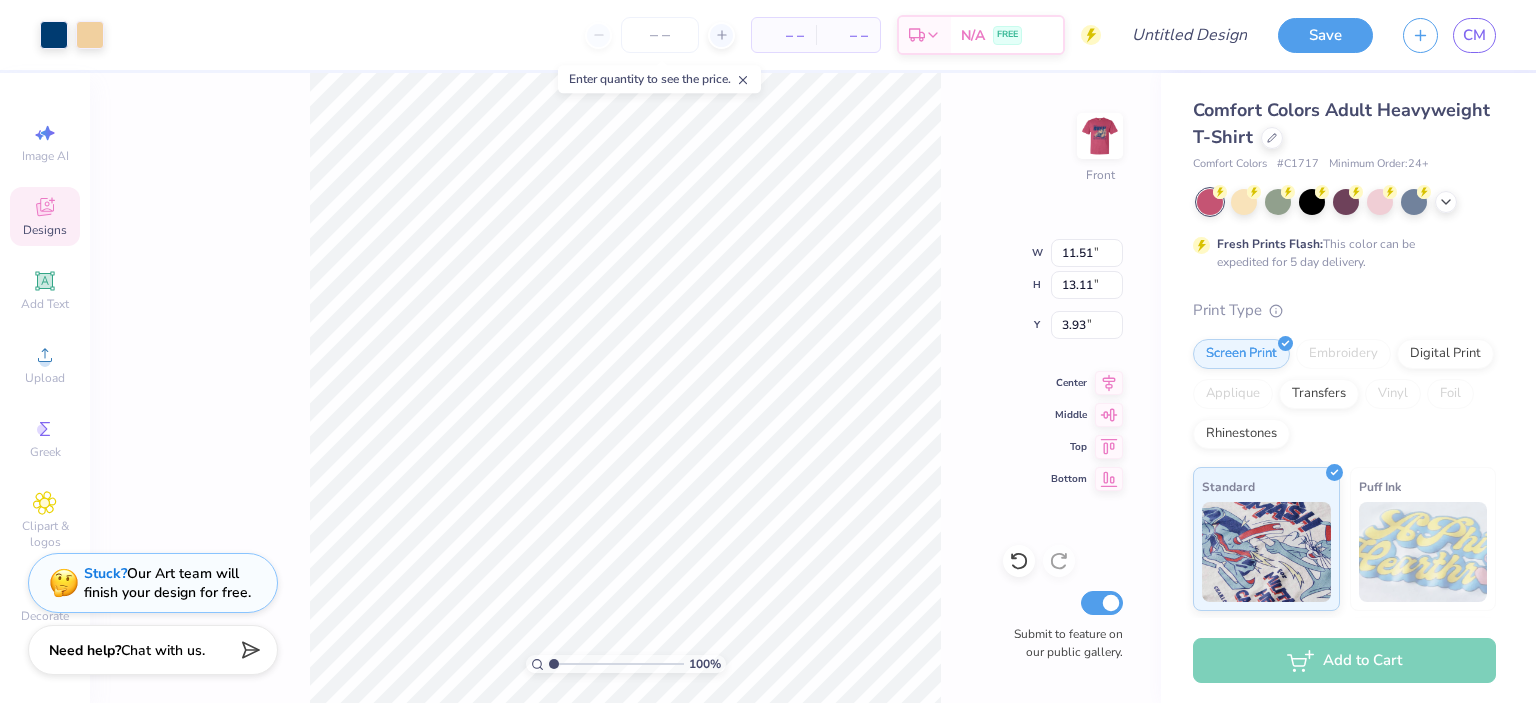 type on "3.97" 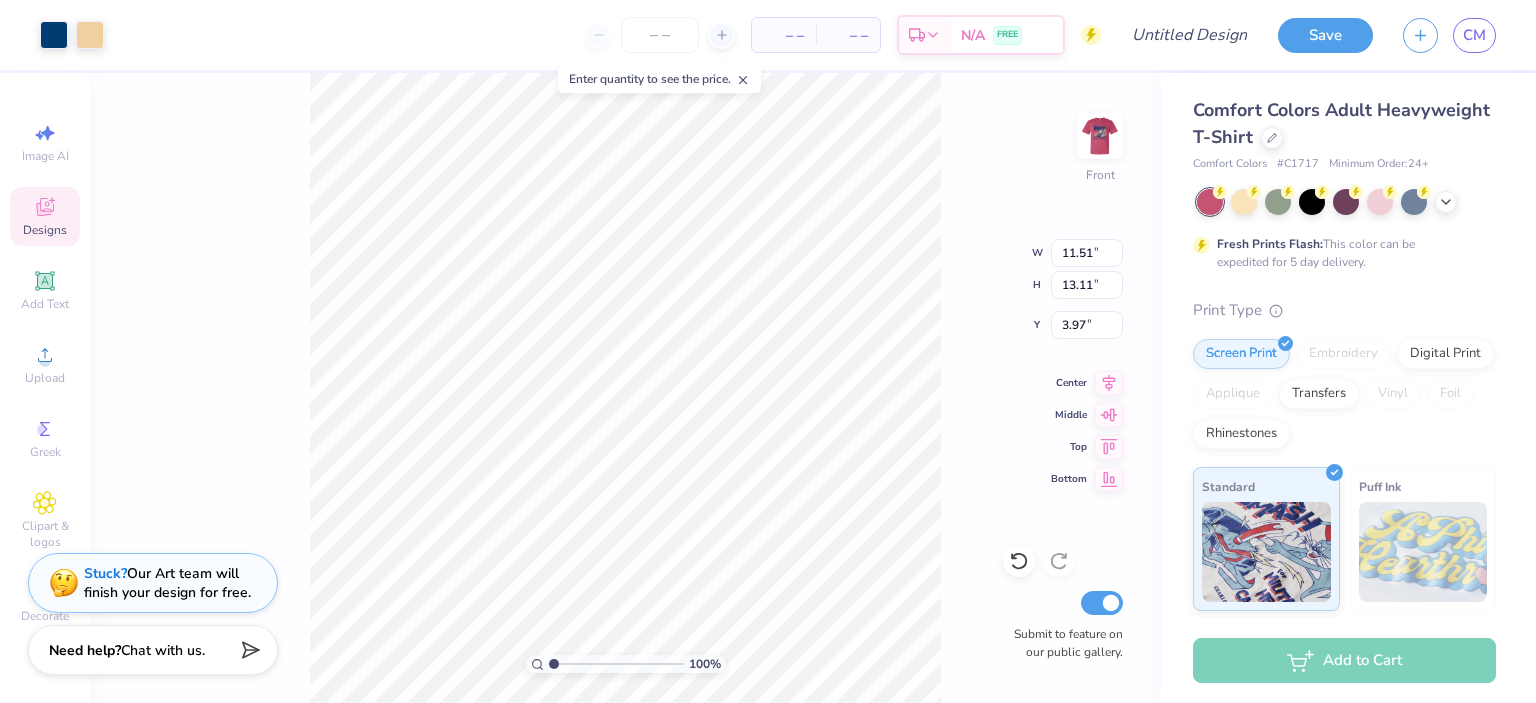 type on "12.94" 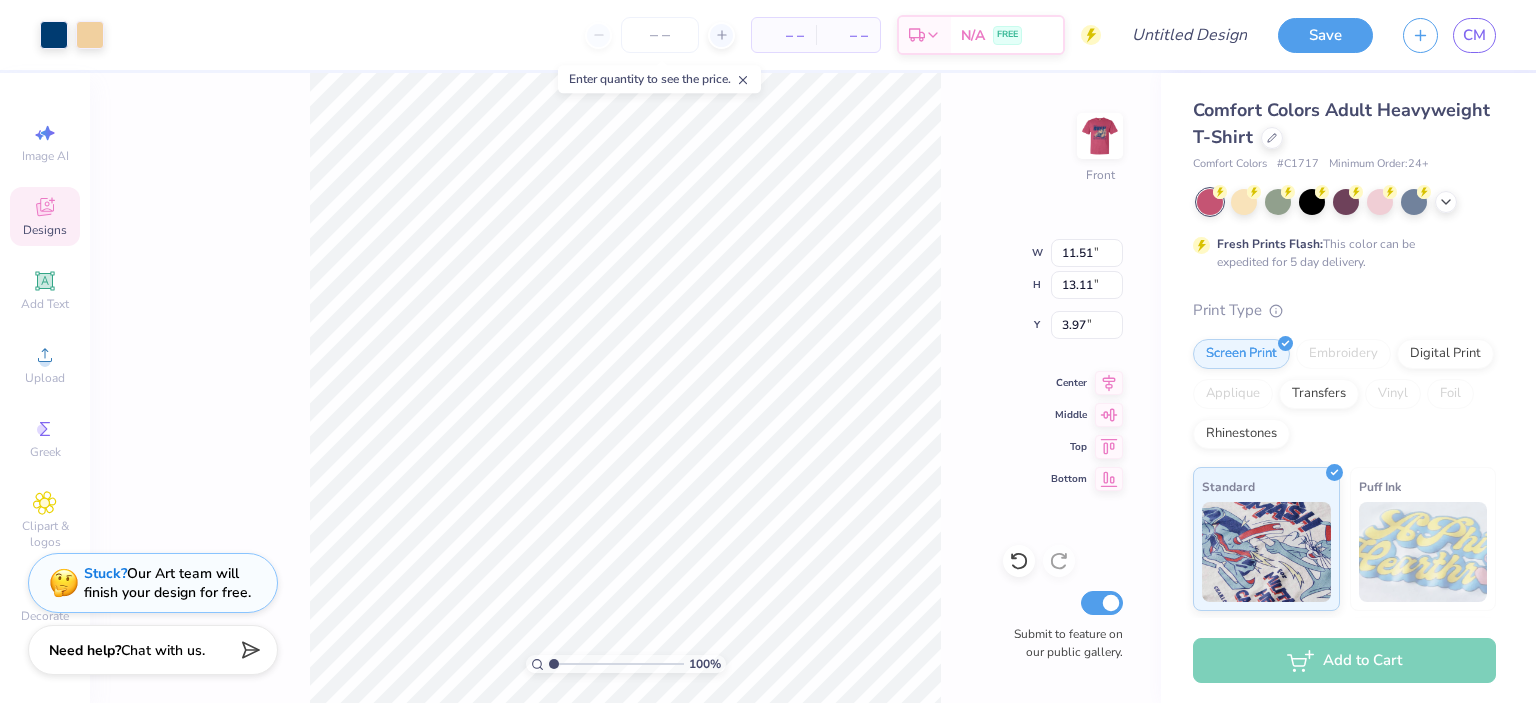 type on "14.73" 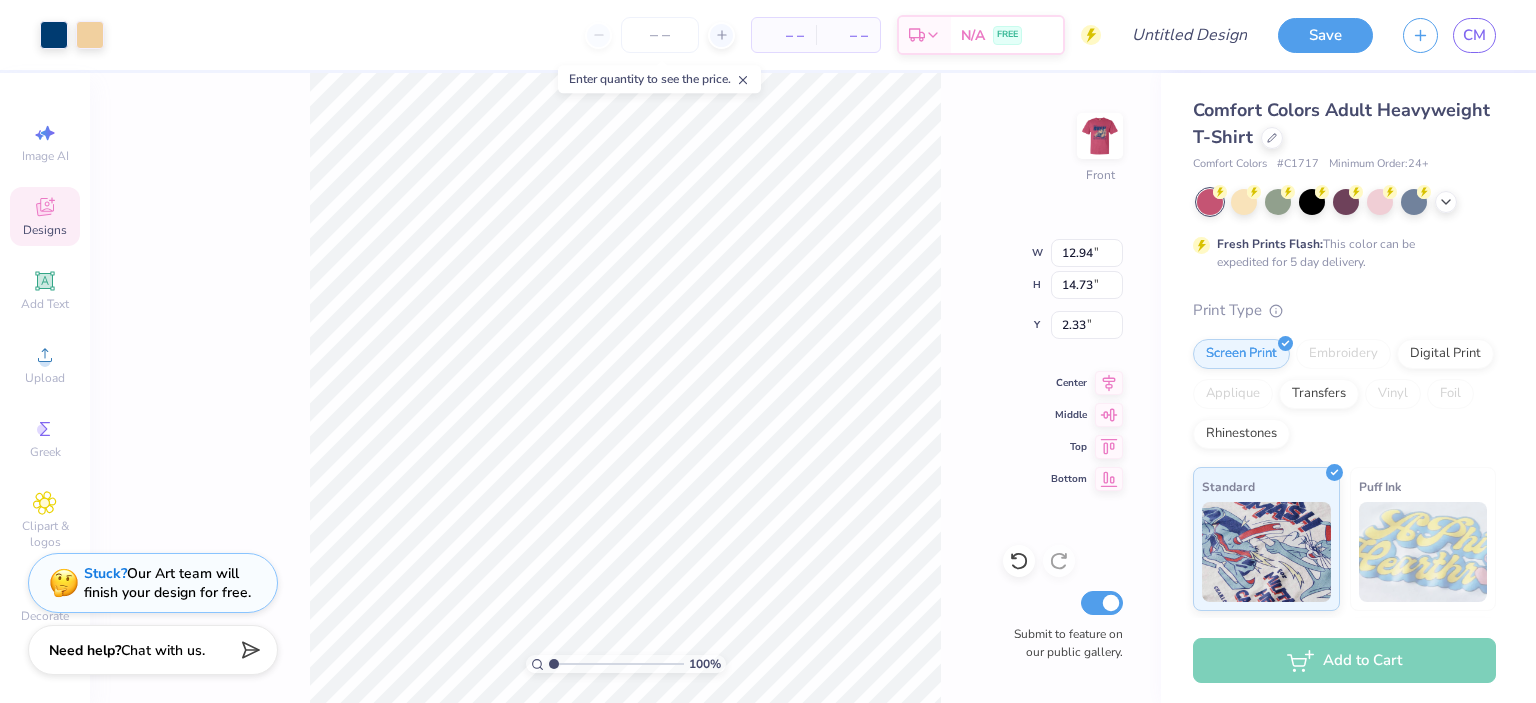 type on "3.27" 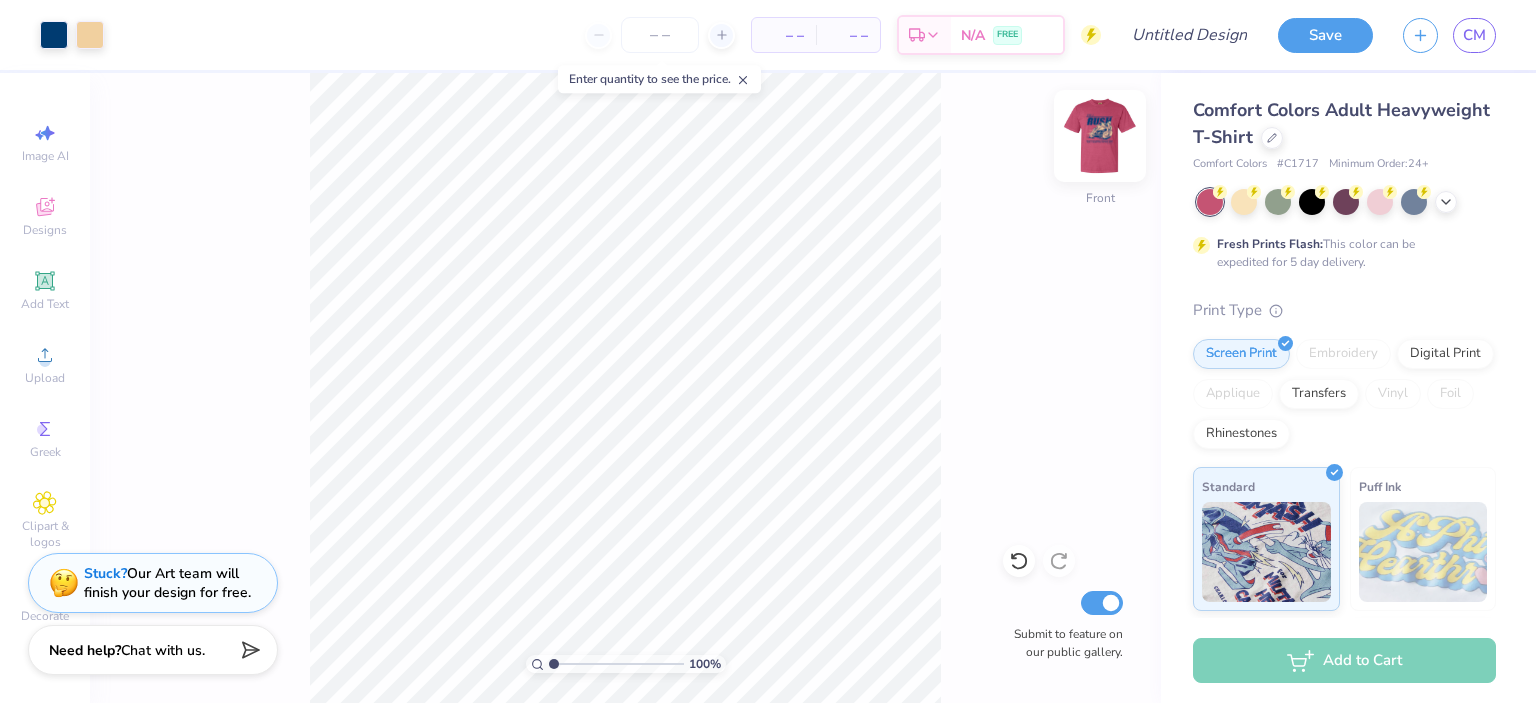 click at bounding box center (1100, 136) 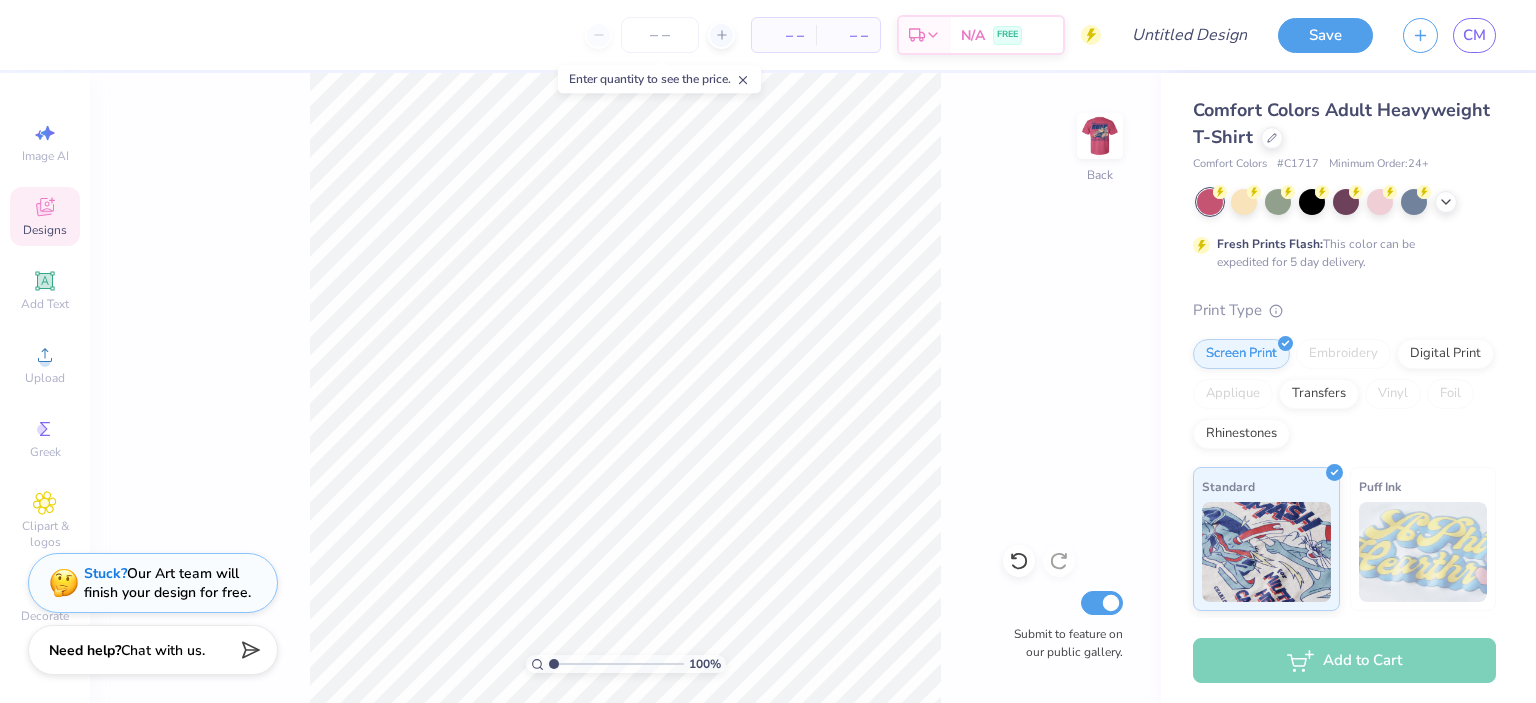 click on "Designs" at bounding box center [45, 230] 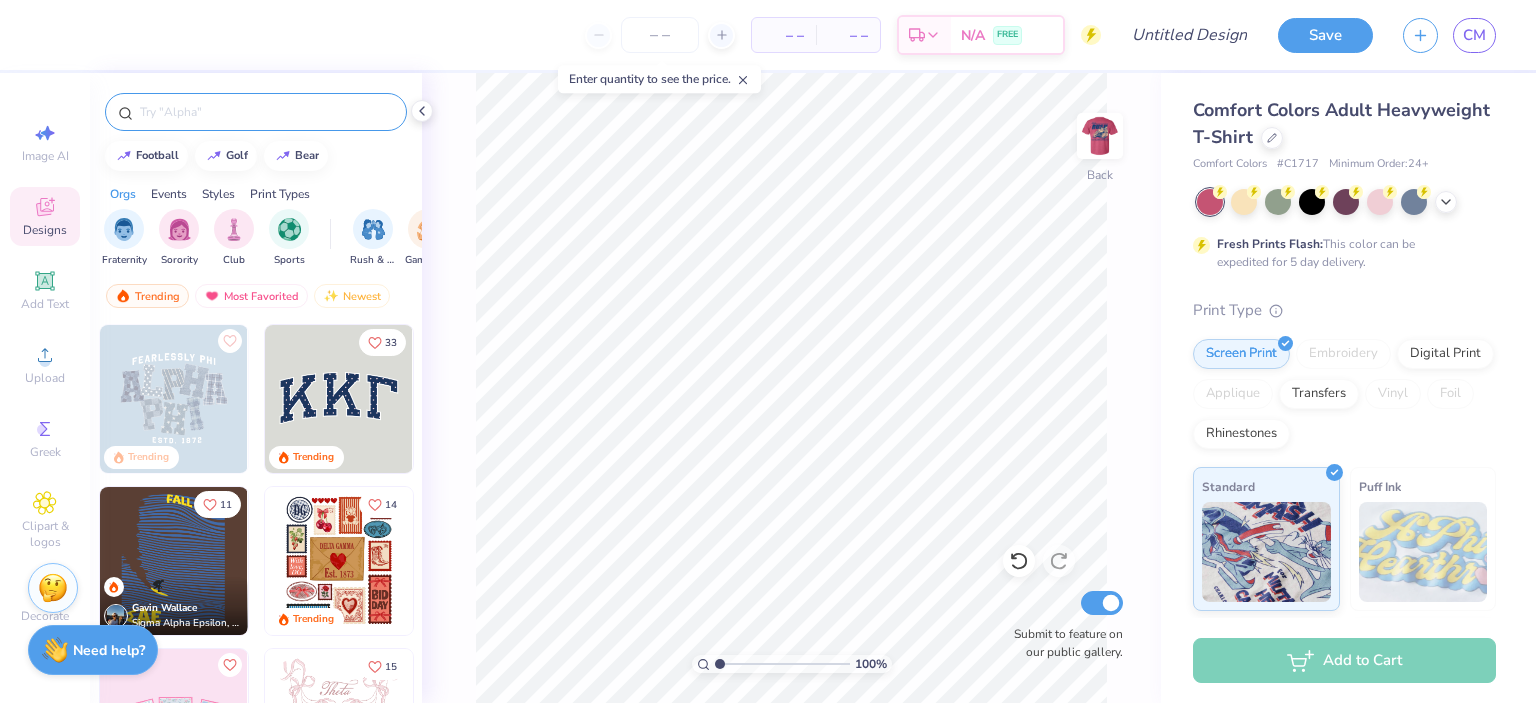 click at bounding box center (266, 112) 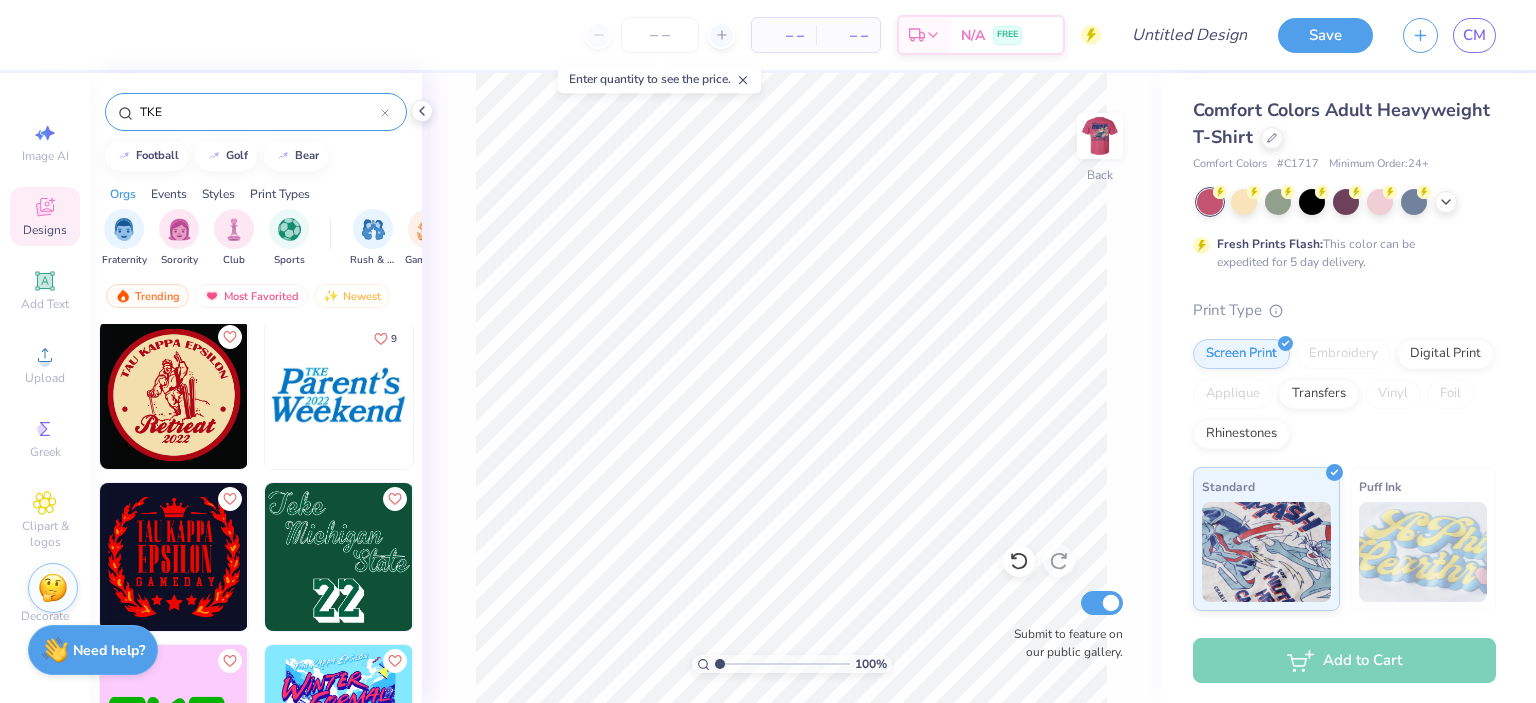 scroll, scrollTop: 4243, scrollLeft: 0, axis: vertical 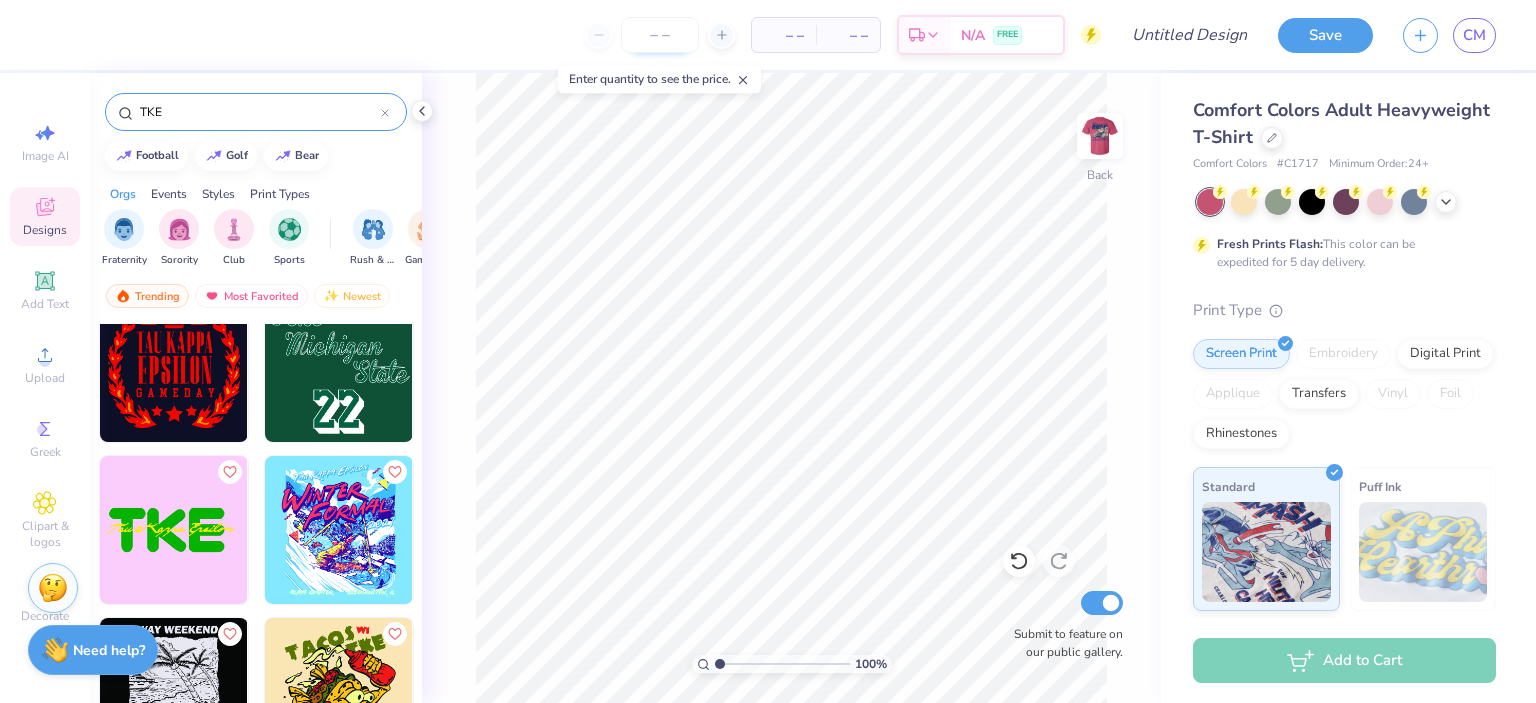 type on "TKE" 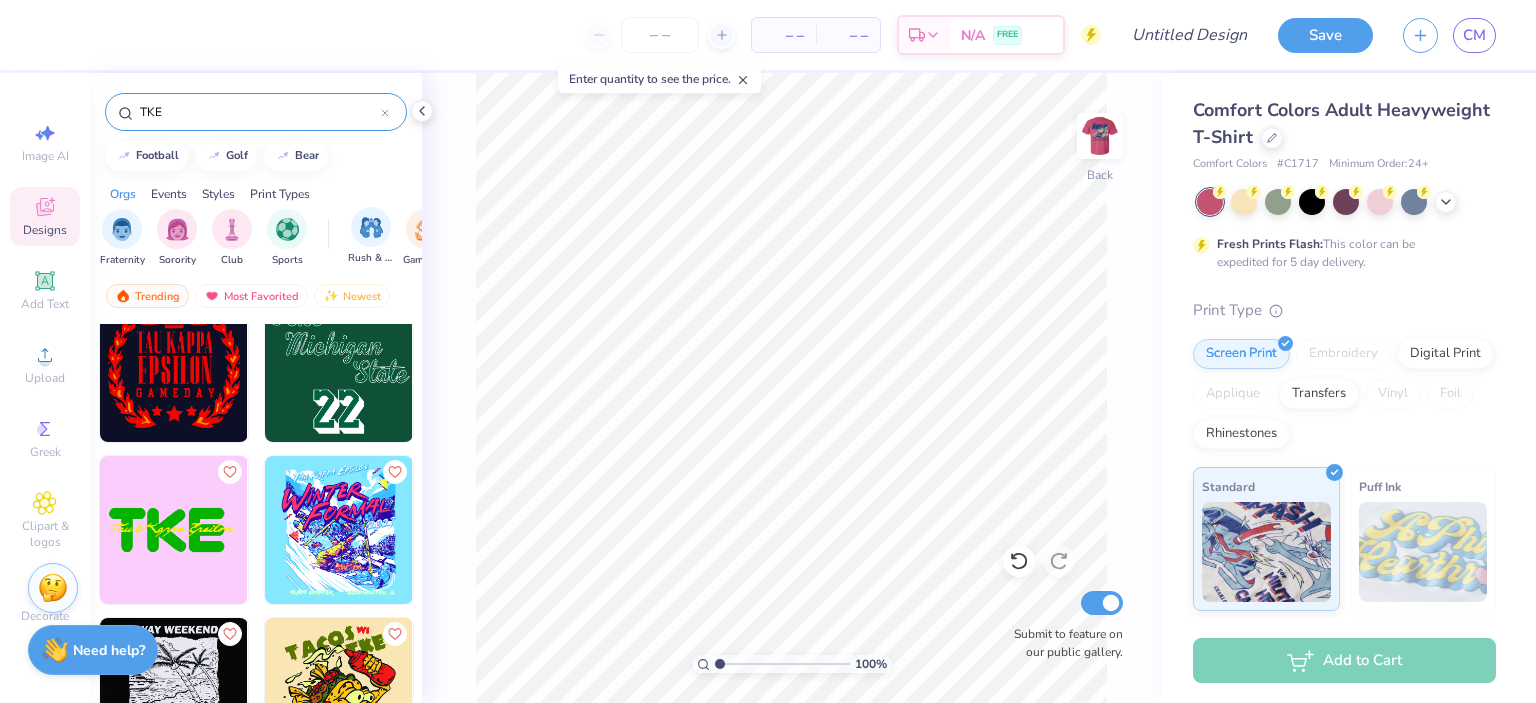 scroll, scrollTop: 0, scrollLeft: 0, axis: both 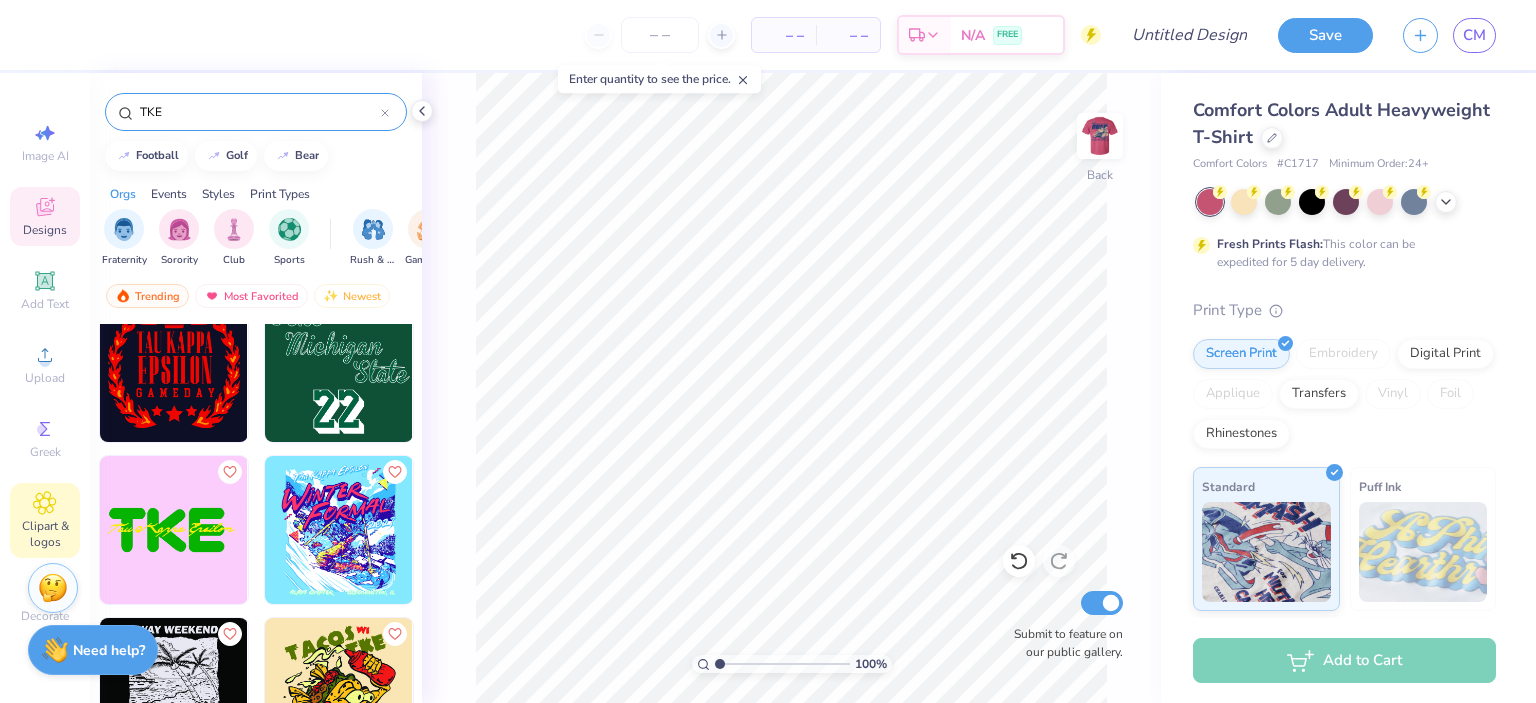 click on "Clipart & logos" at bounding box center (45, 534) 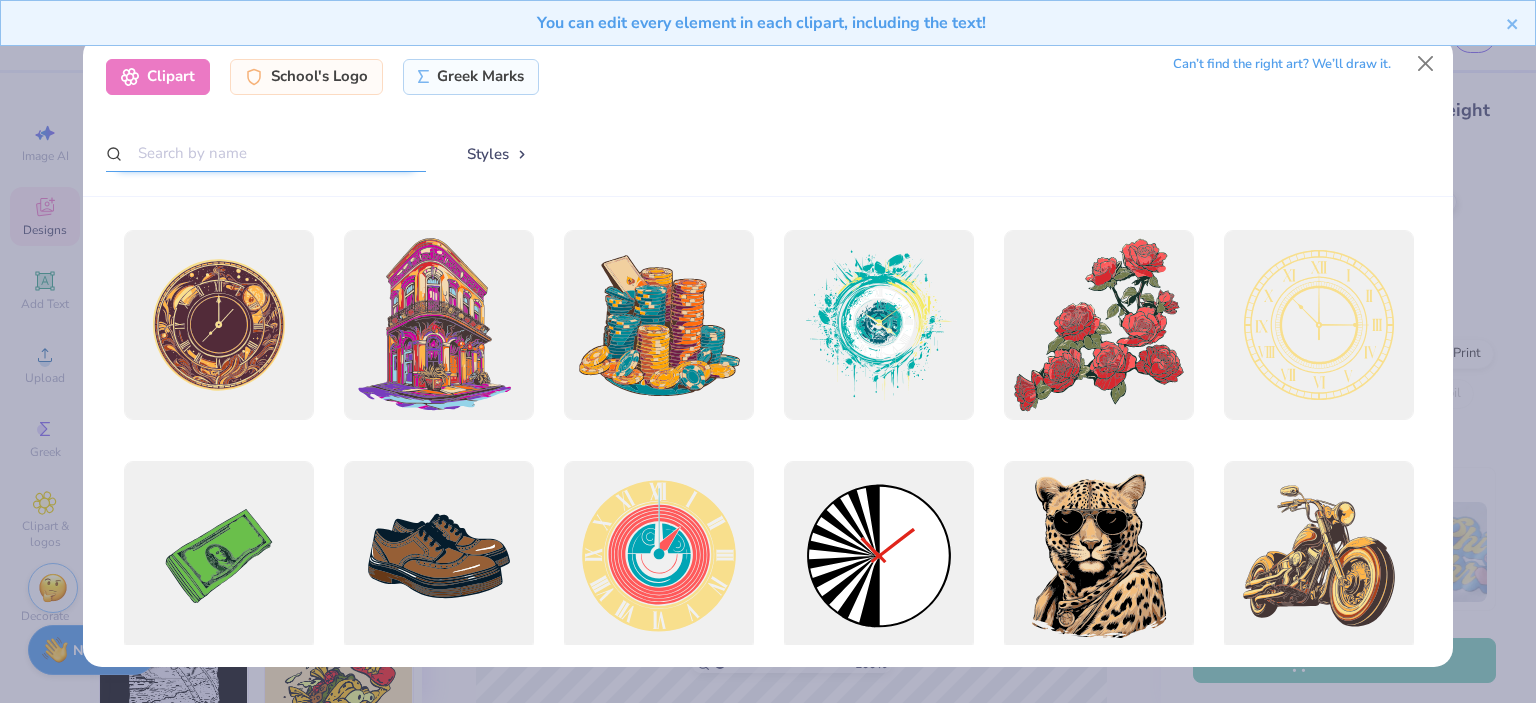 click at bounding box center [266, 153] 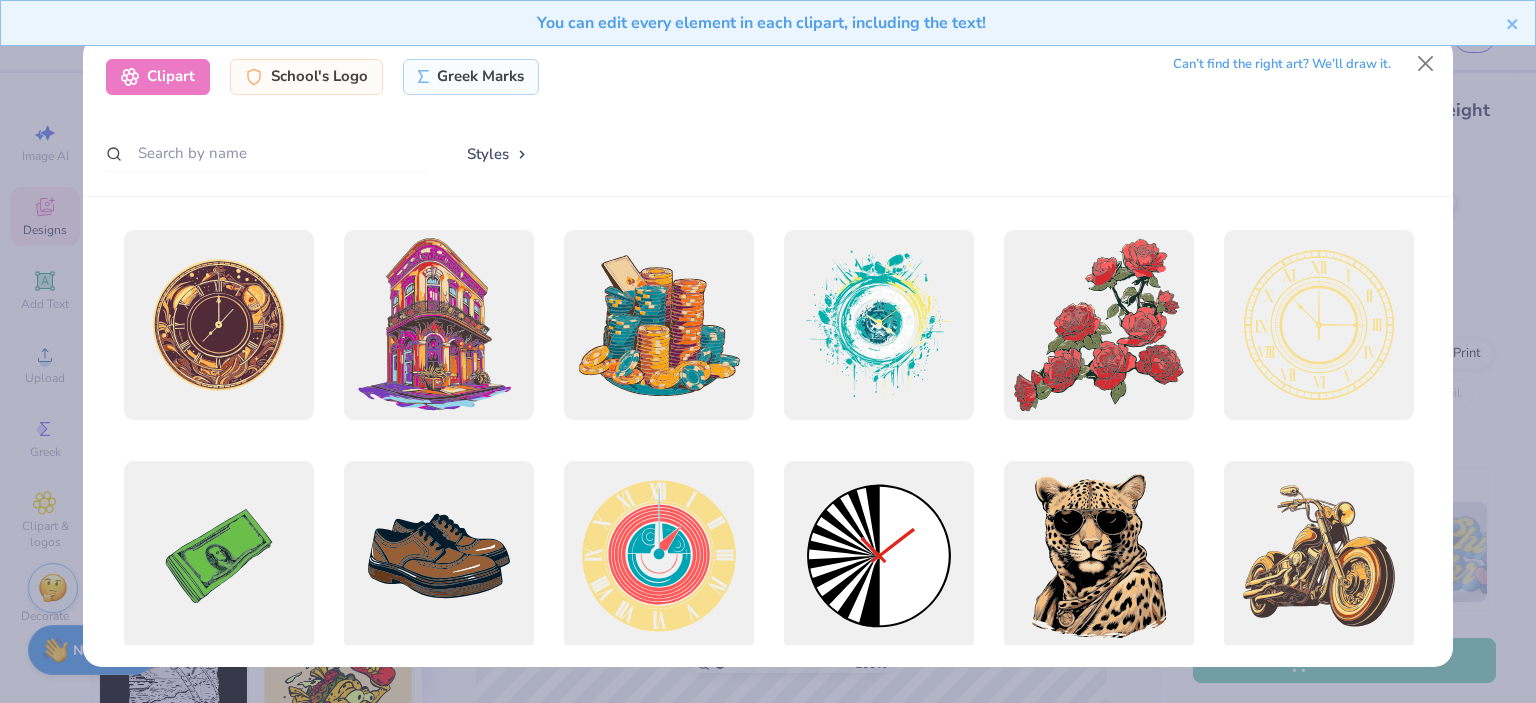 click on "Clipart" at bounding box center (158, 77) 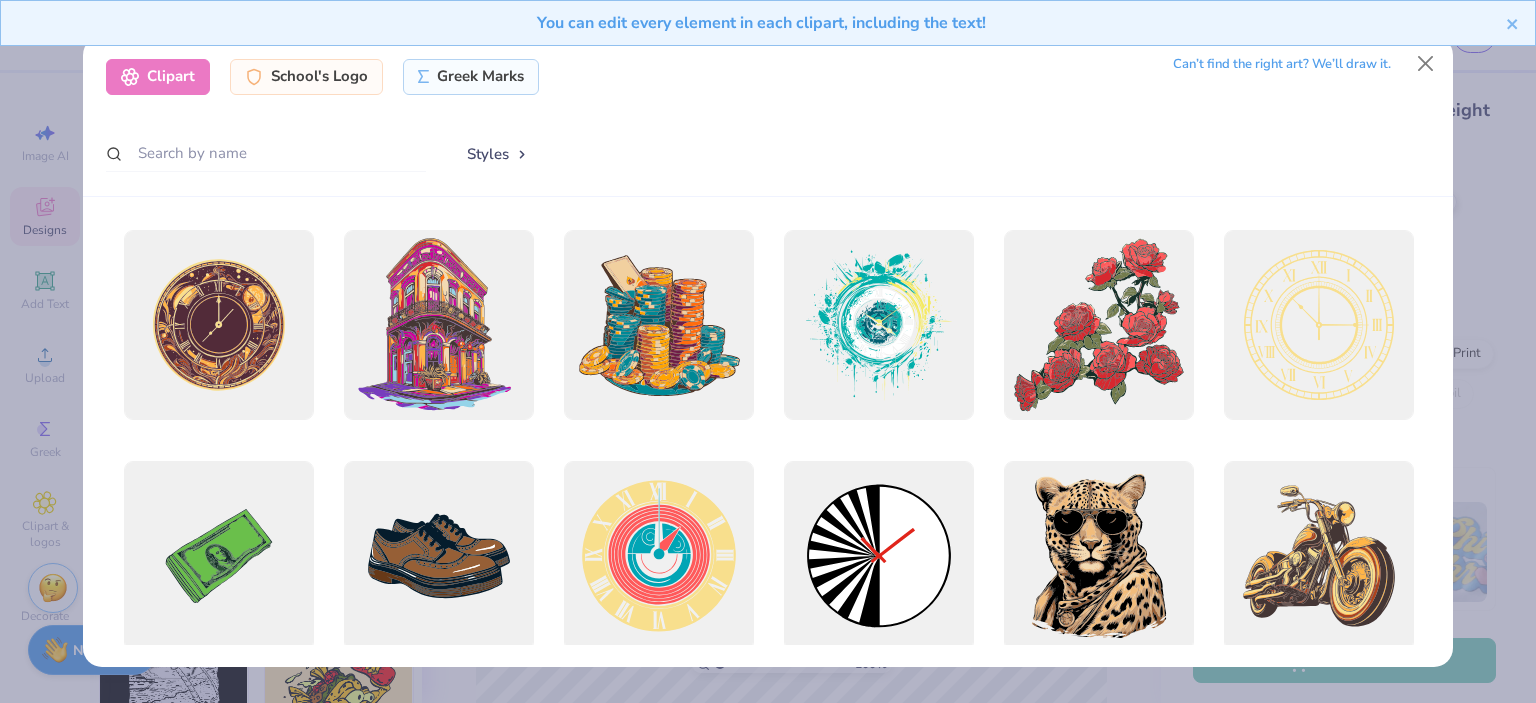 click on "Clipart" at bounding box center [158, 77] 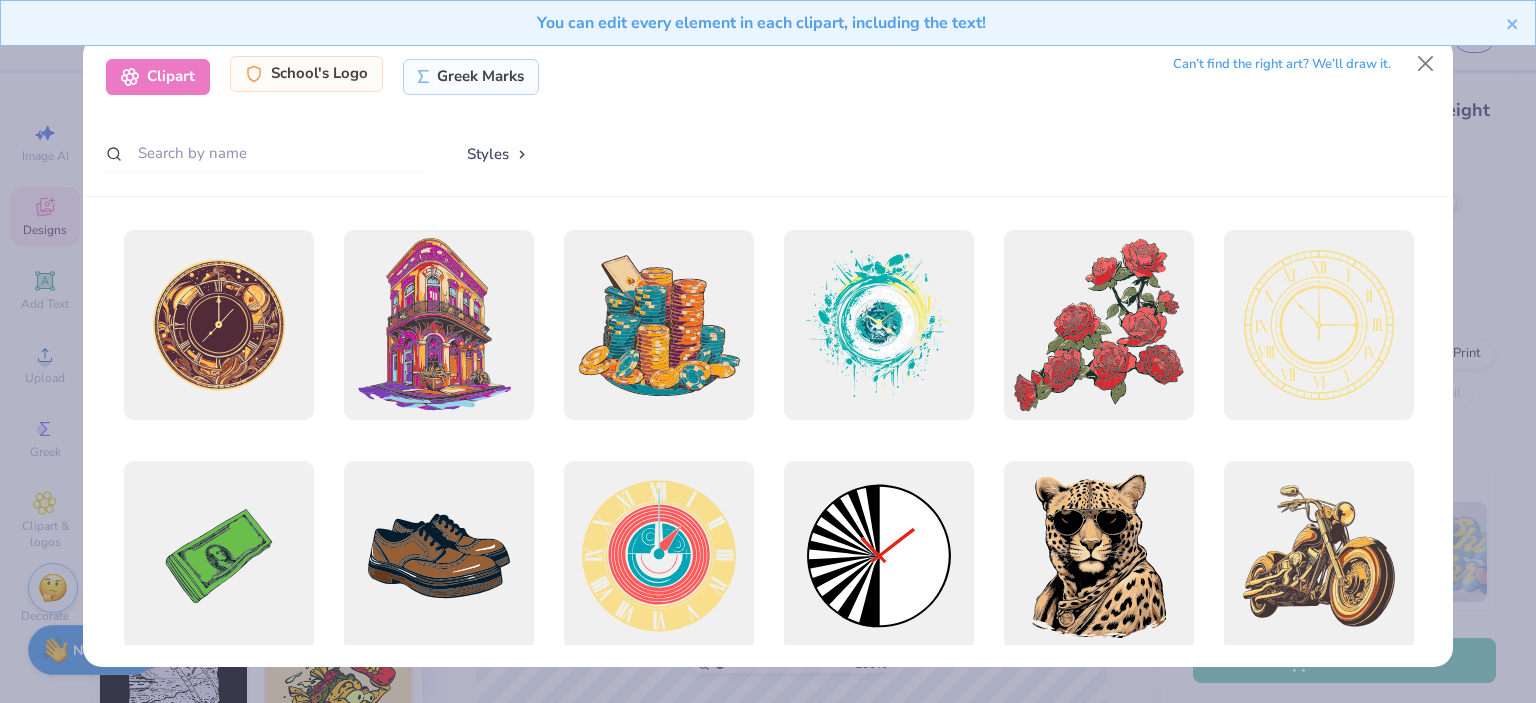 click on "School's Logo" at bounding box center [306, 74] 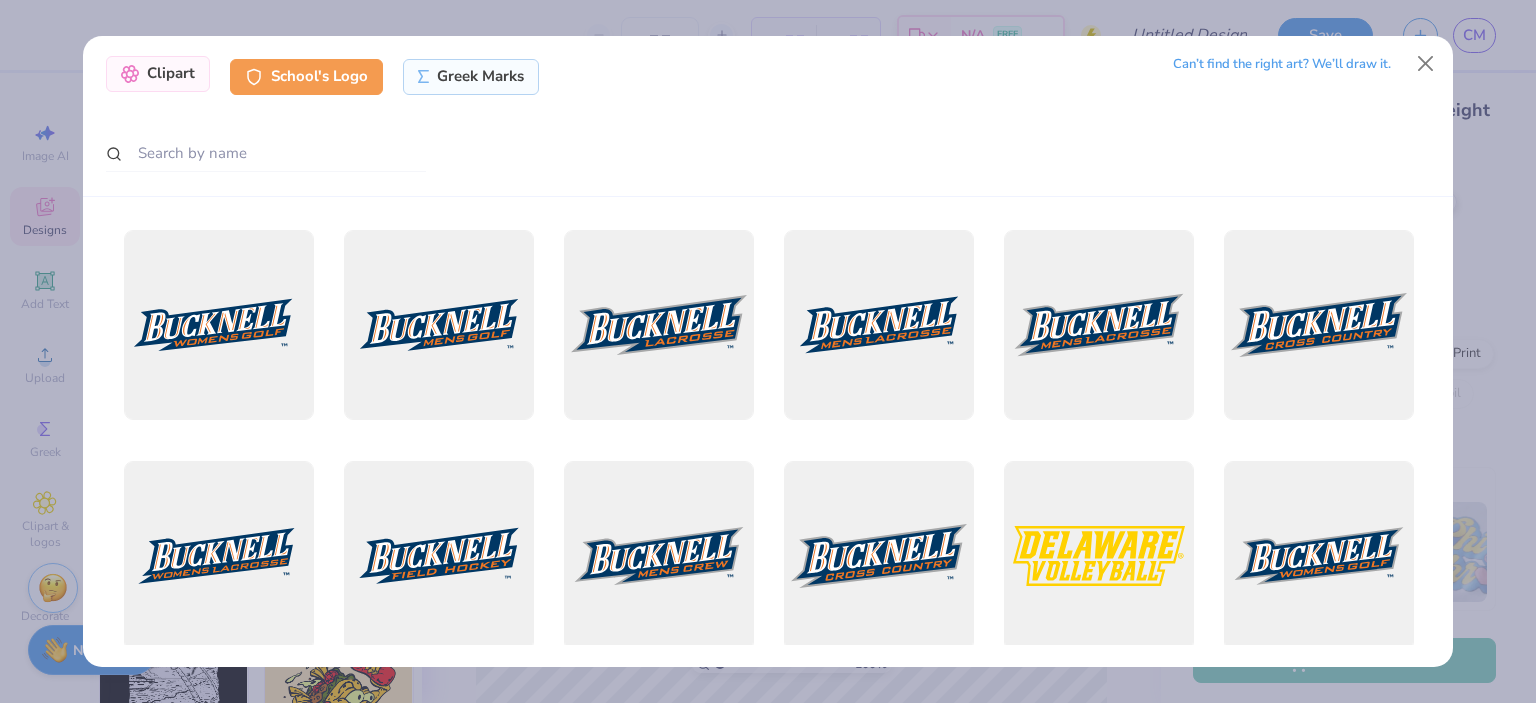 click on "Clipart" at bounding box center [158, 74] 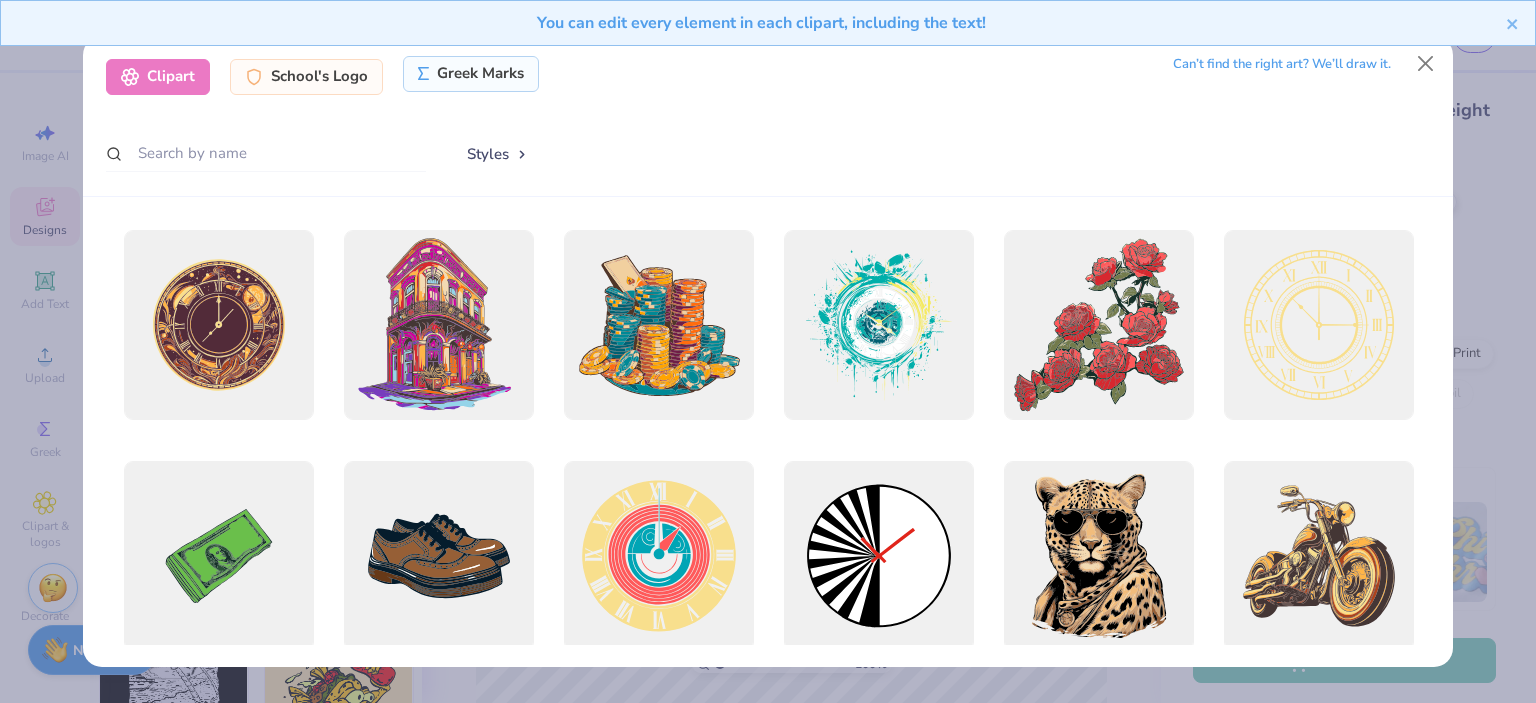 click on "Greek Marks" at bounding box center [471, 74] 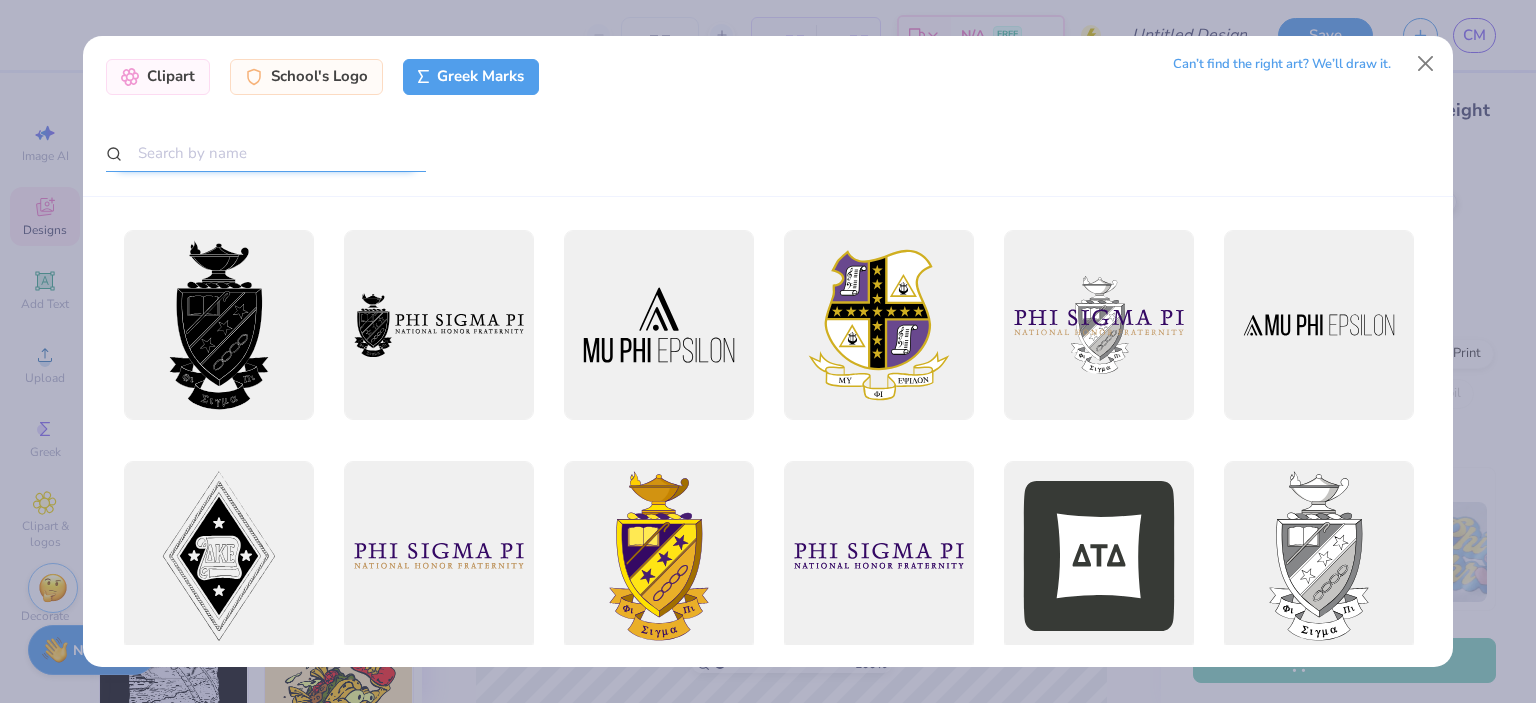 click at bounding box center (266, 153) 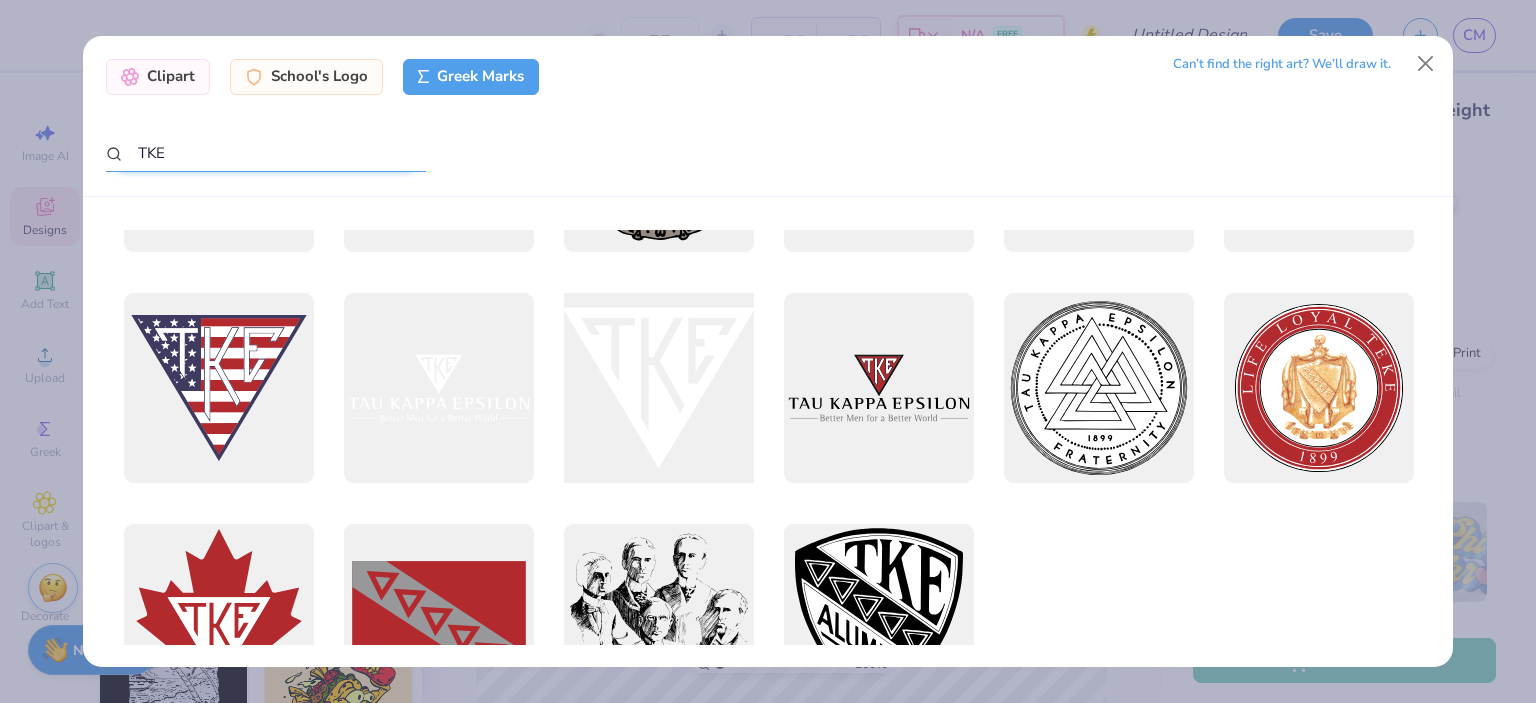 scroll, scrollTop: 391, scrollLeft: 0, axis: vertical 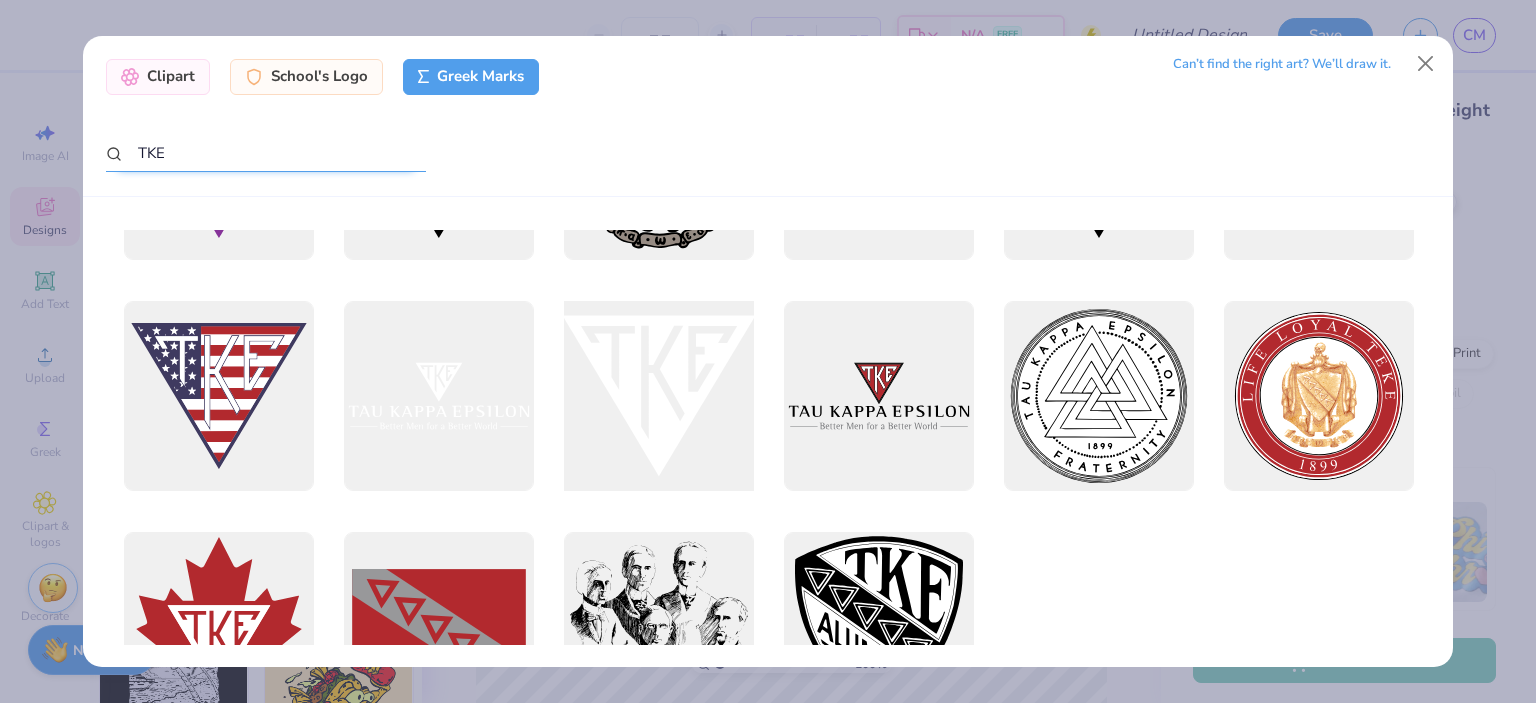type on "TKE" 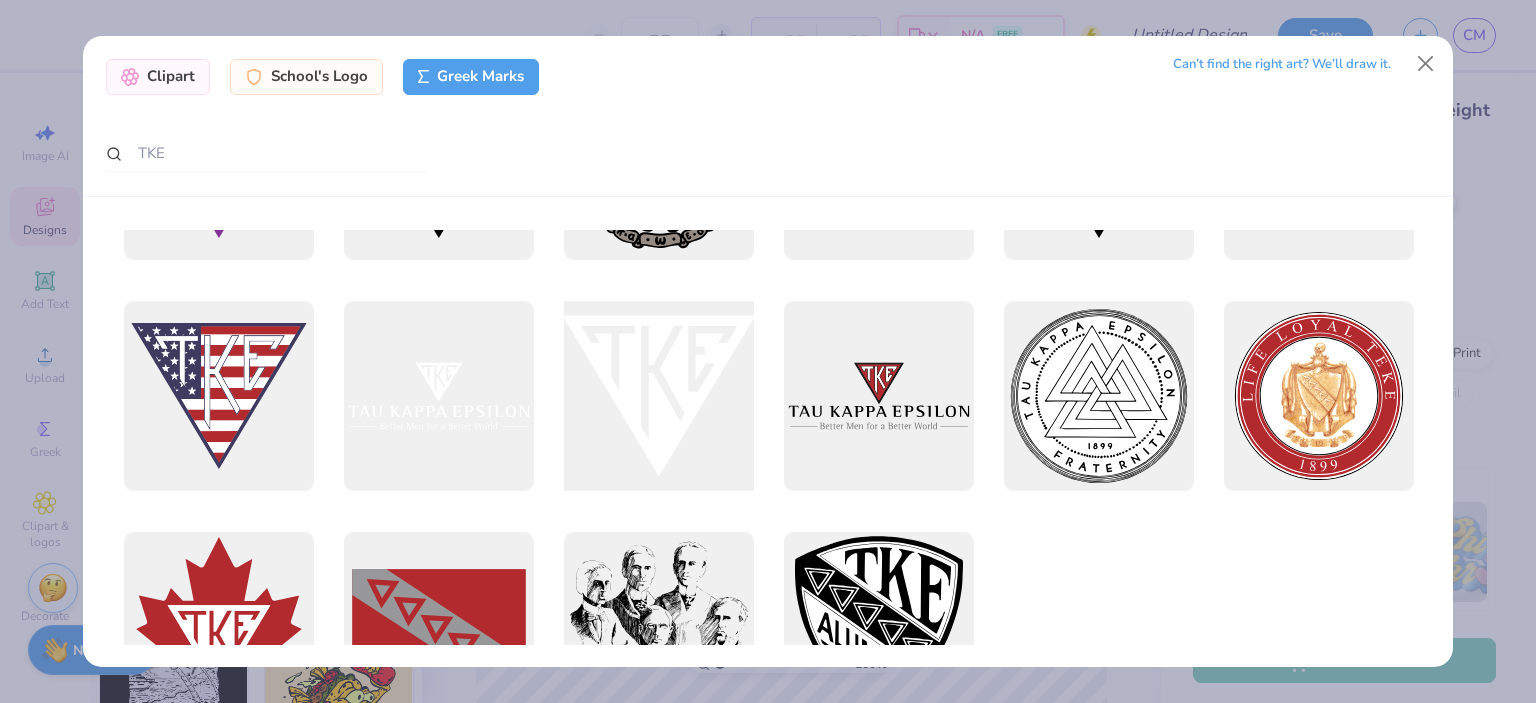 click at bounding box center [658, 395] 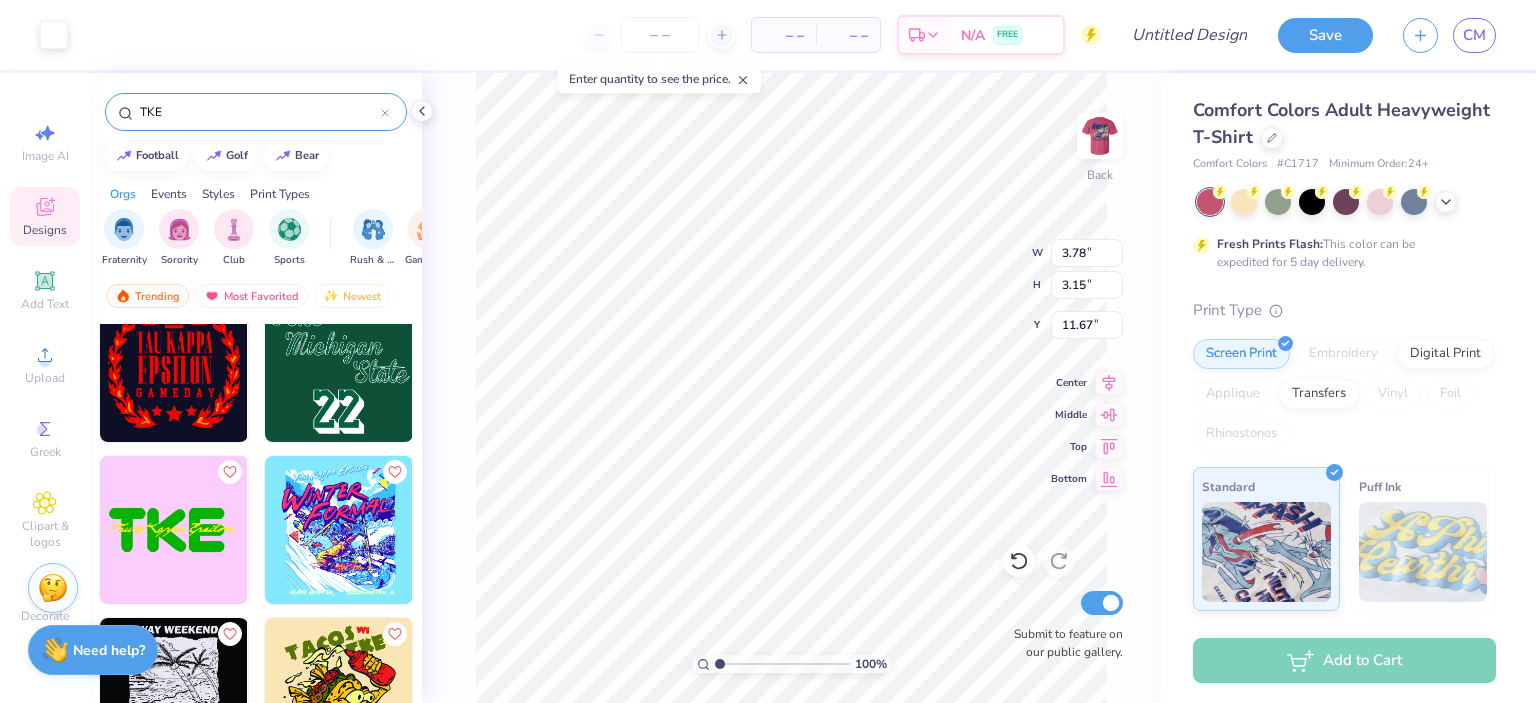 type on "3.78" 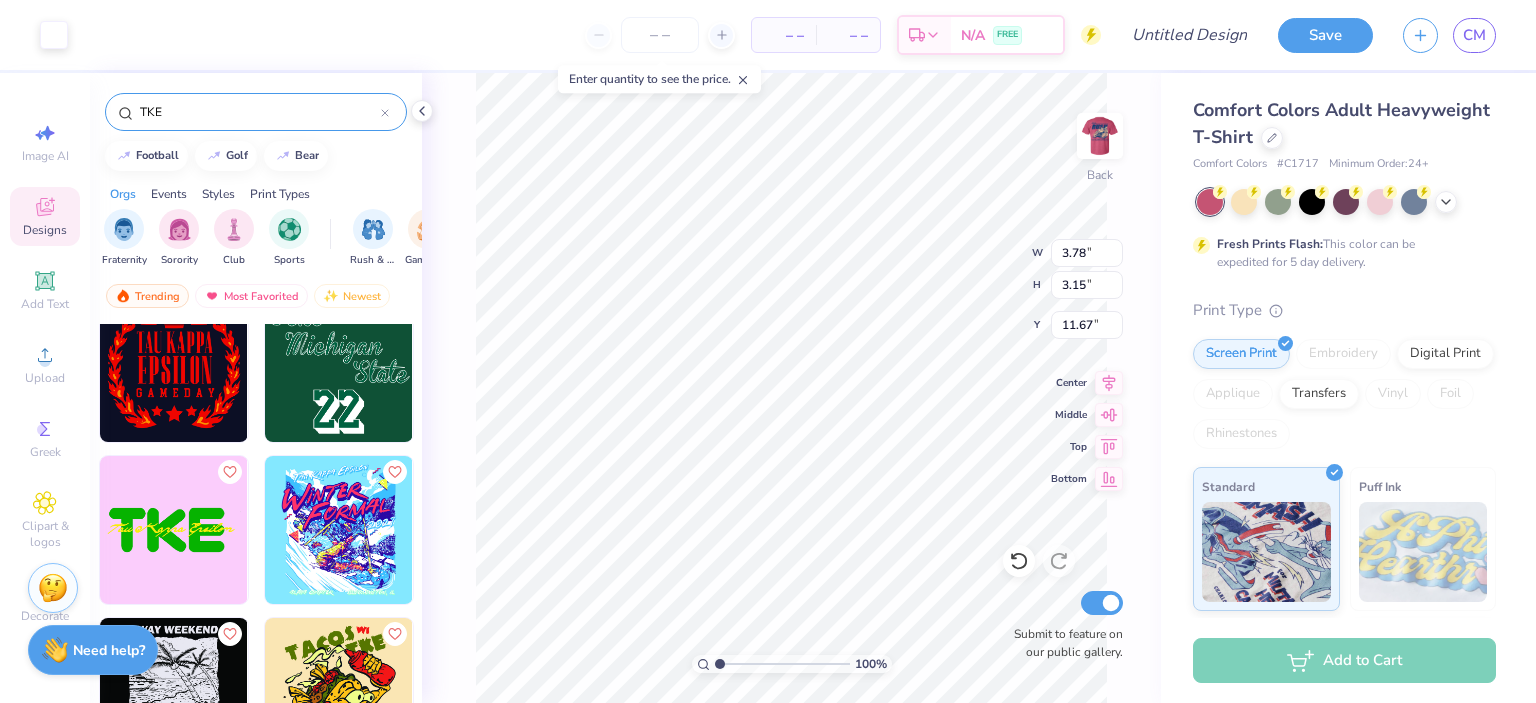 type on "3.15" 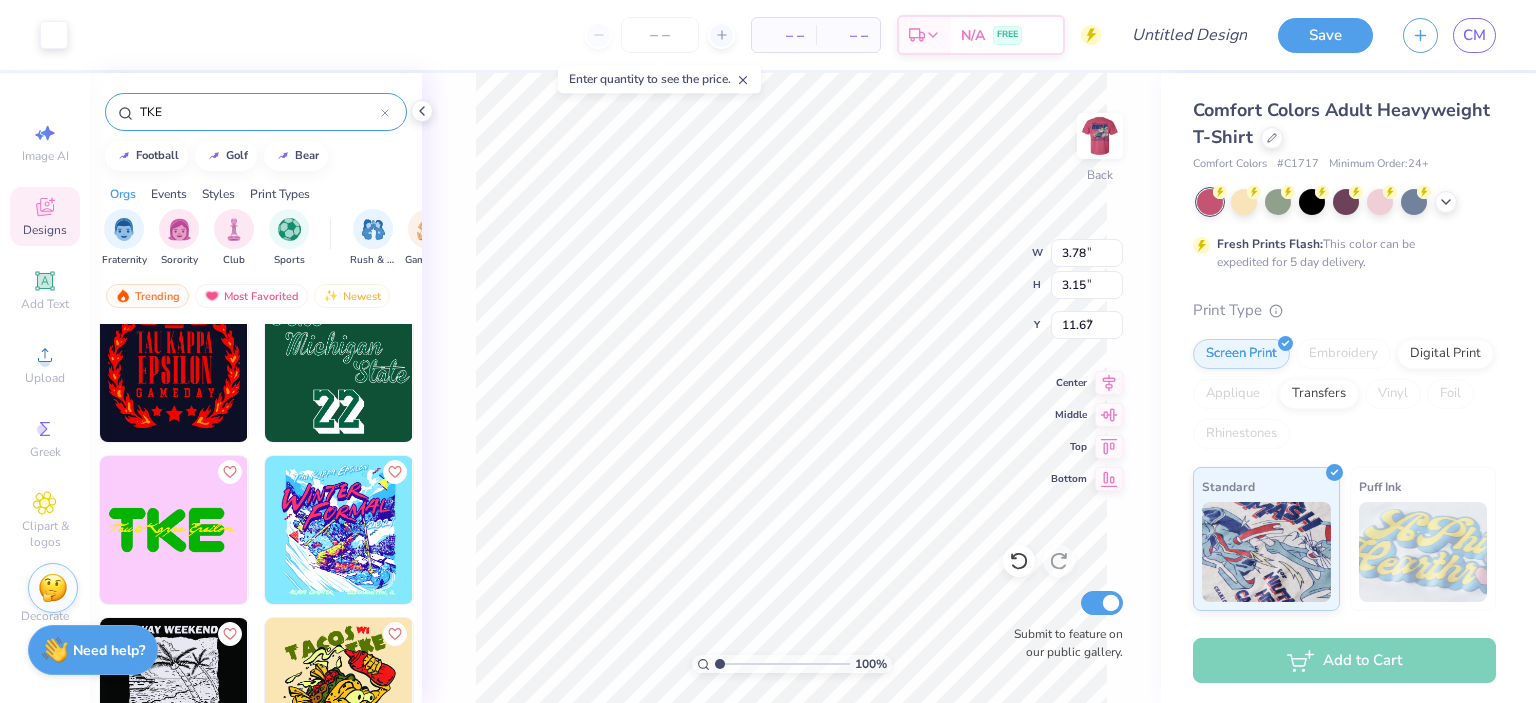 type on "3.00" 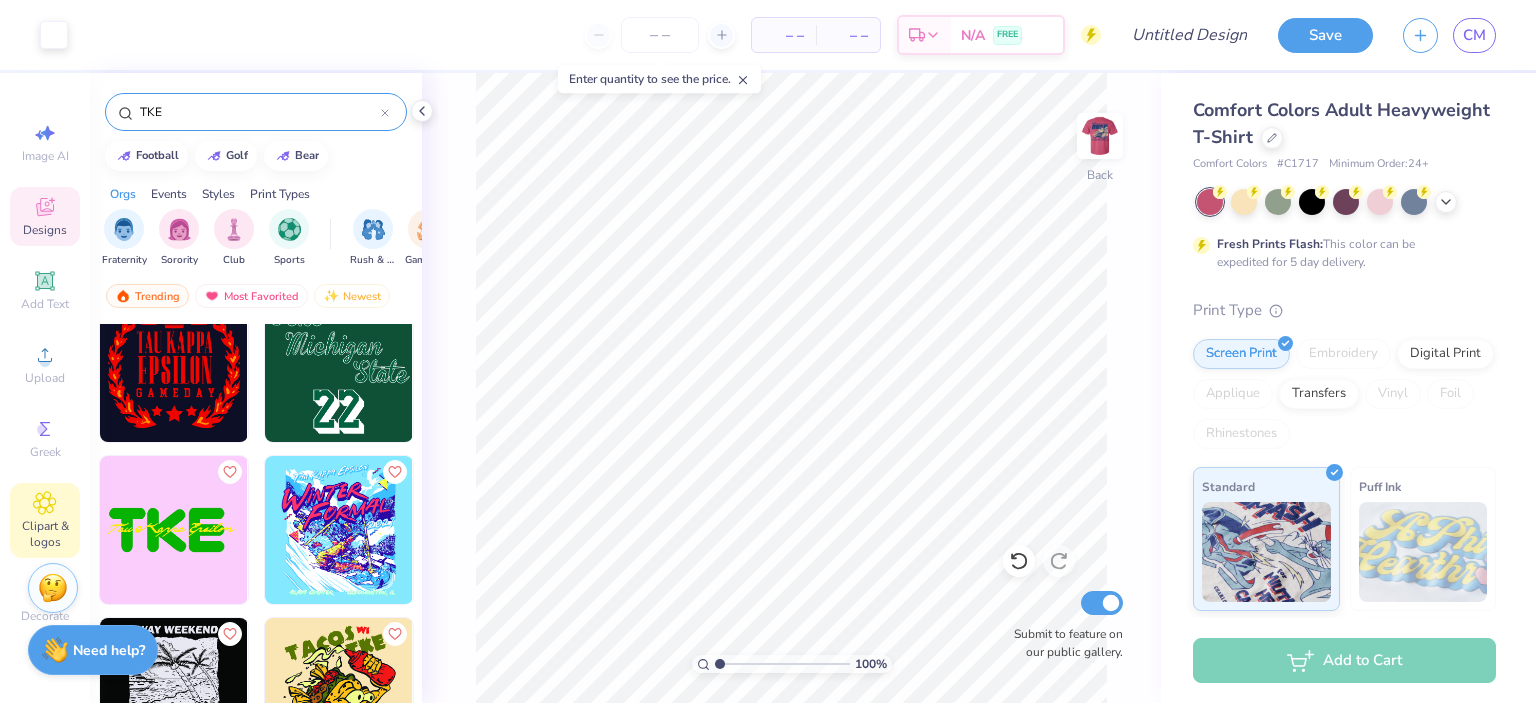 click on "Clipart & logos" at bounding box center [45, 534] 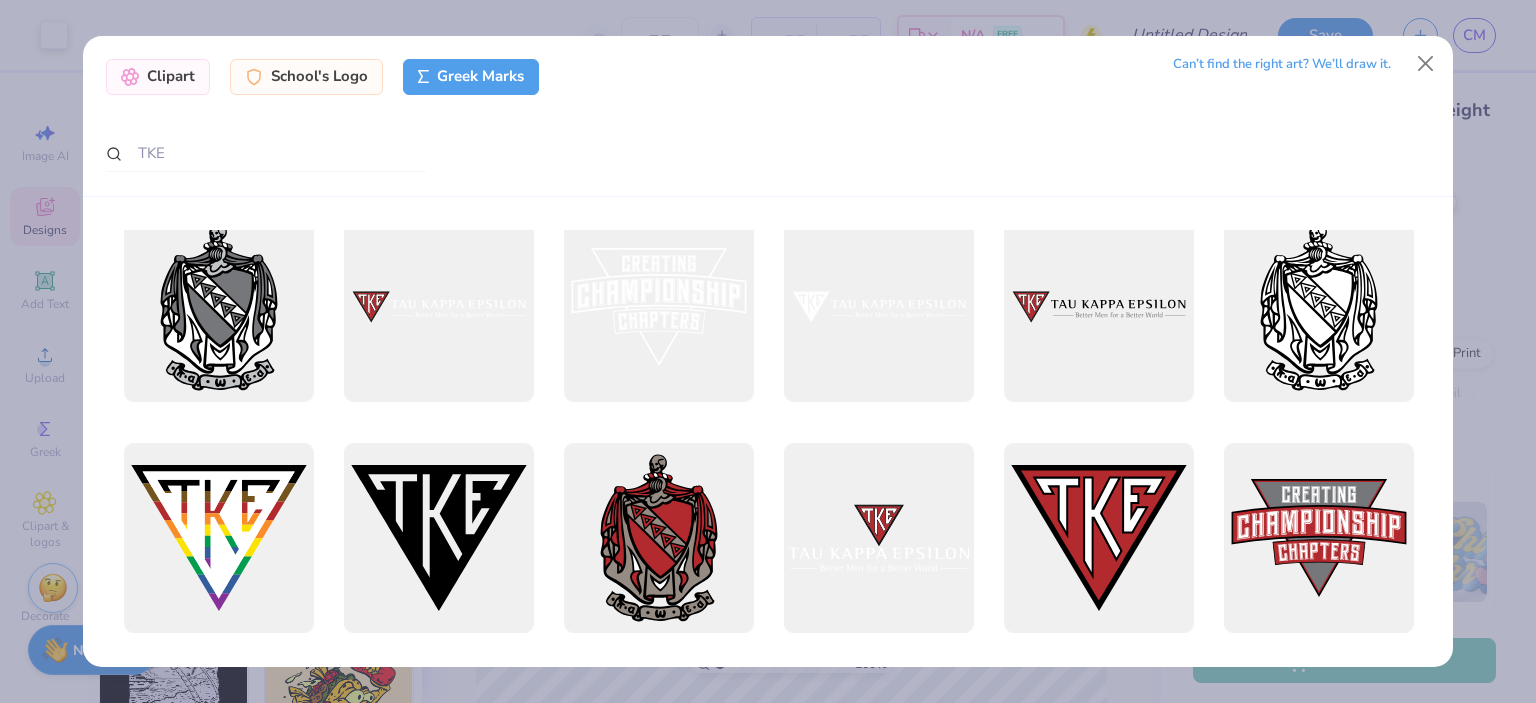 scroll, scrollTop: 0, scrollLeft: 0, axis: both 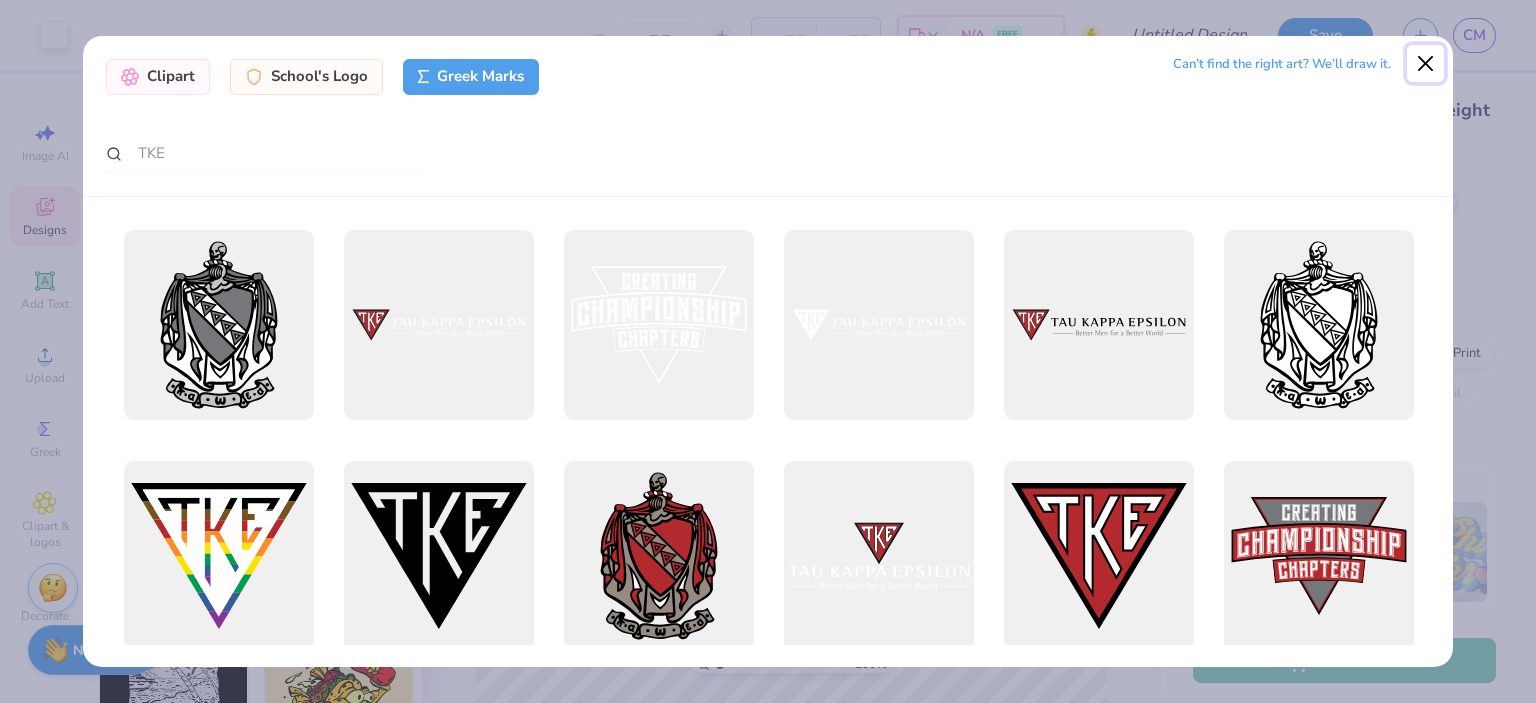 click at bounding box center (1426, 64) 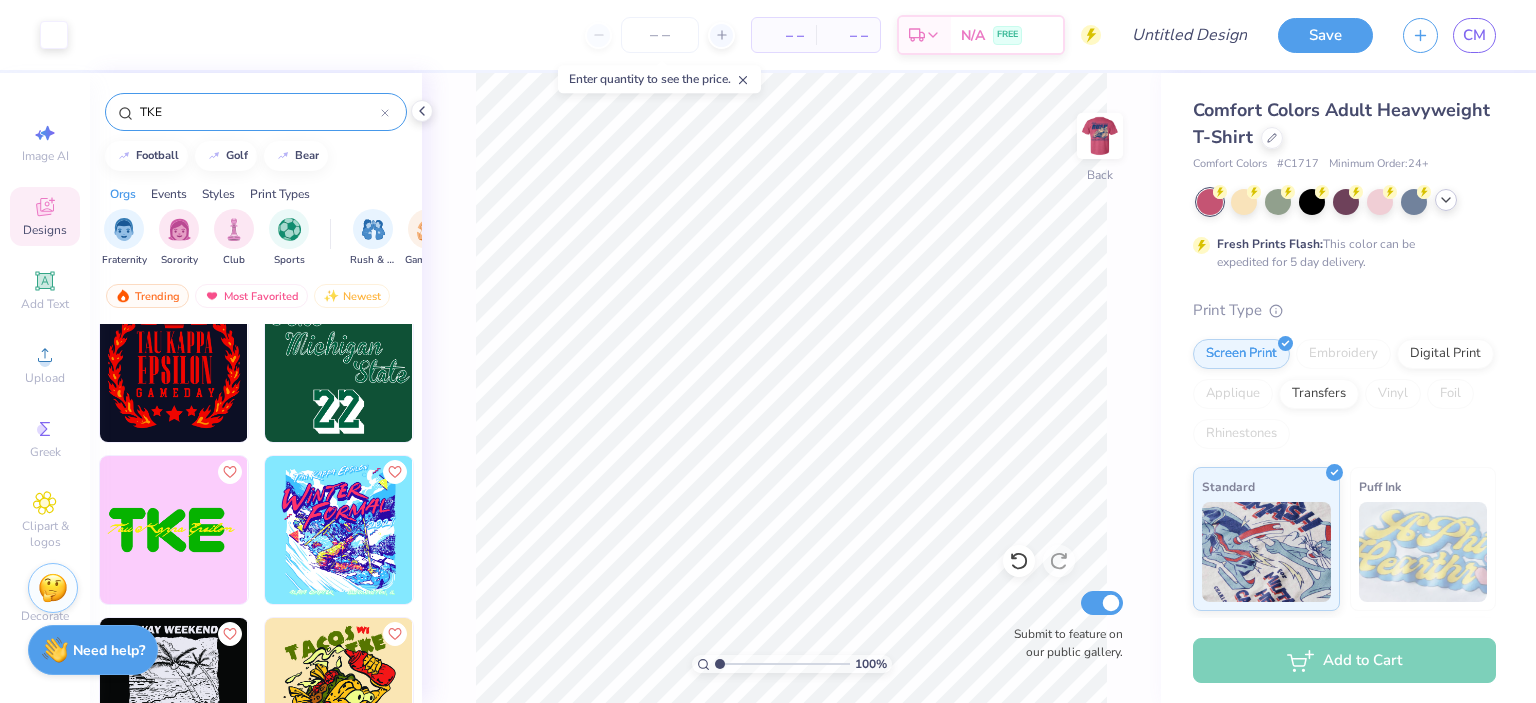click 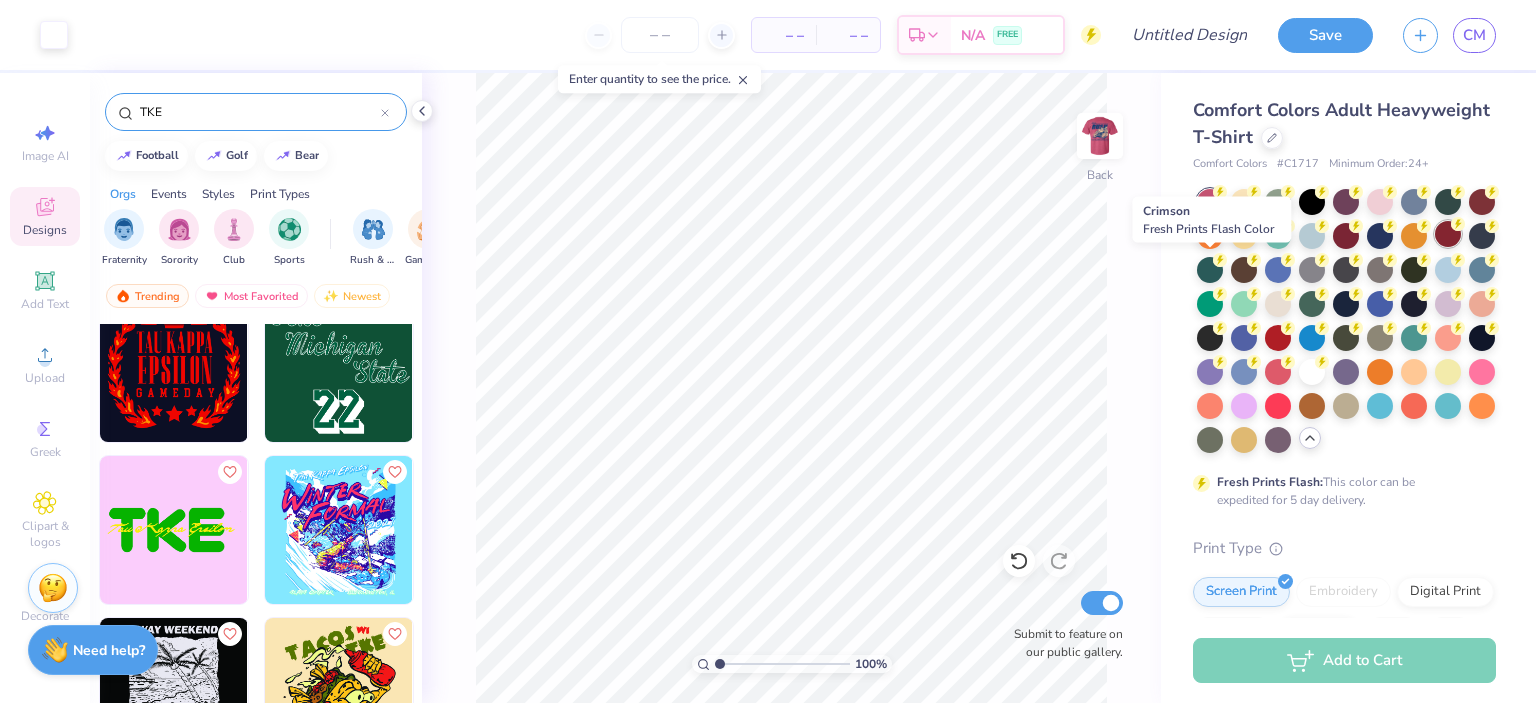 click 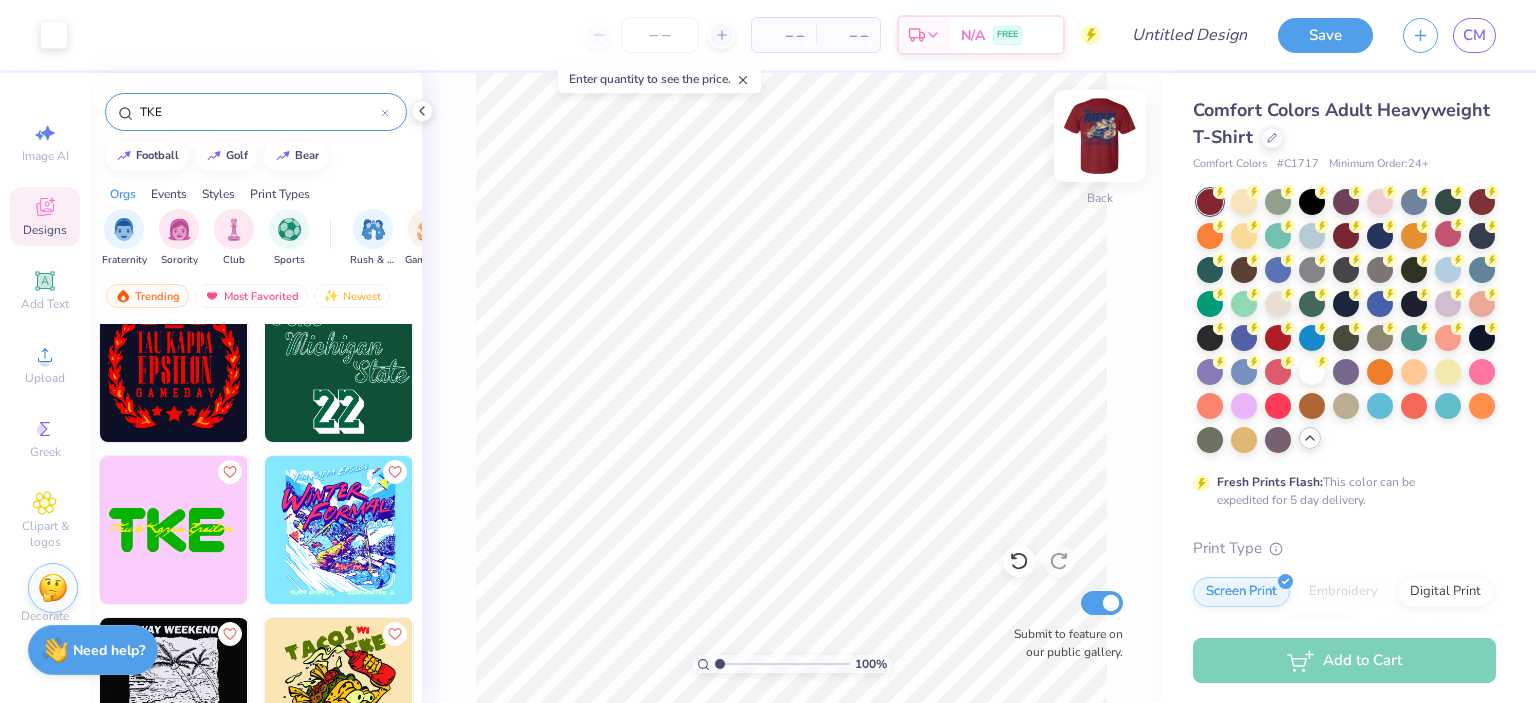 click at bounding box center (1100, 136) 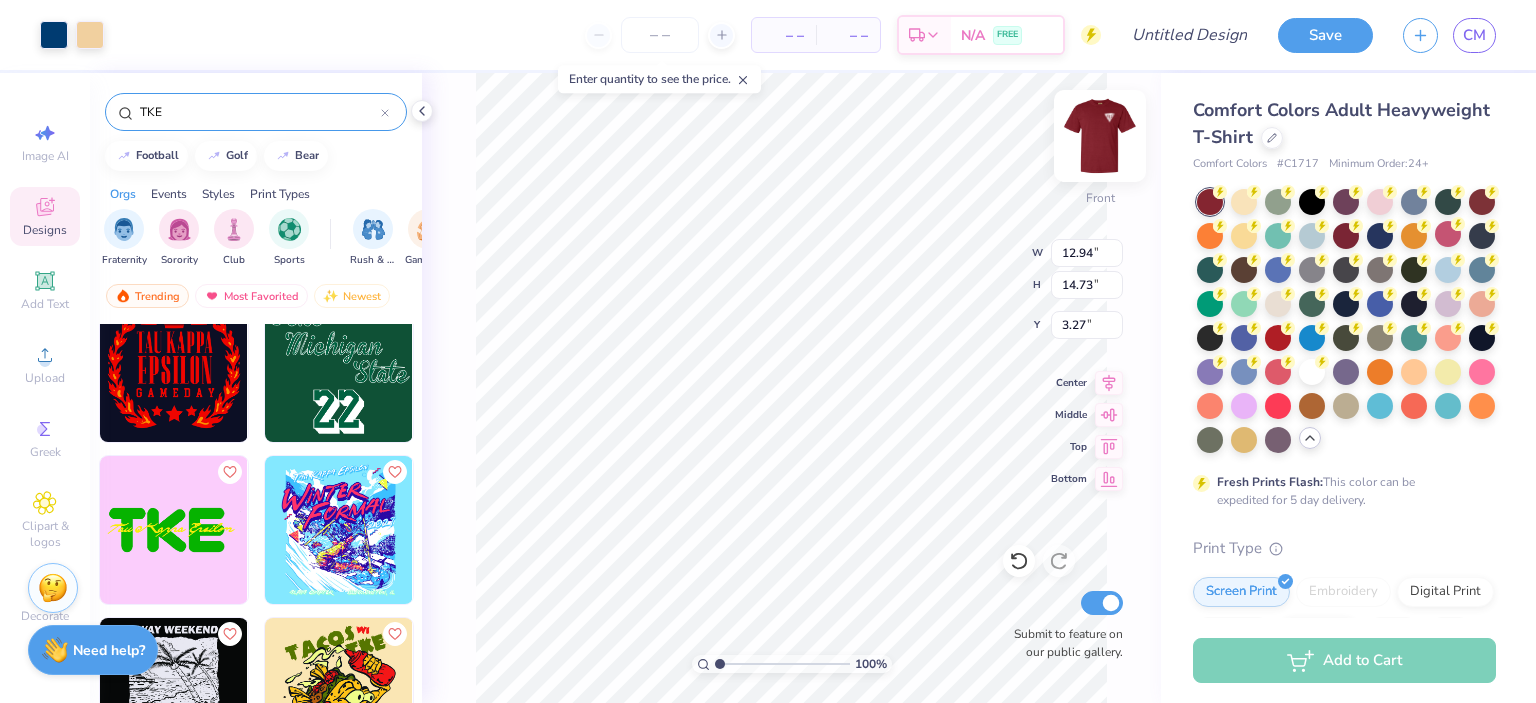click at bounding box center [1100, 136] 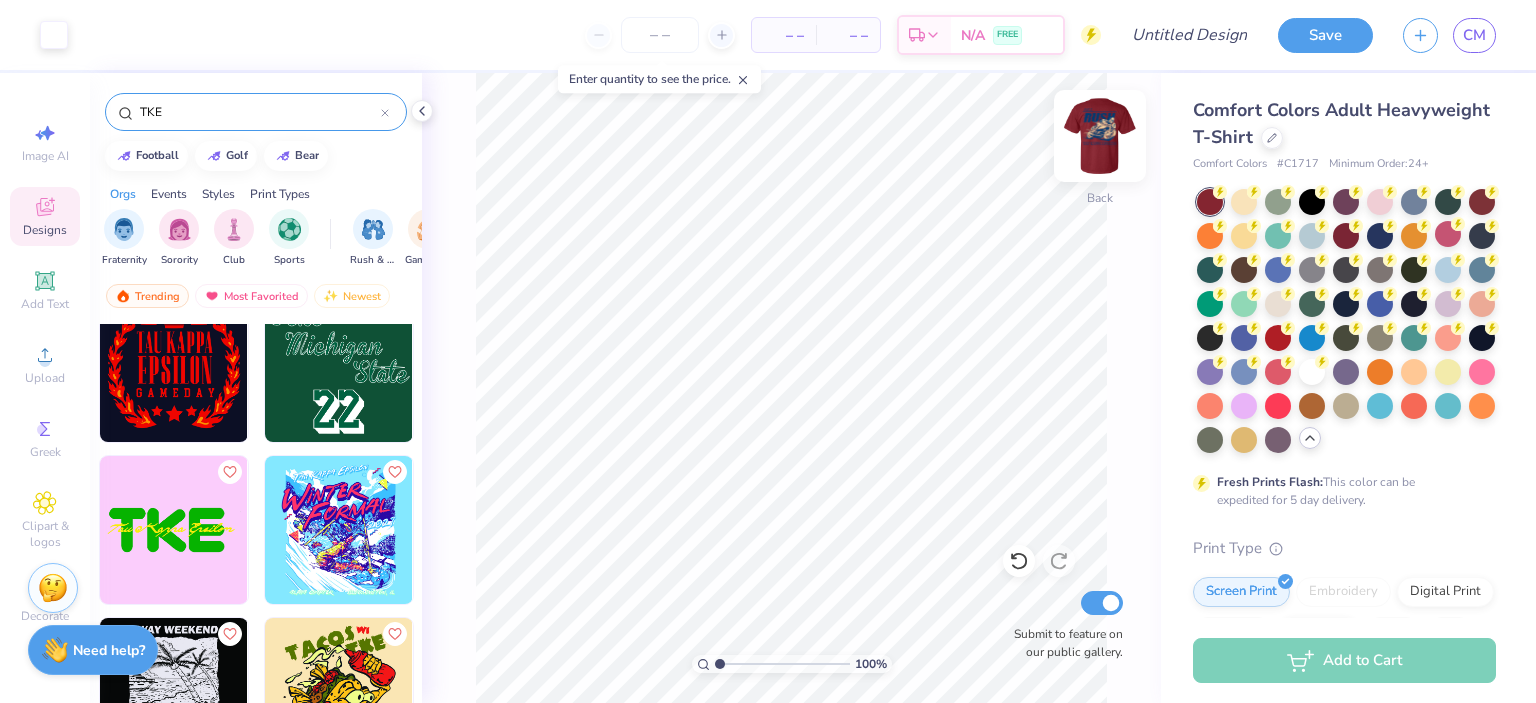 click at bounding box center (1100, 136) 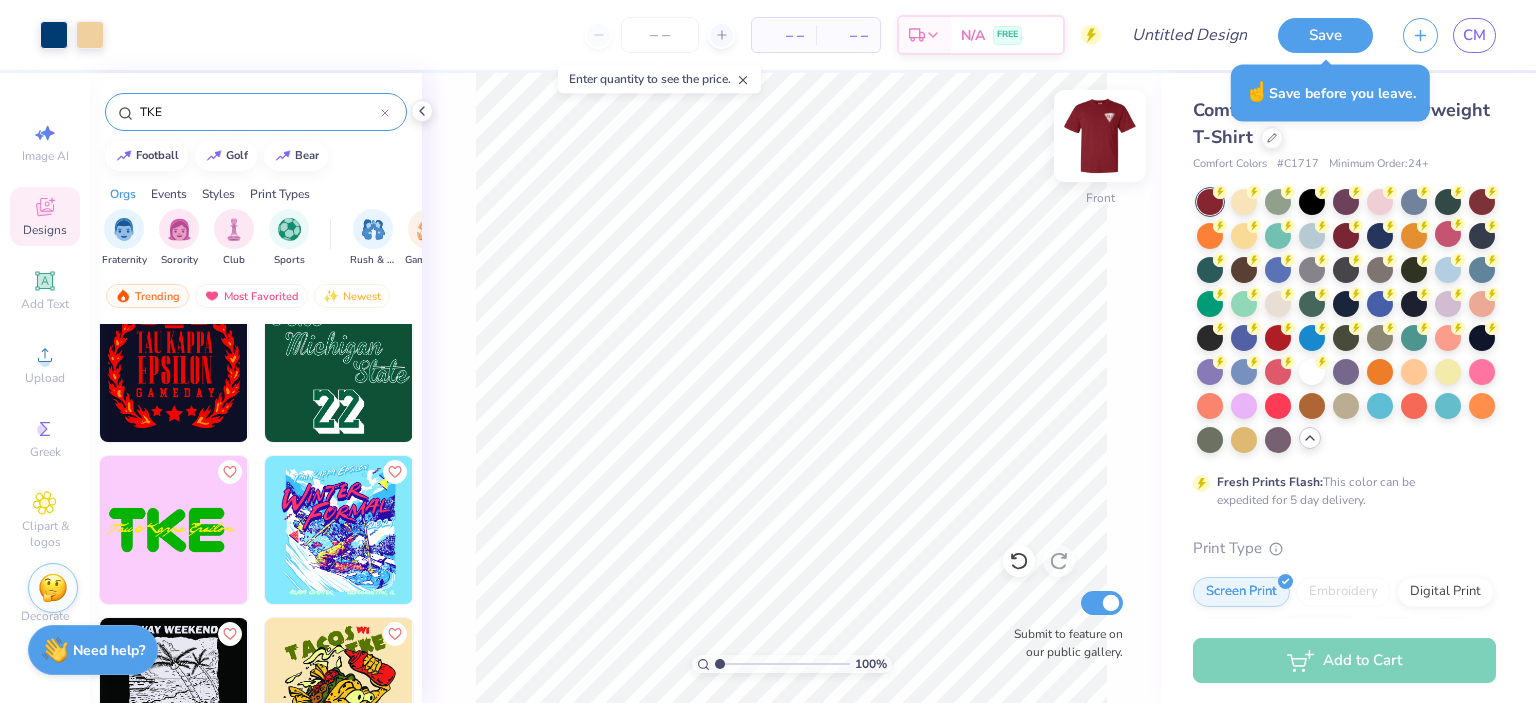 click at bounding box center (1100, 136) 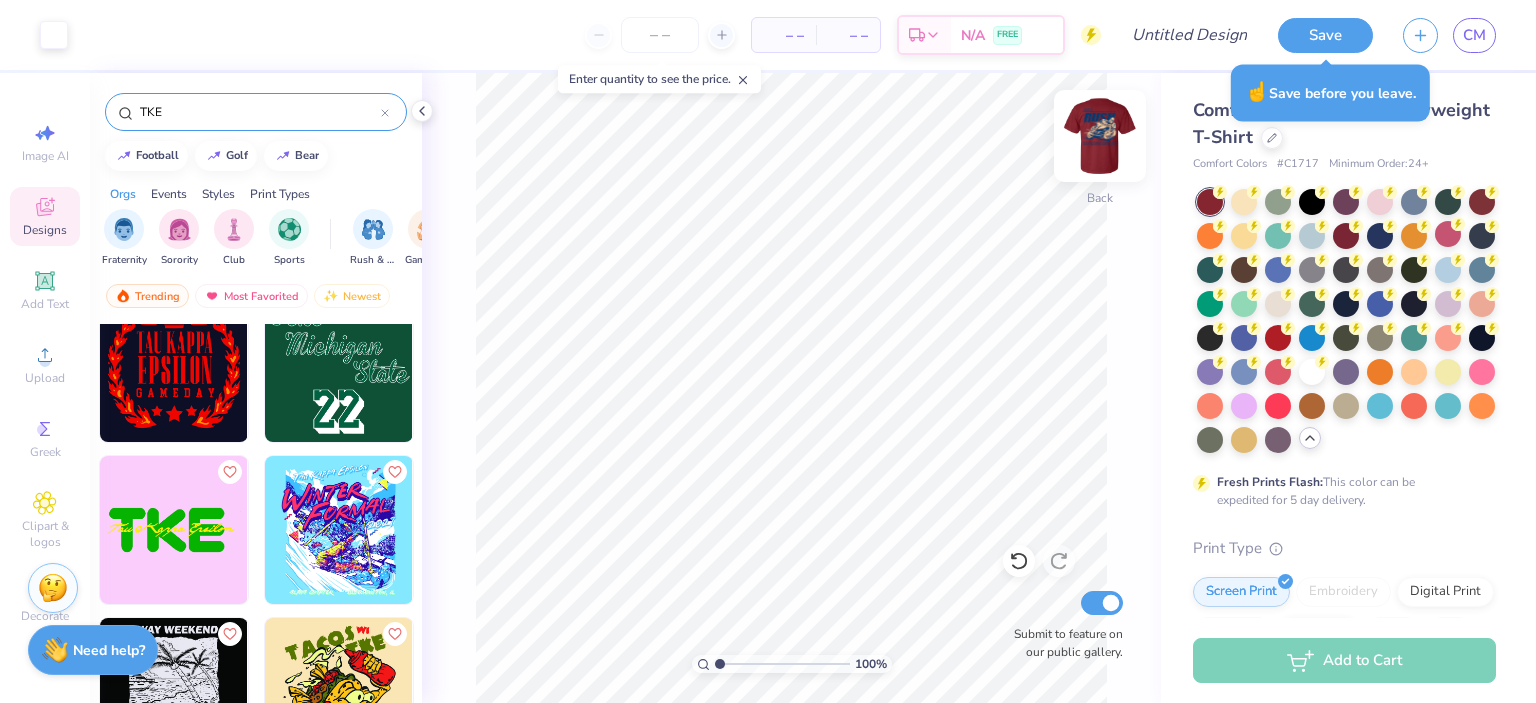 click on "Back" at bounding box center [1100, 148] 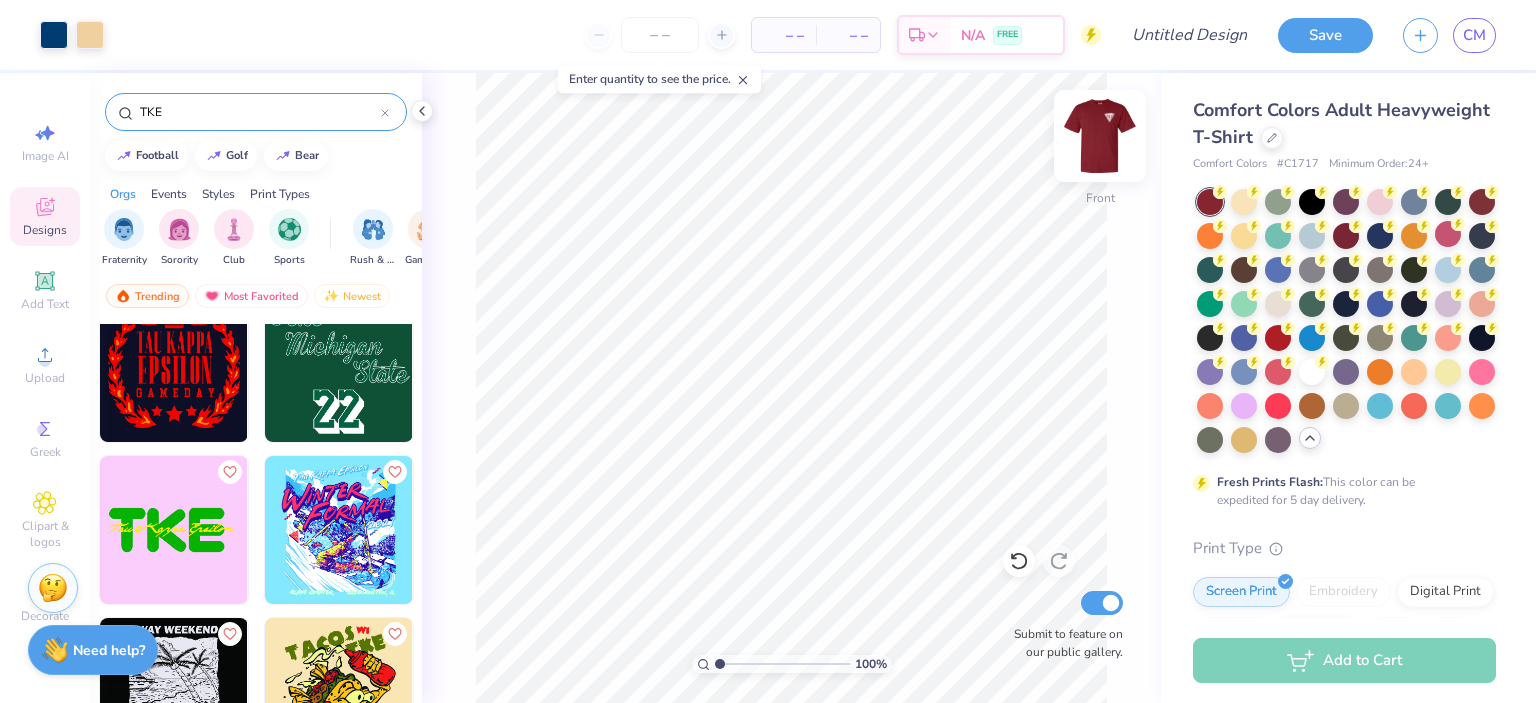 click on "Front" at bounding box center [1100, 148] 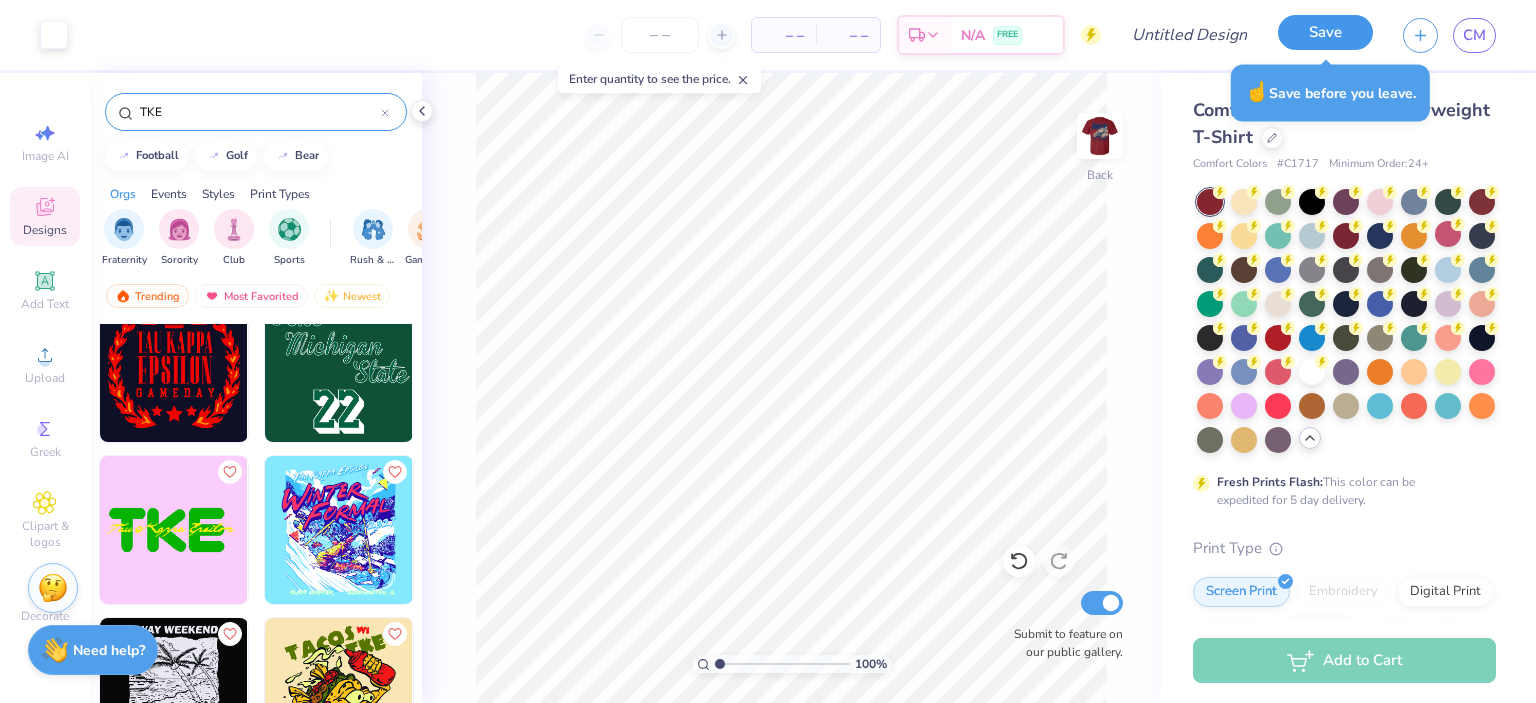 click on "Save" at bounding box center [1325, 32] 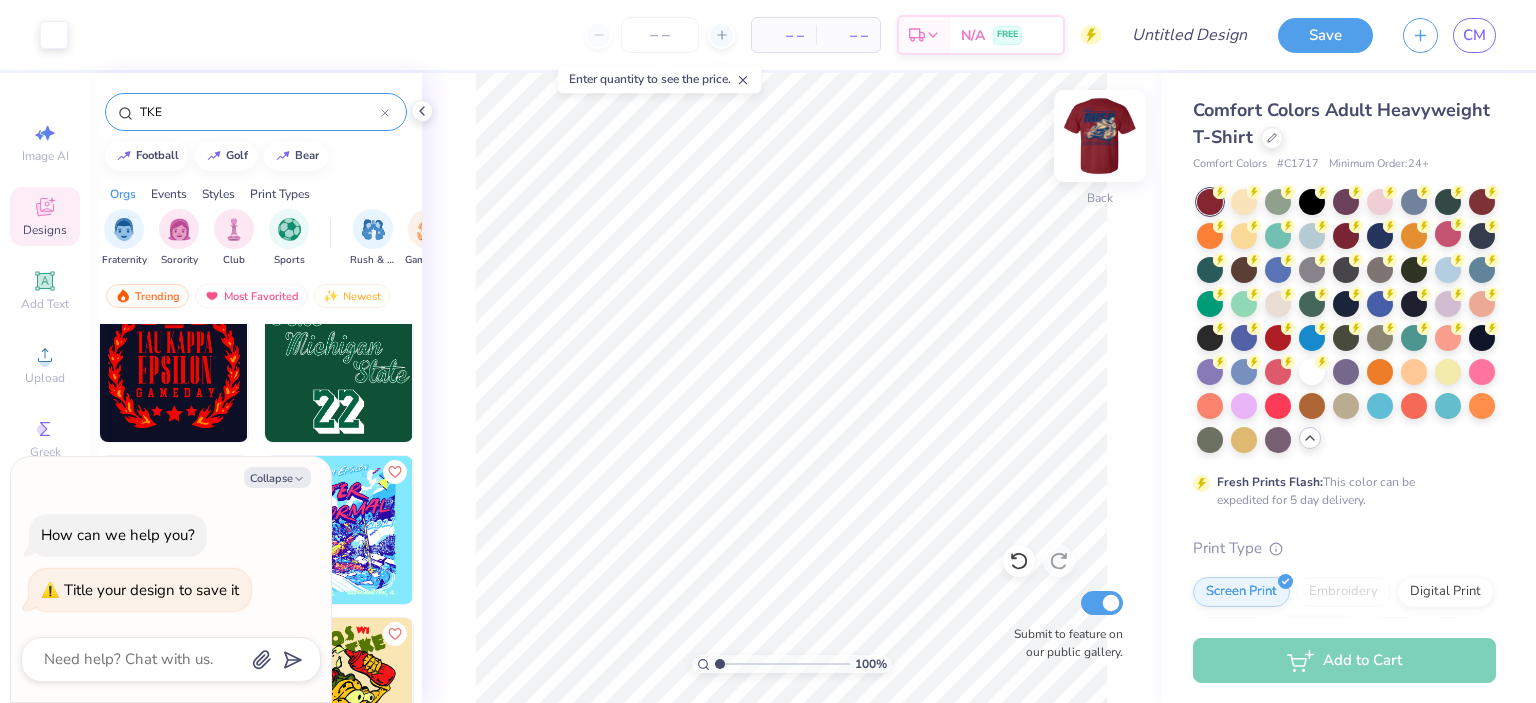 click on "Back" at bounding box center [1100, 198] 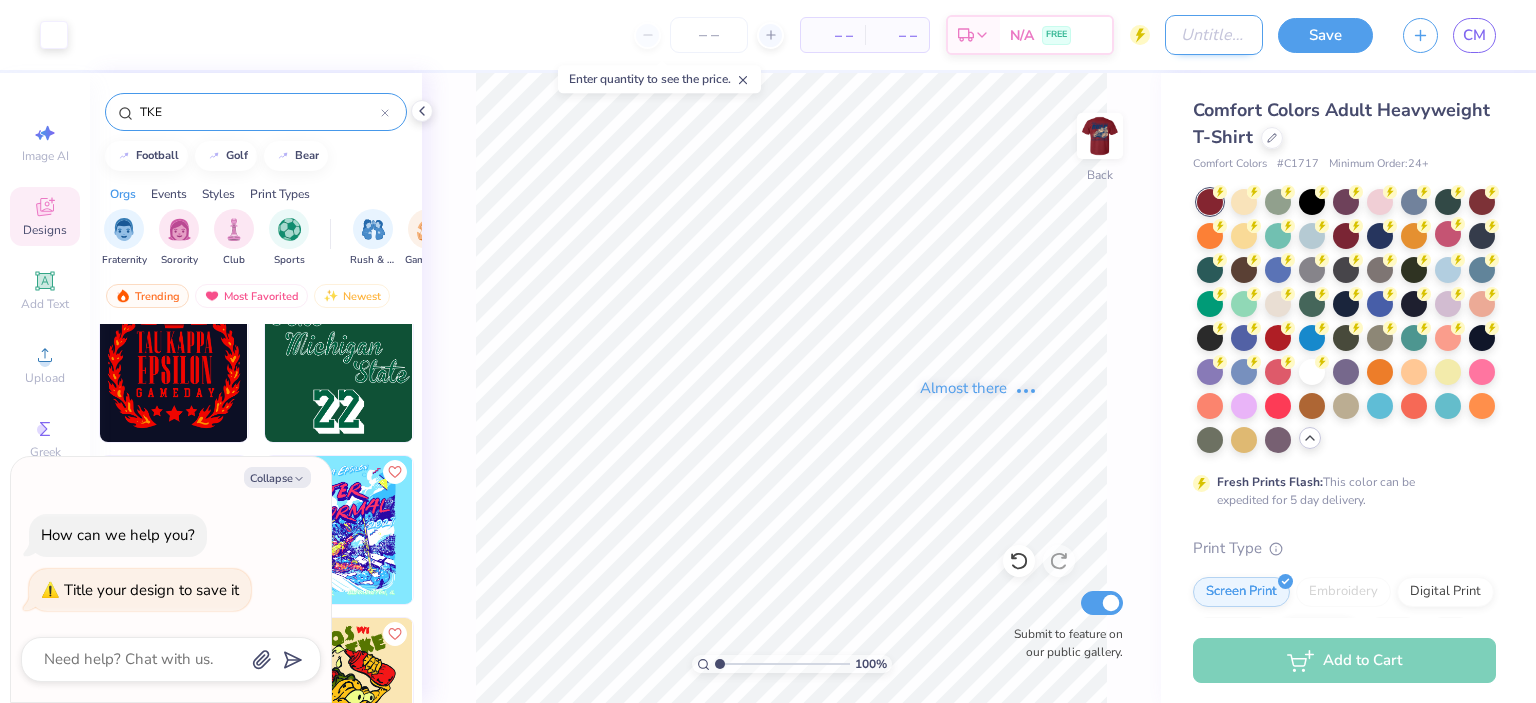 click on "Design Title" at bounding box center (1214, 35) 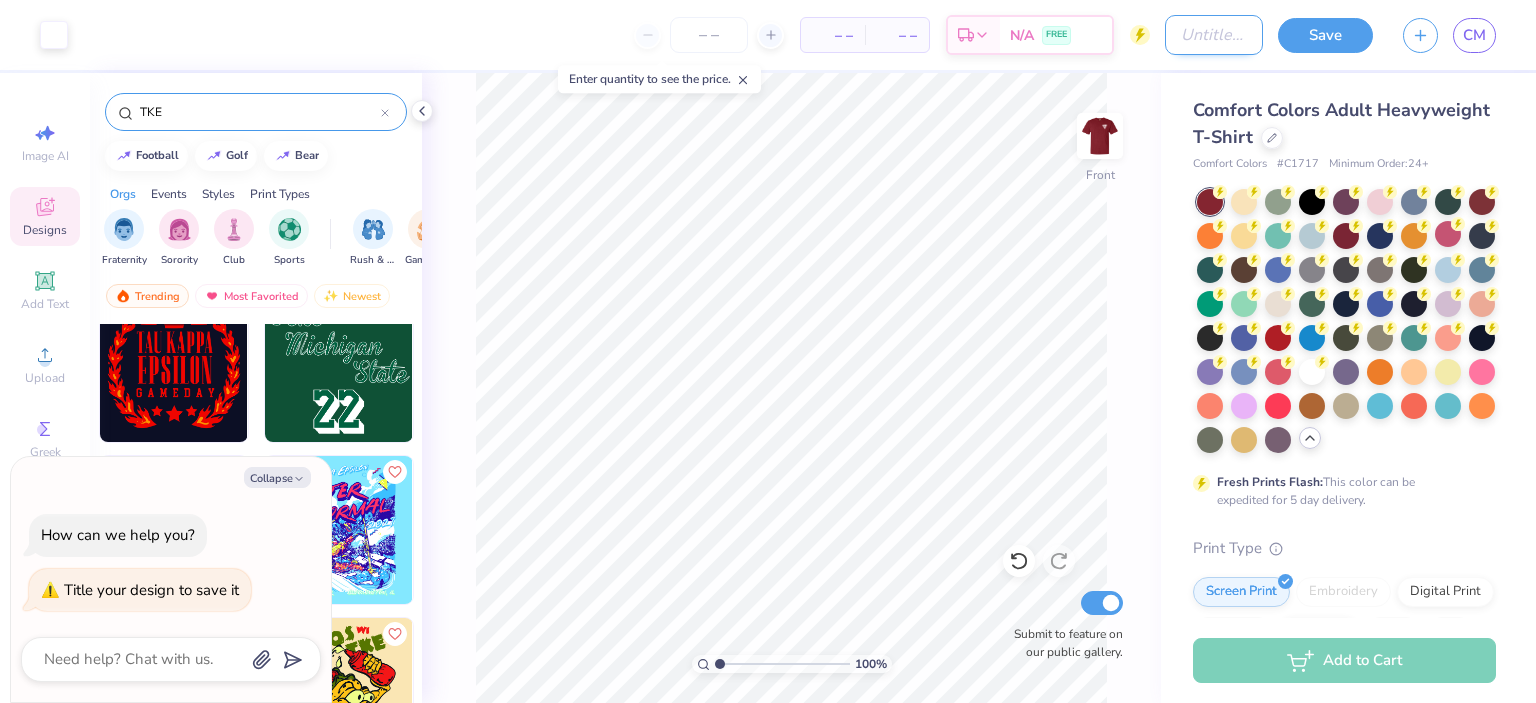 type on "x" 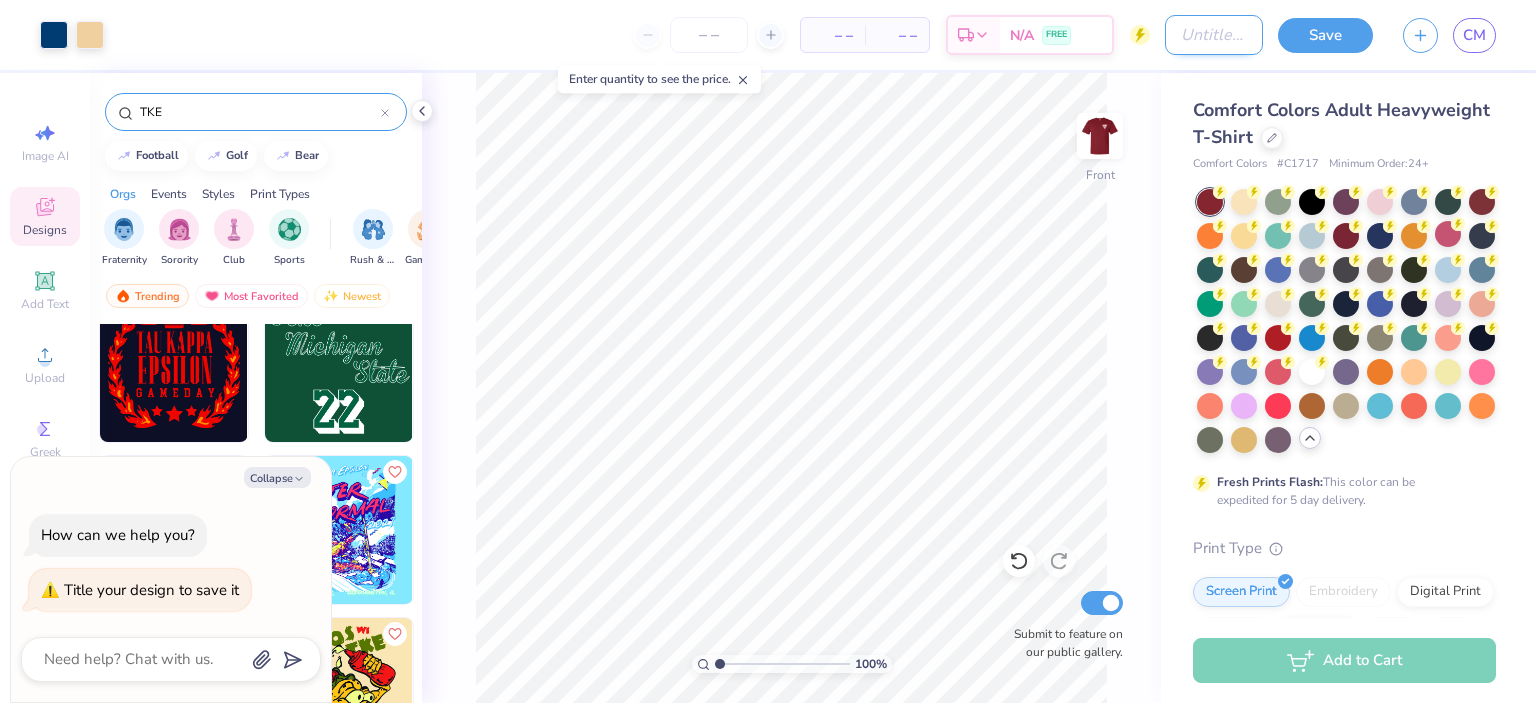 type on "F" 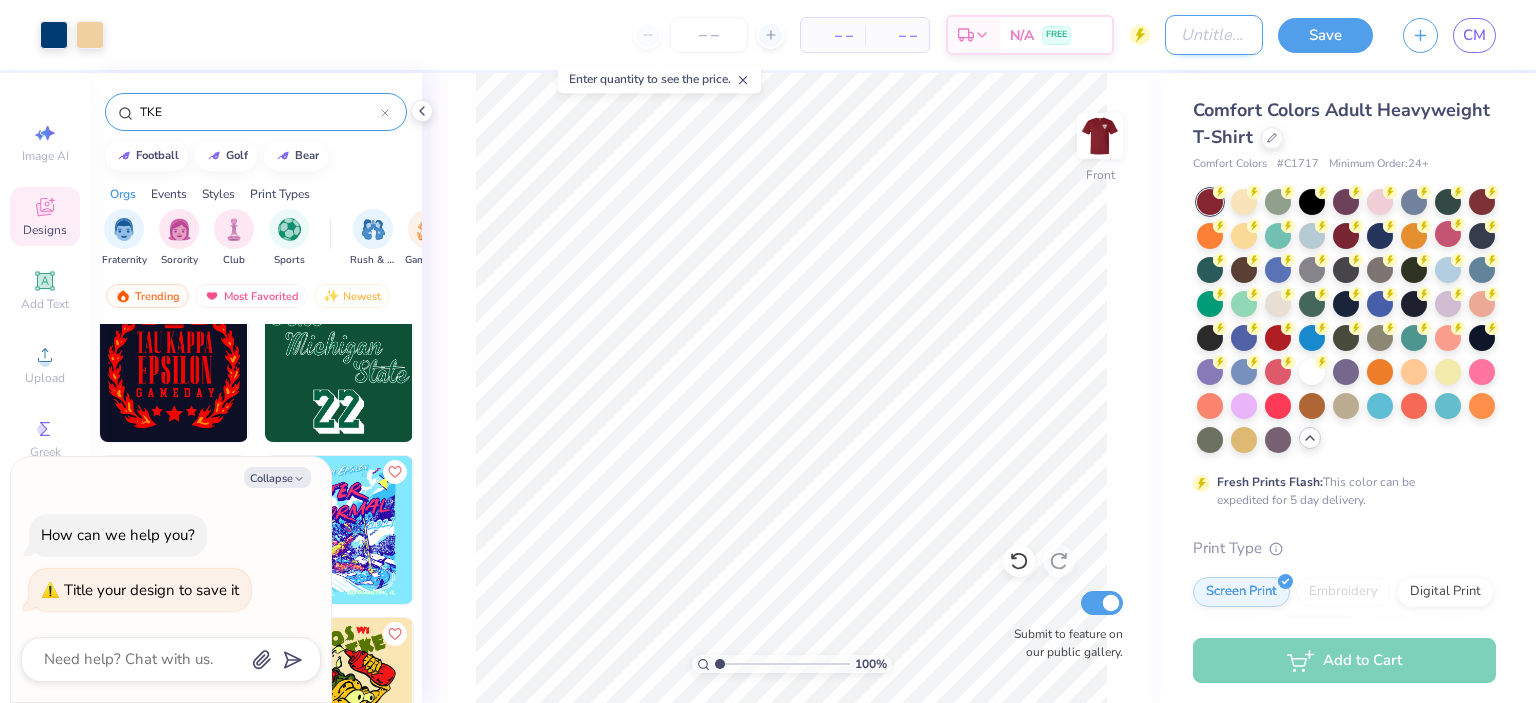 type on "x" 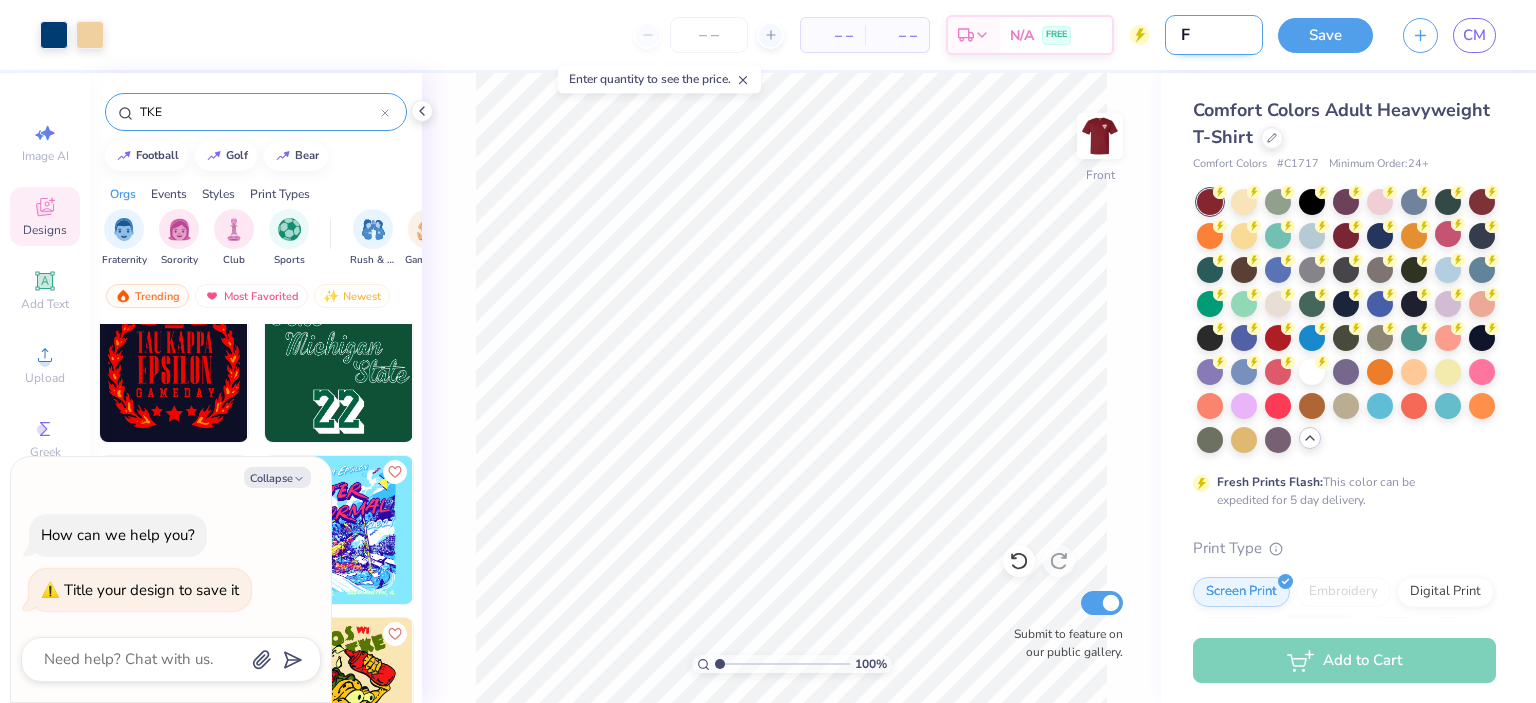 type on "Fa" 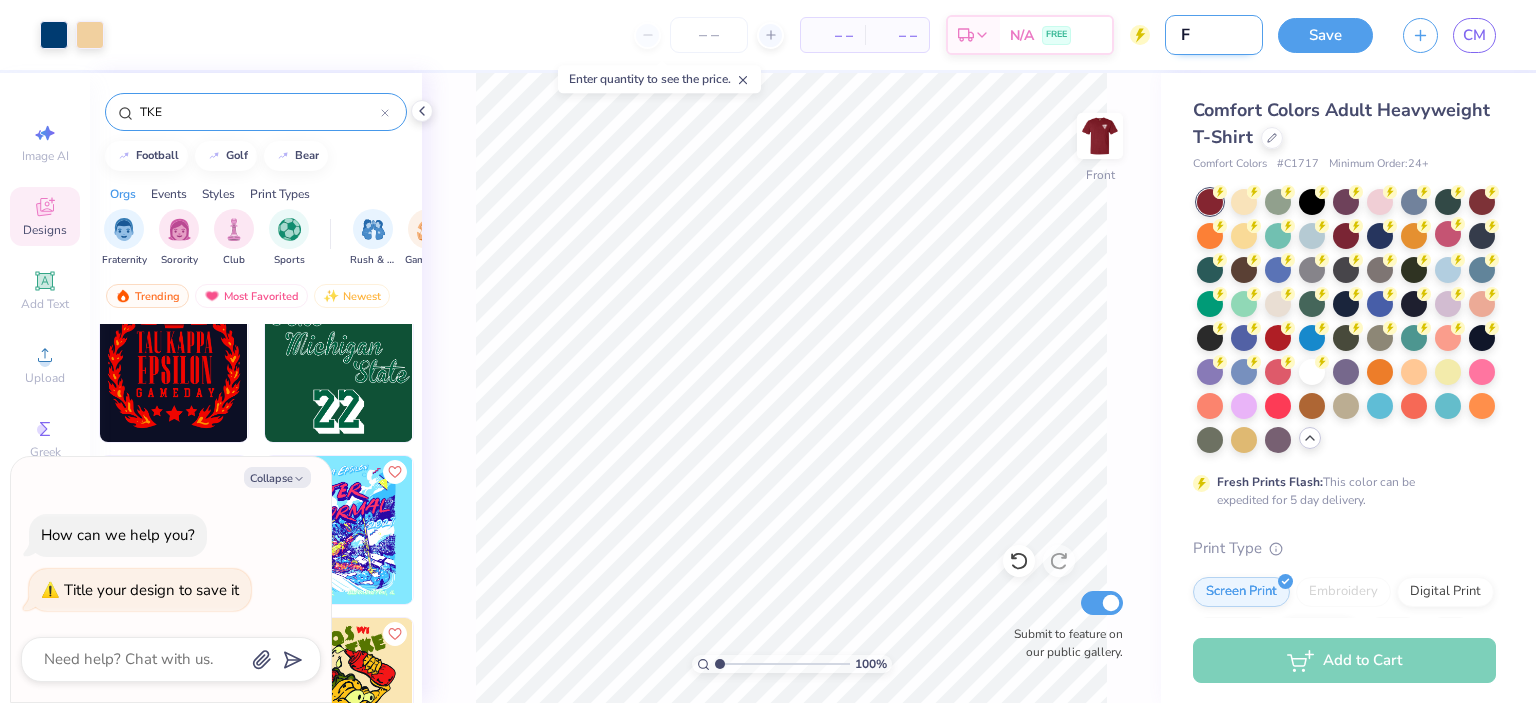 type on "x" 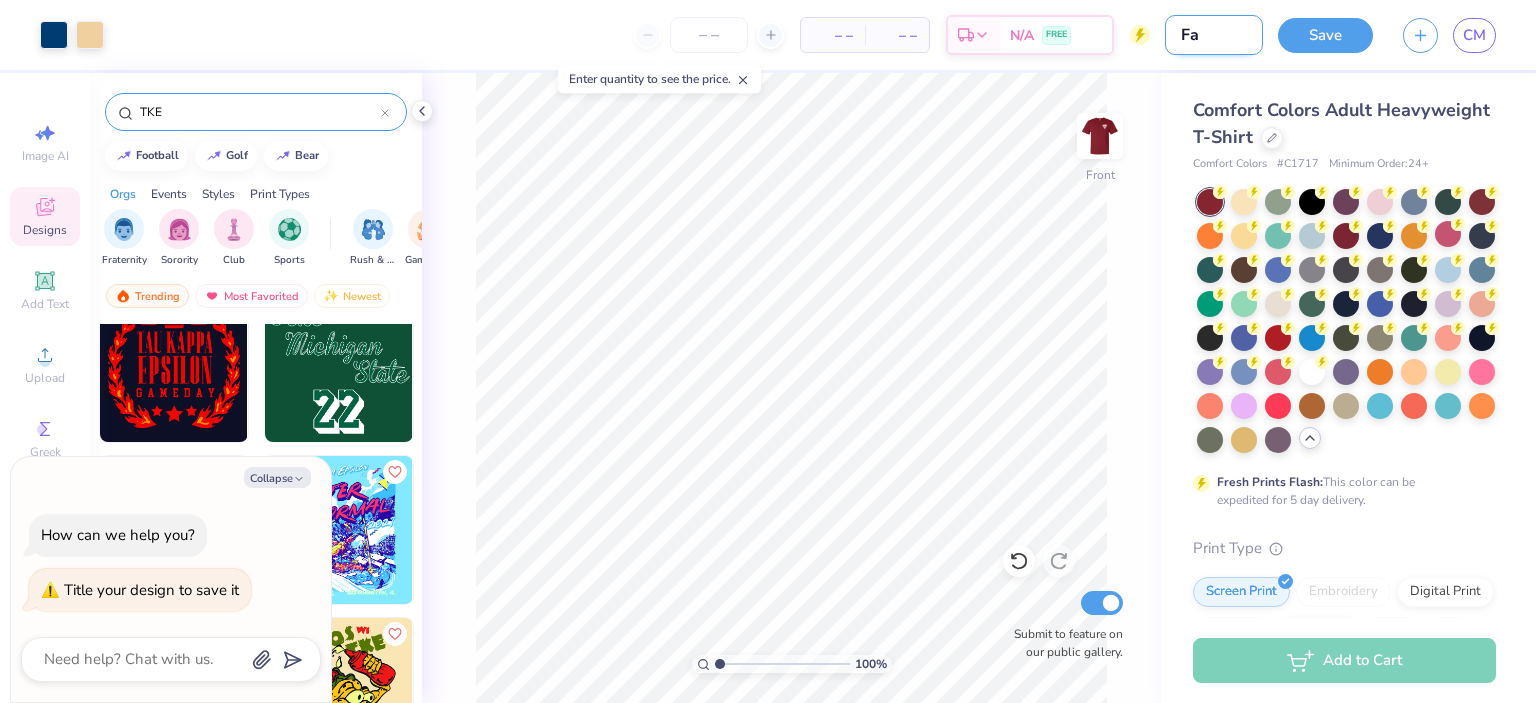 type on "Fal" 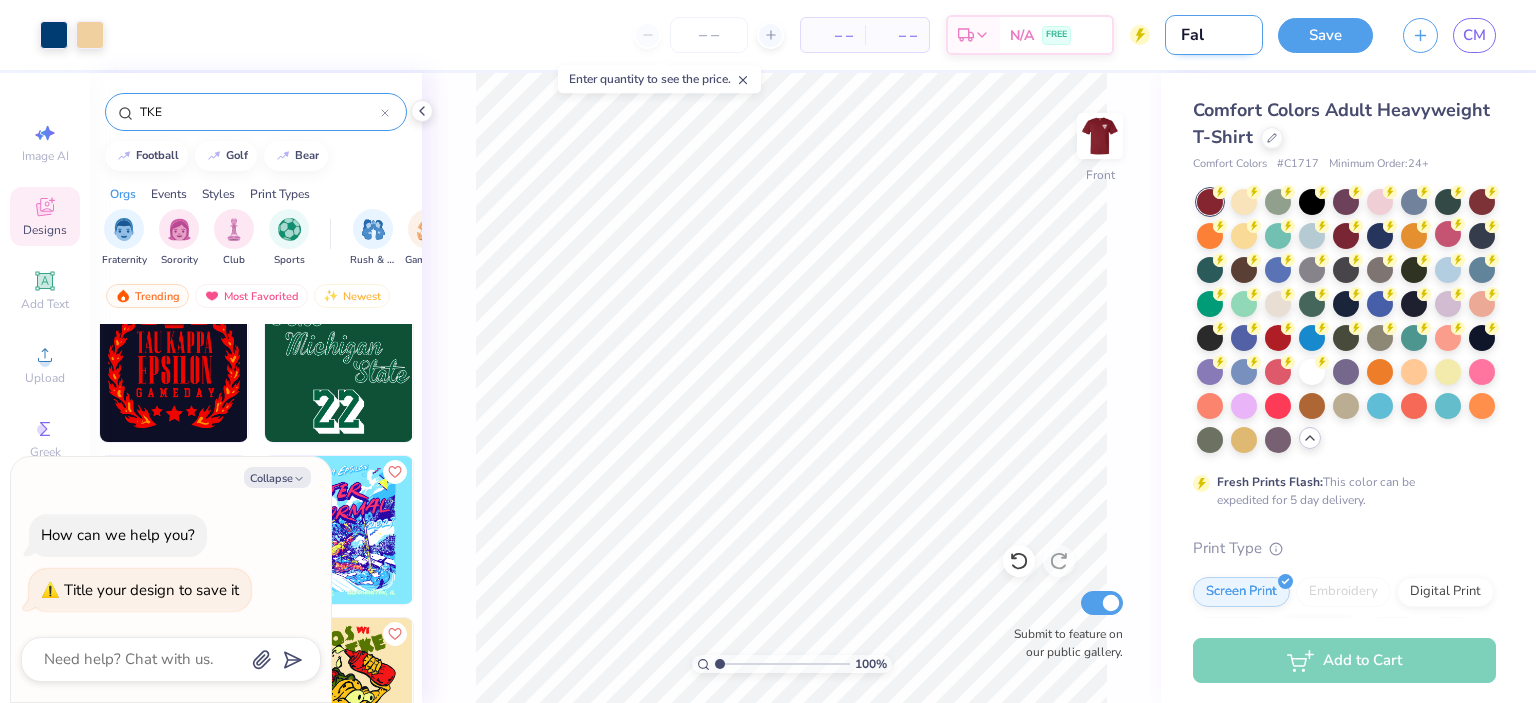 type on "x" 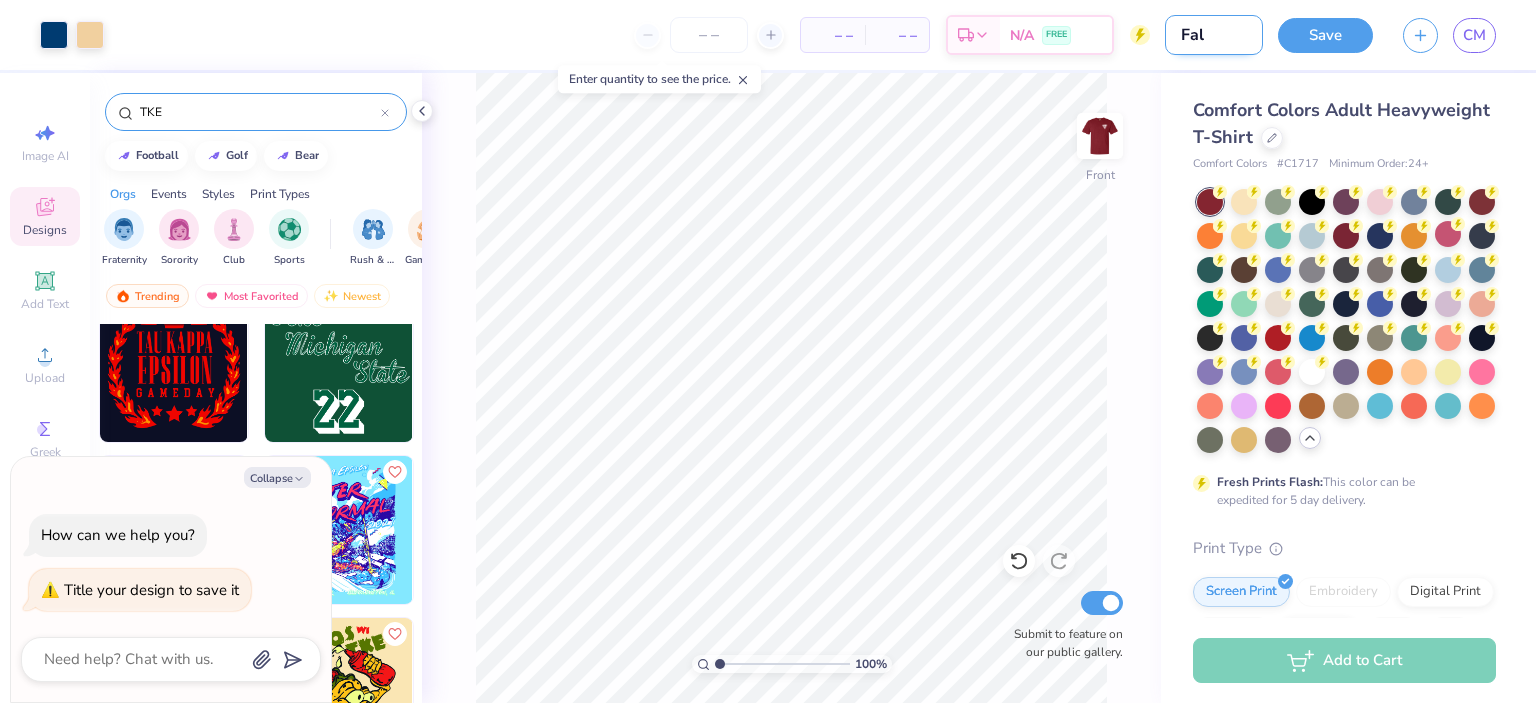 type on "Fall" 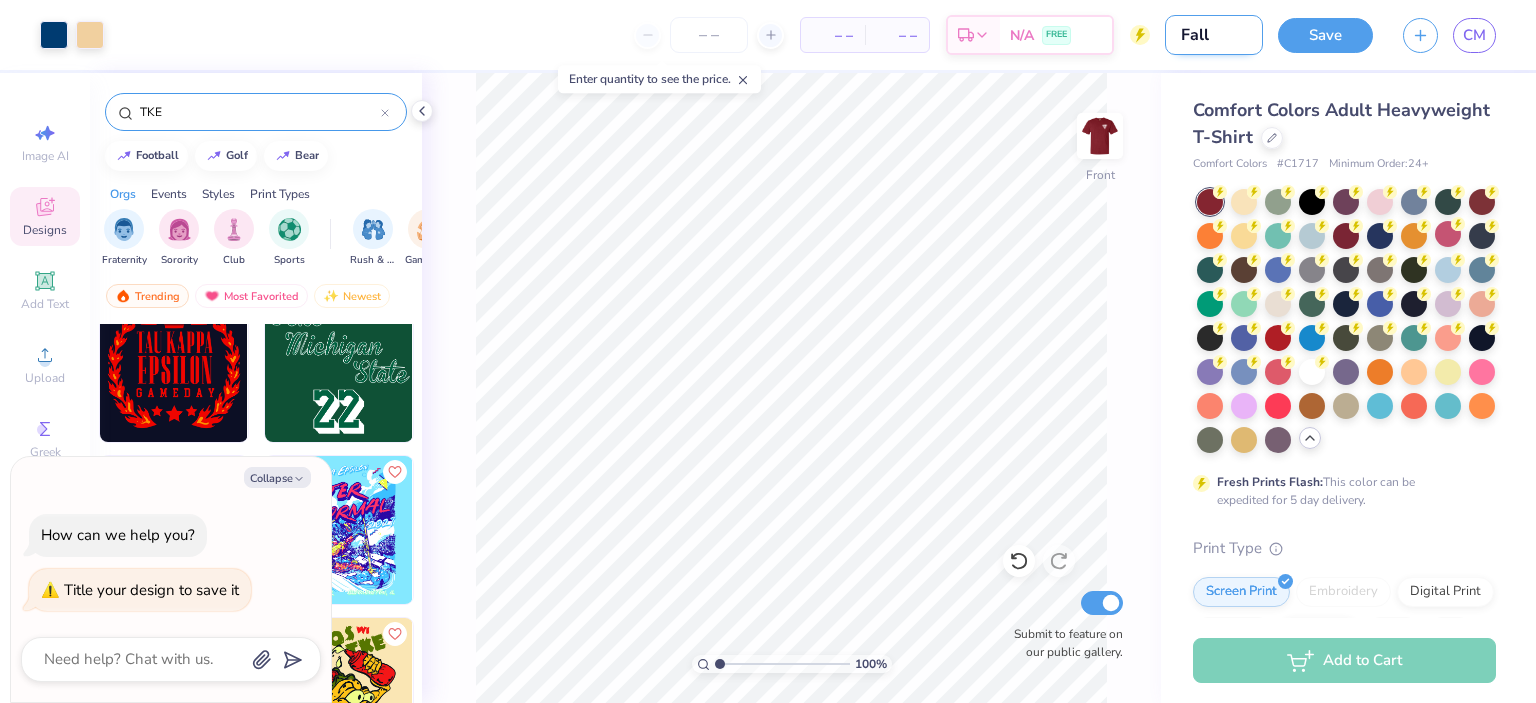 type on "x" 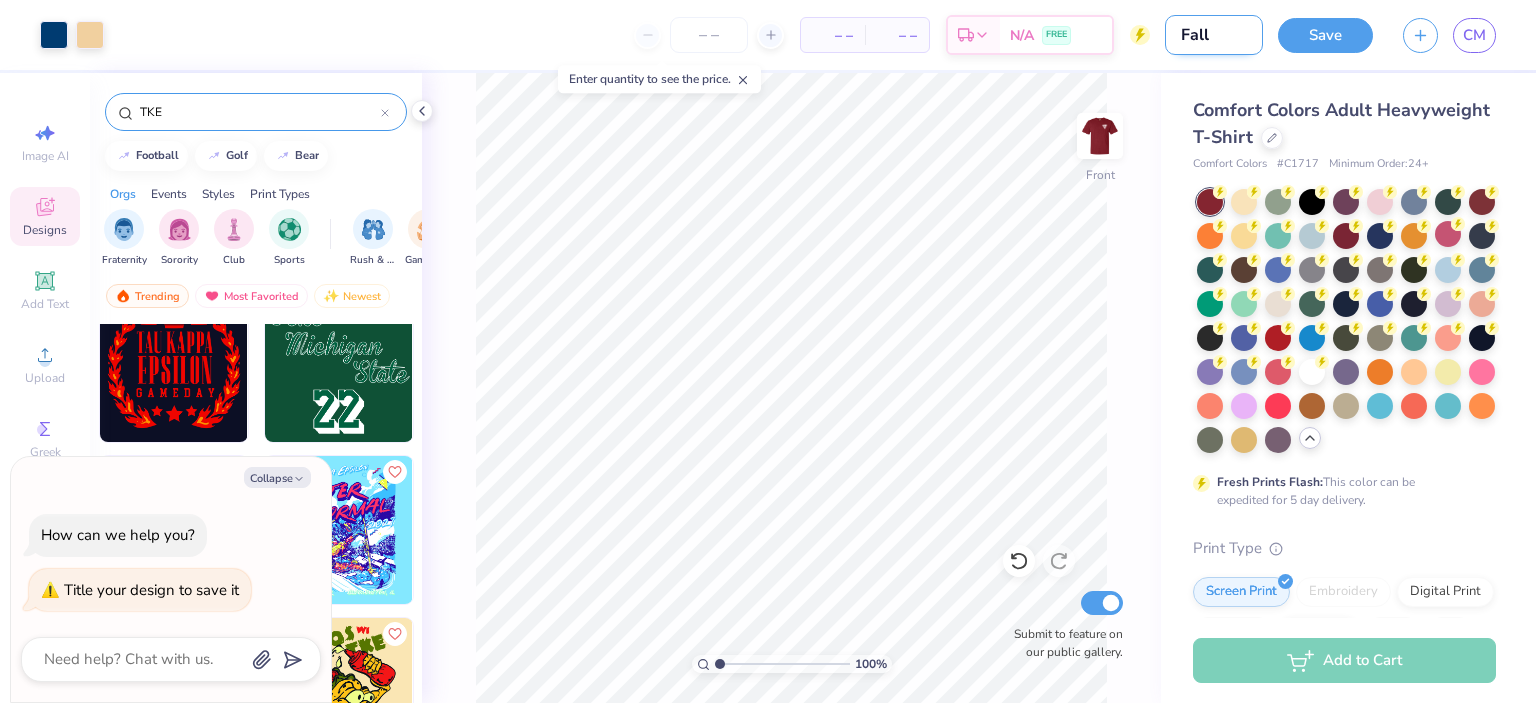 type on "Fall" 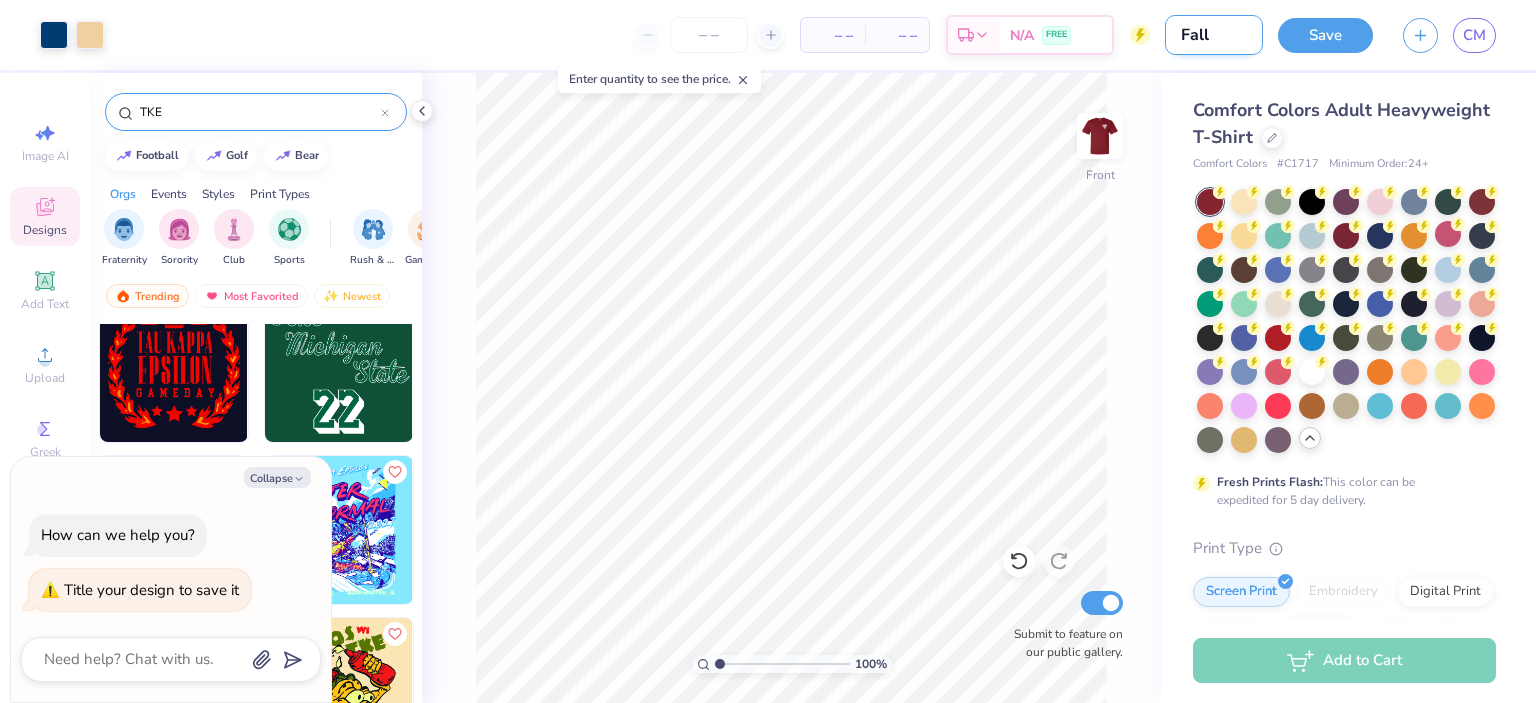 type on "x" 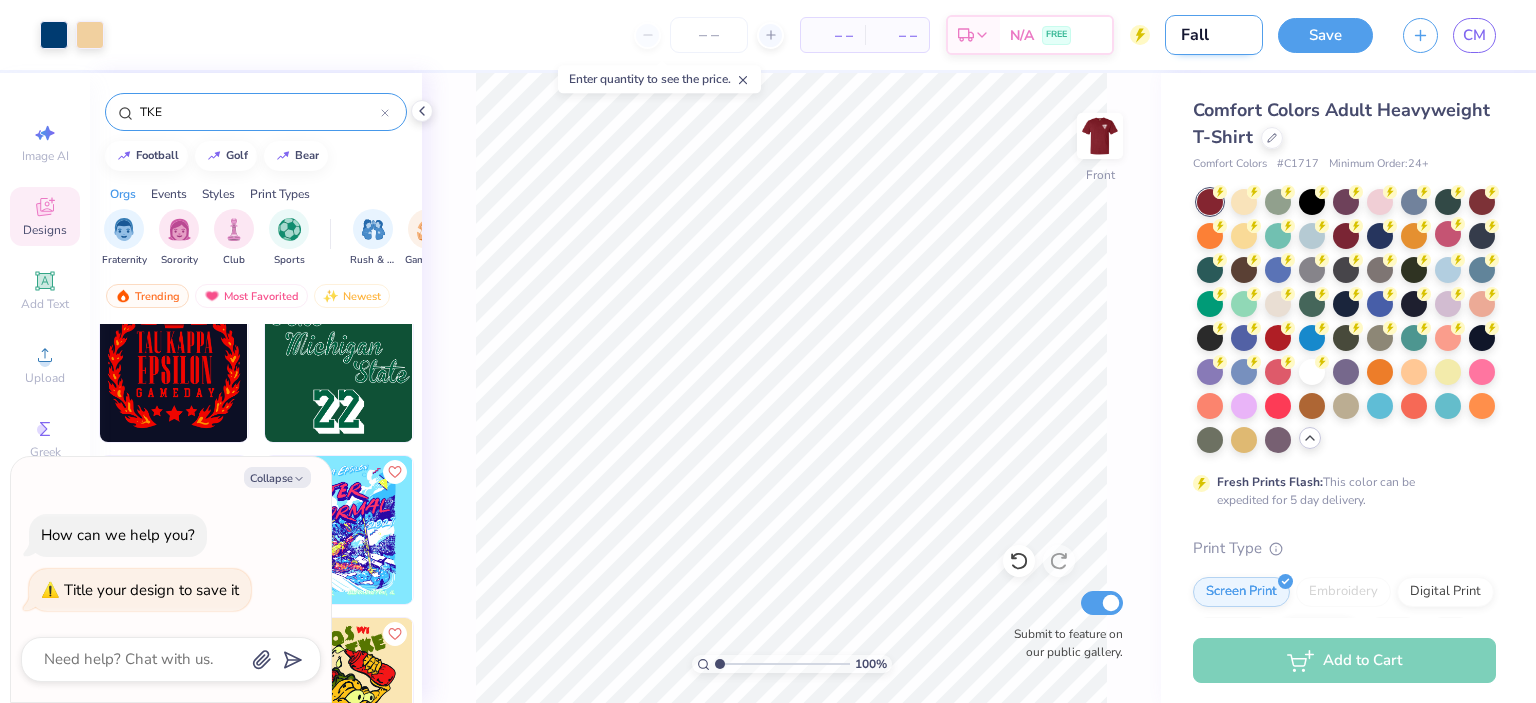 type on "Fall R" 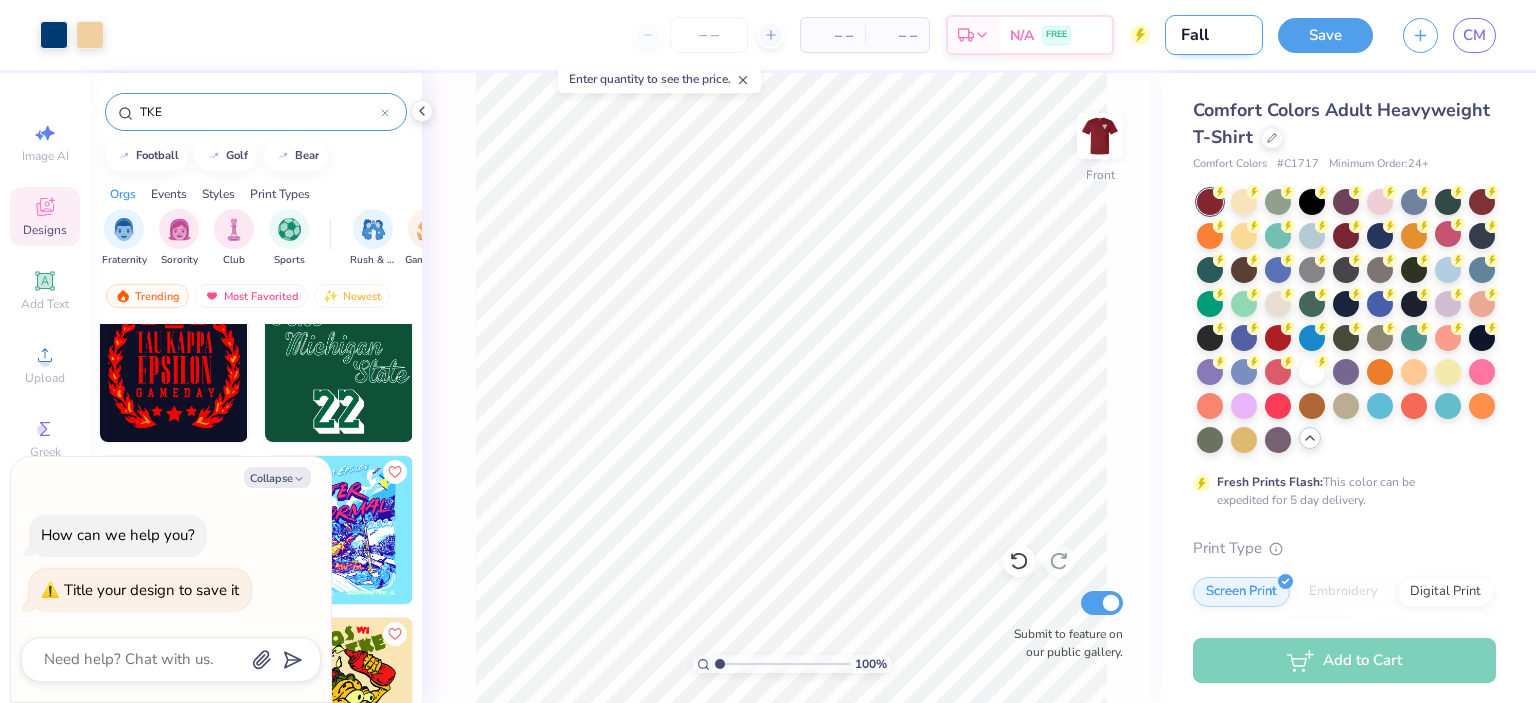 type on "x" 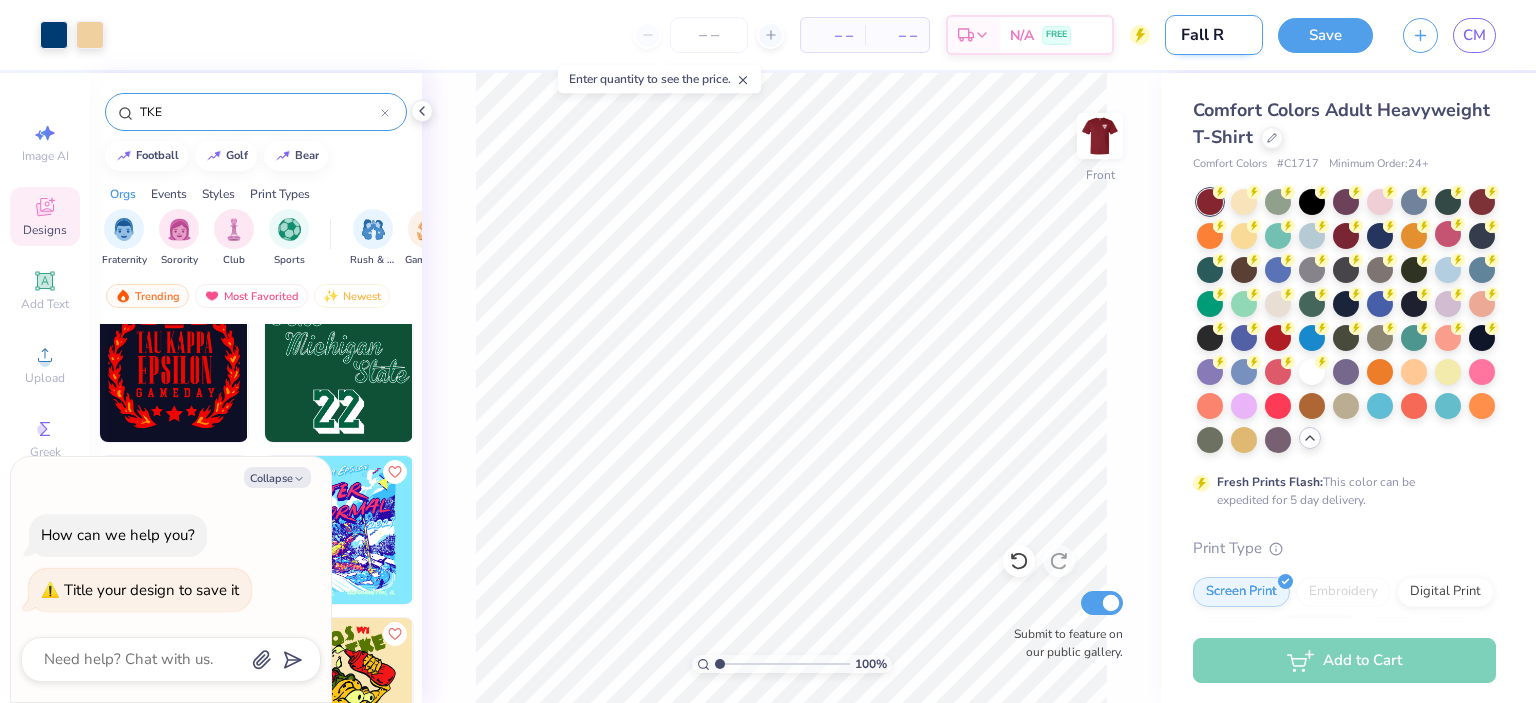 type on "Fall Ru" 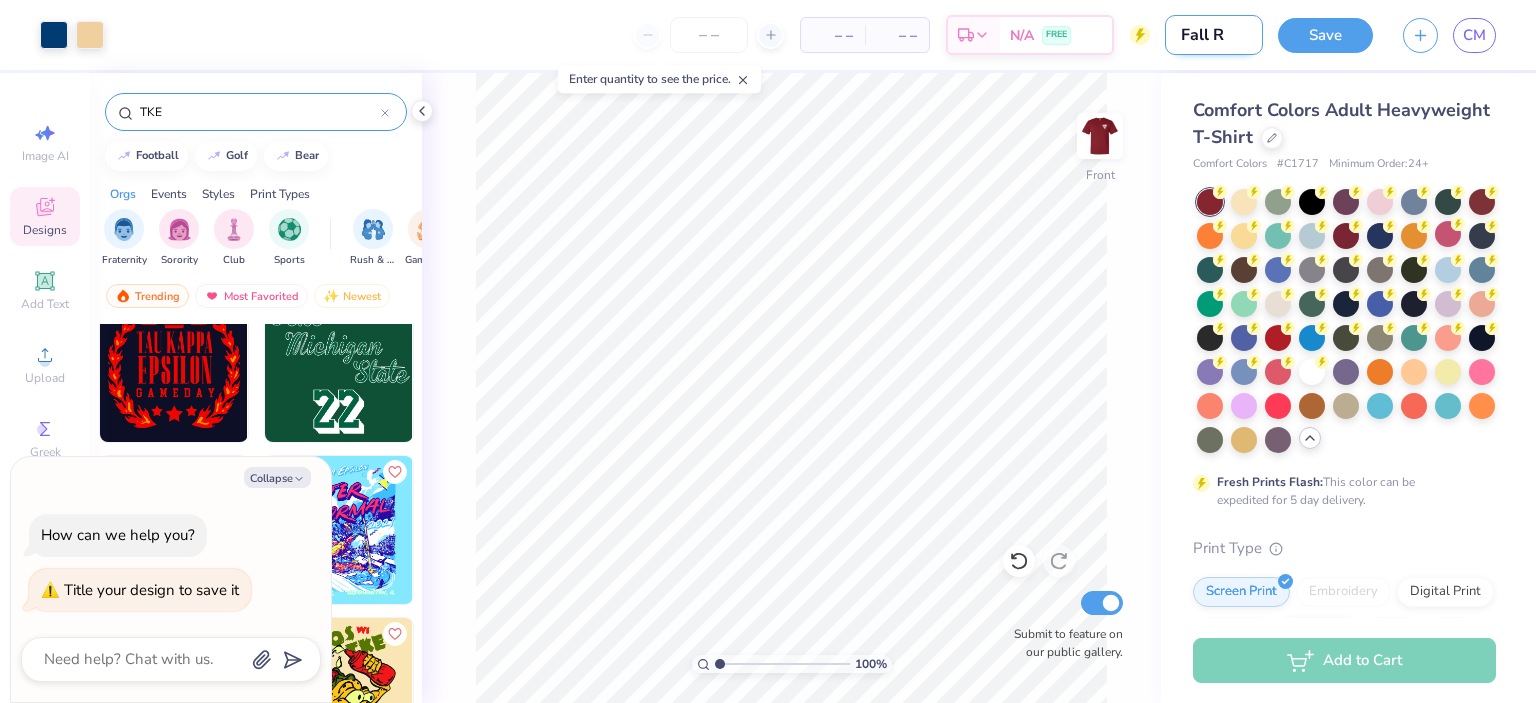type on "x" 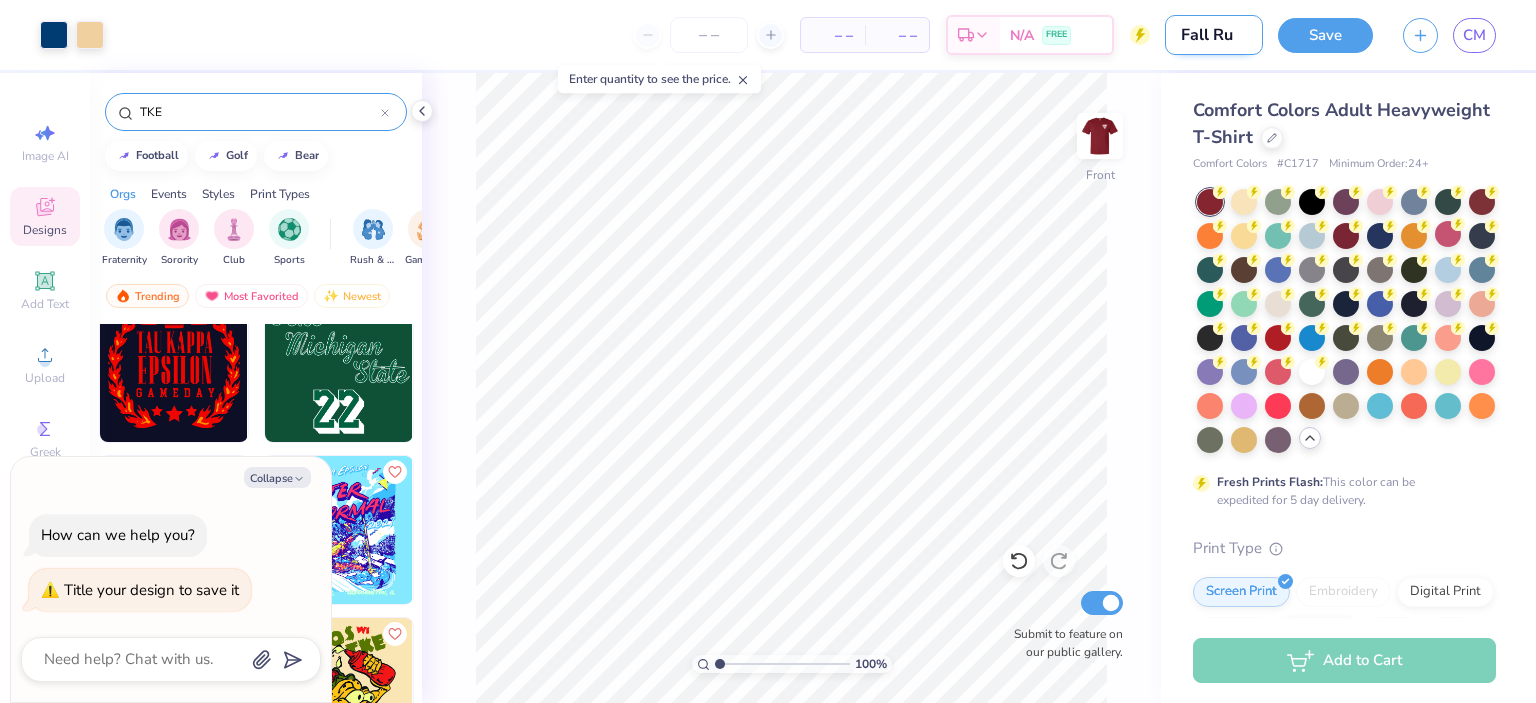 type on "Fall Rus" 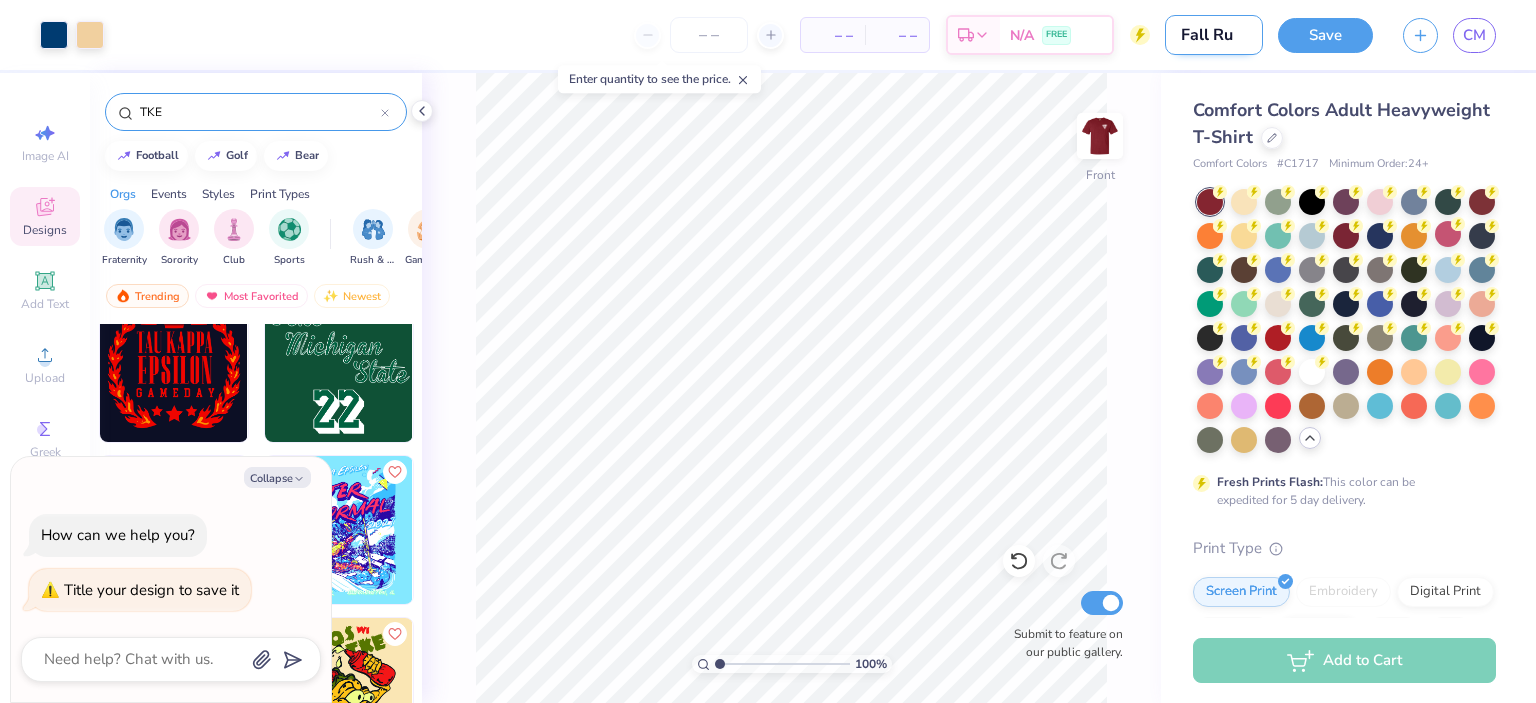 type on "x" 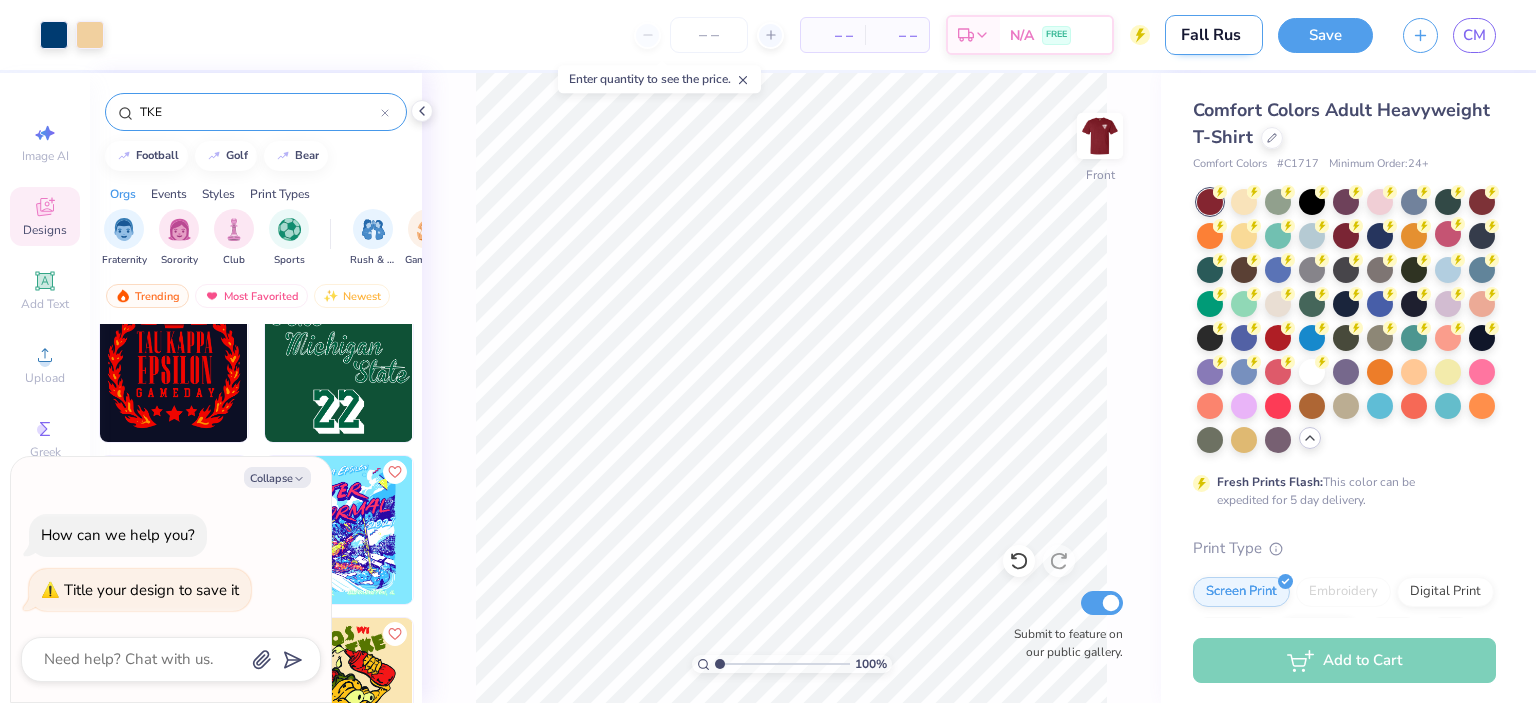 type on "Fall Rush" 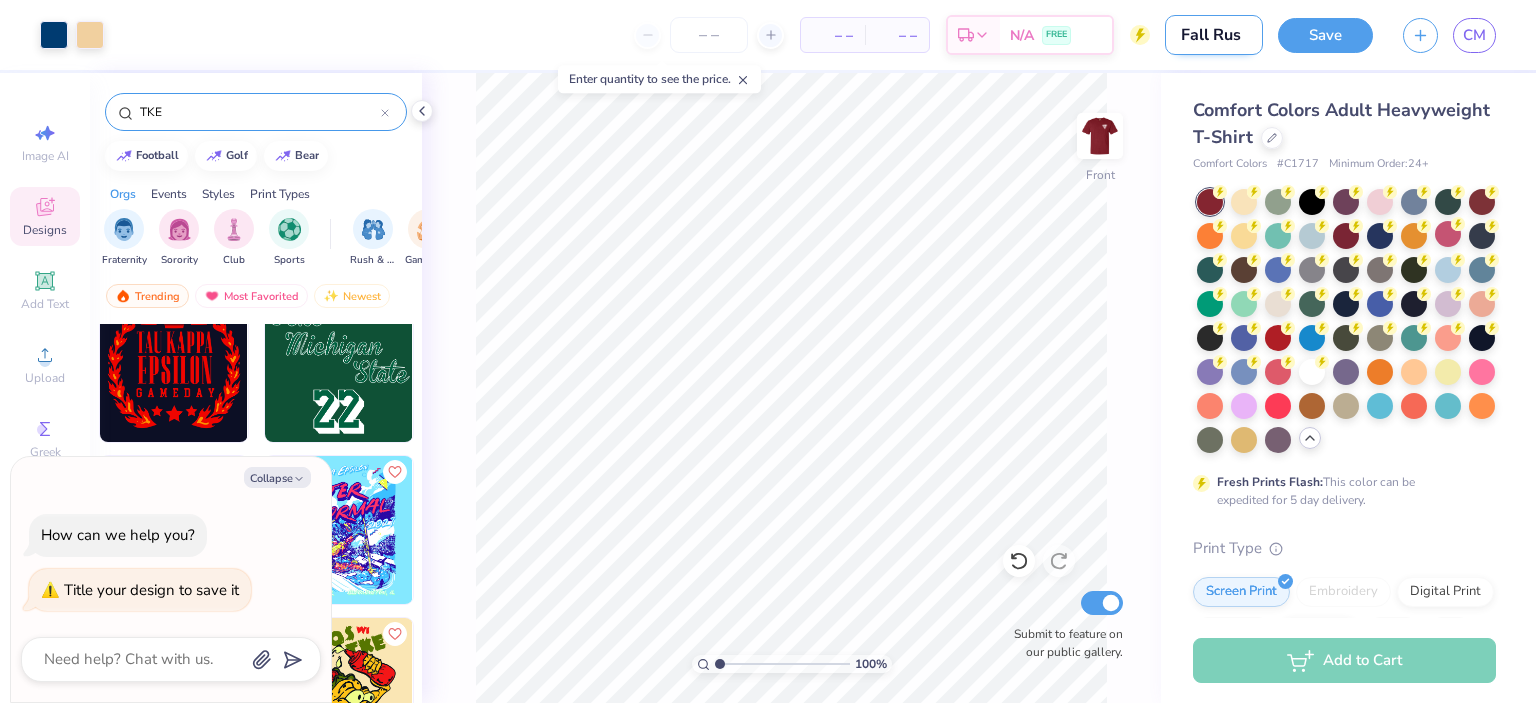type on "x" 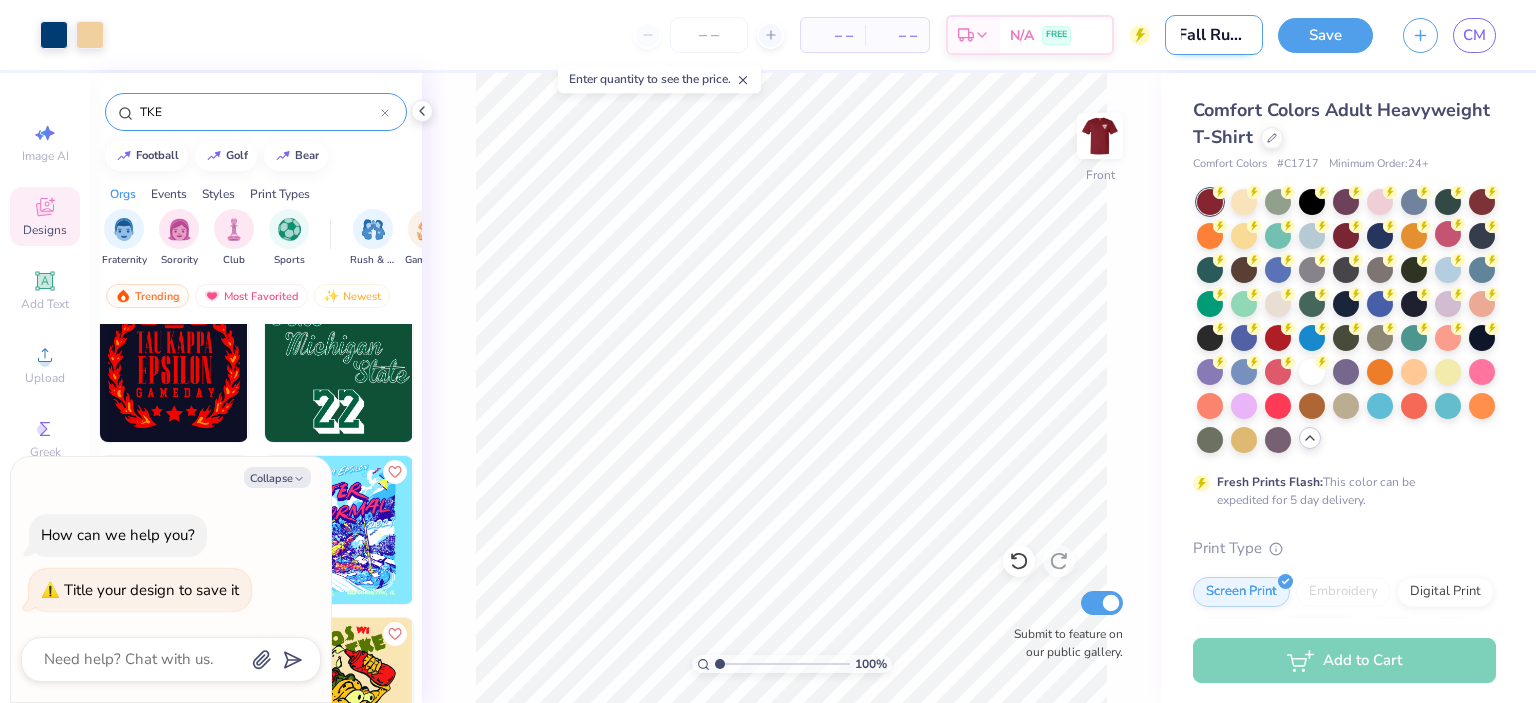 type on "Fall Rush" 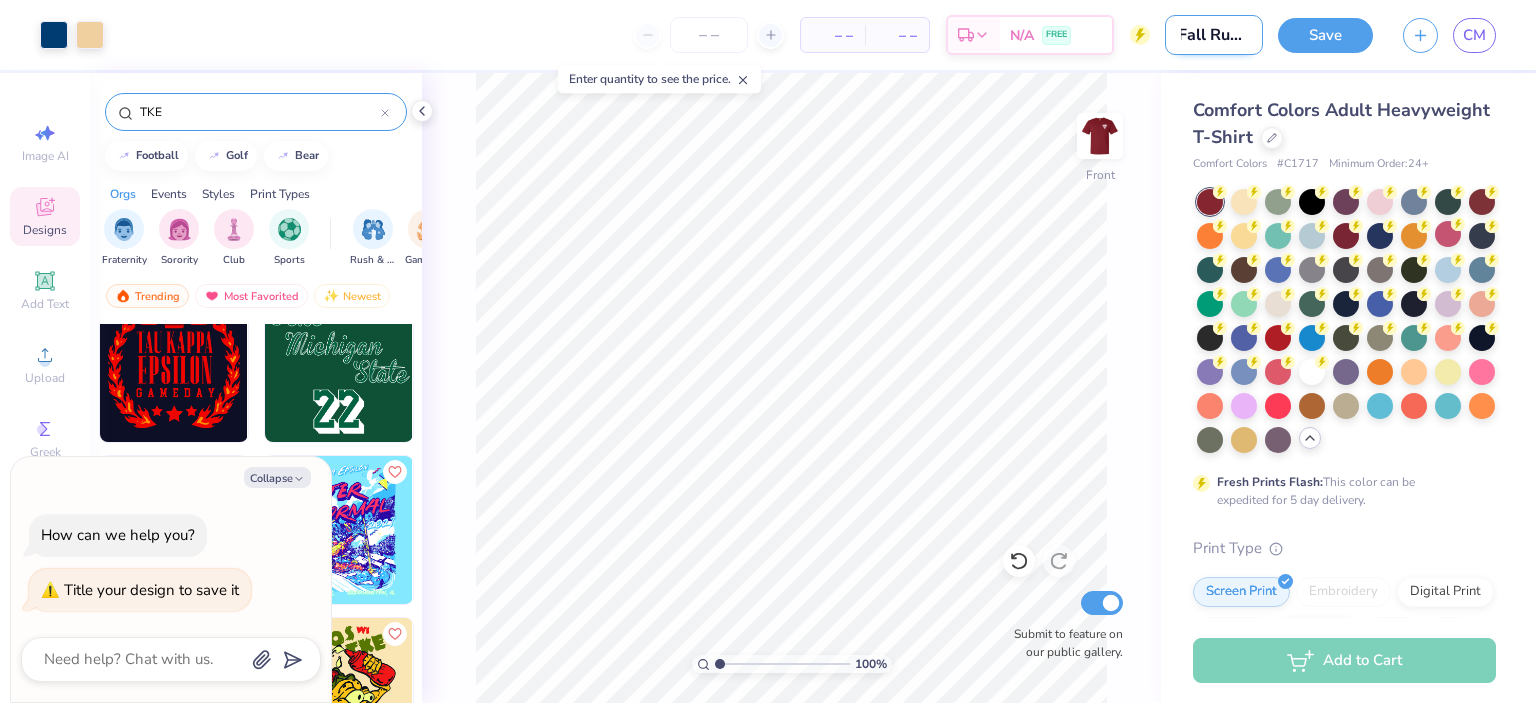 type on "x" 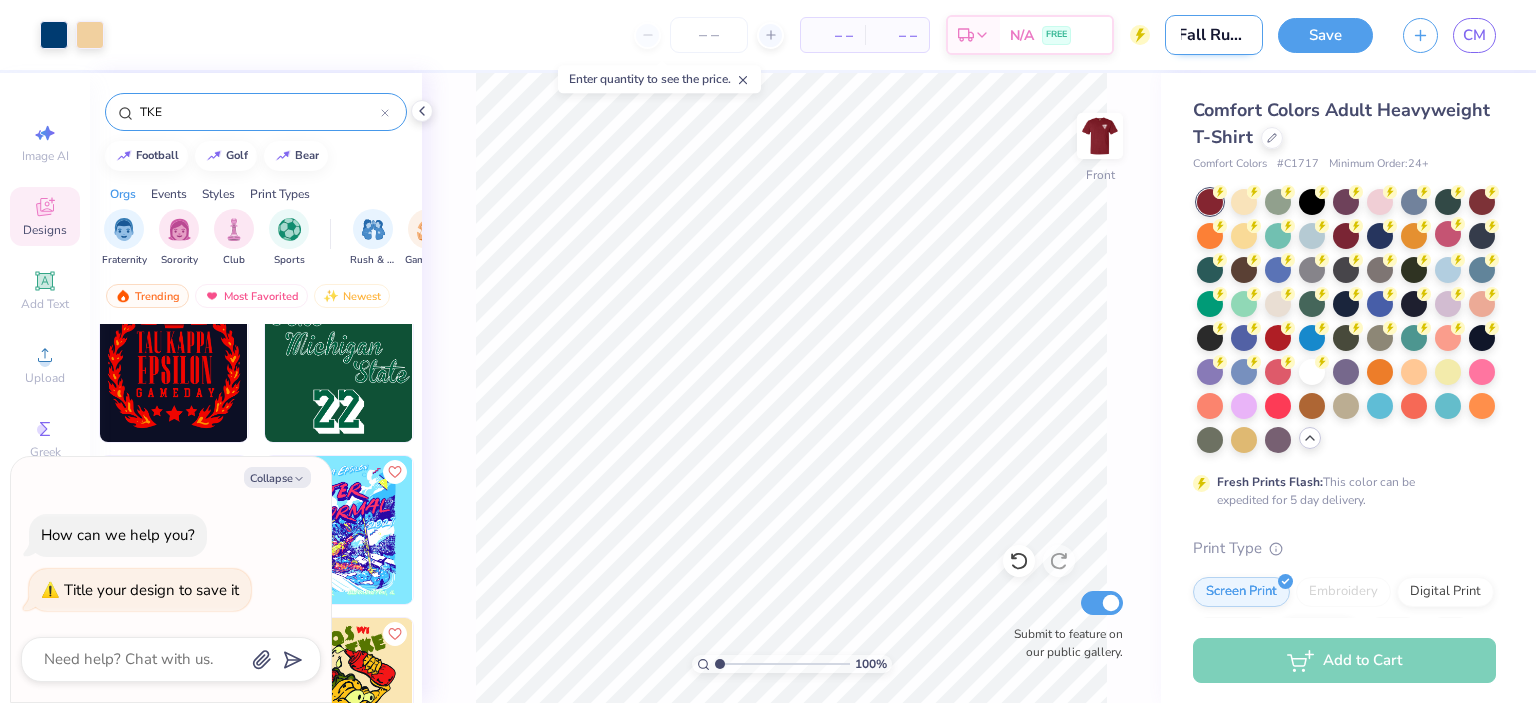 type on "Fall Rush 2" 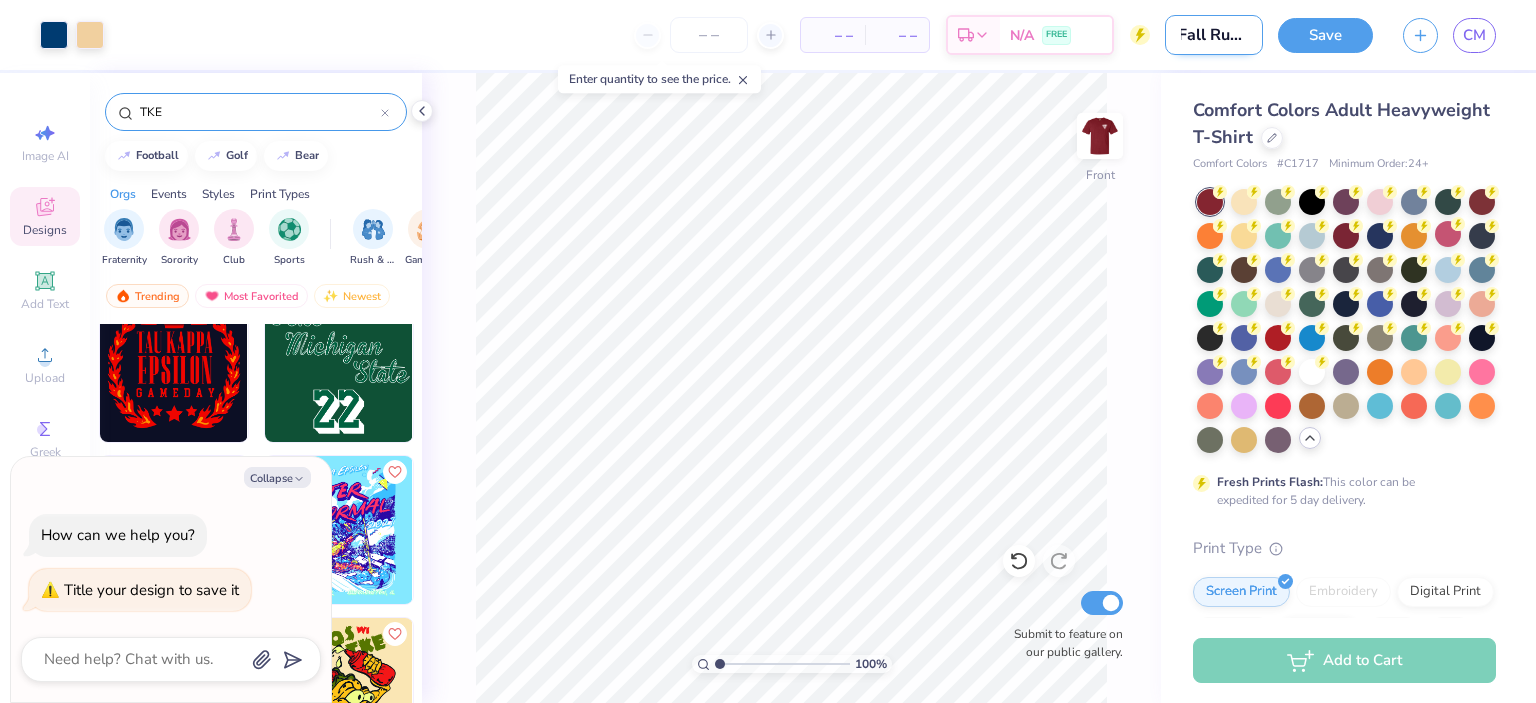 type on "x" 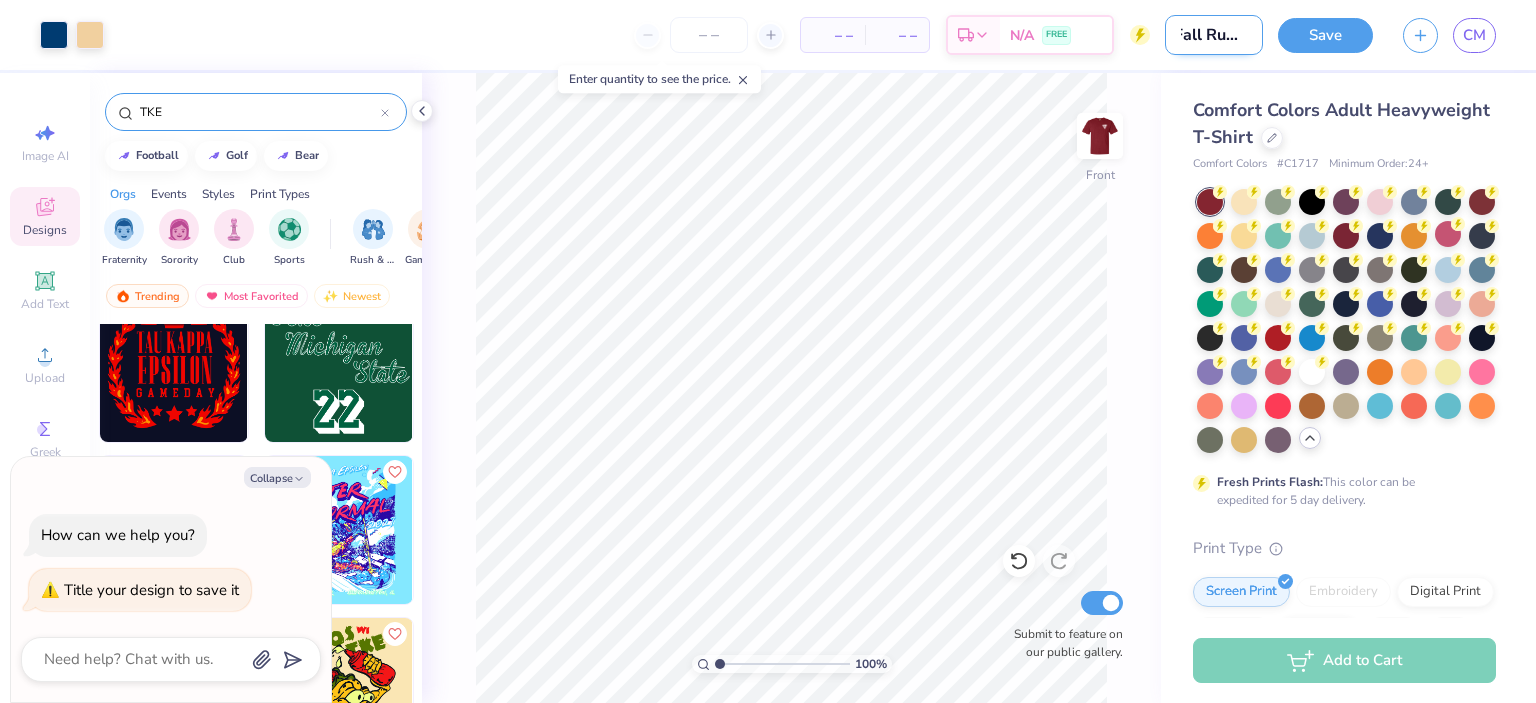type on "Fall Rush 20" 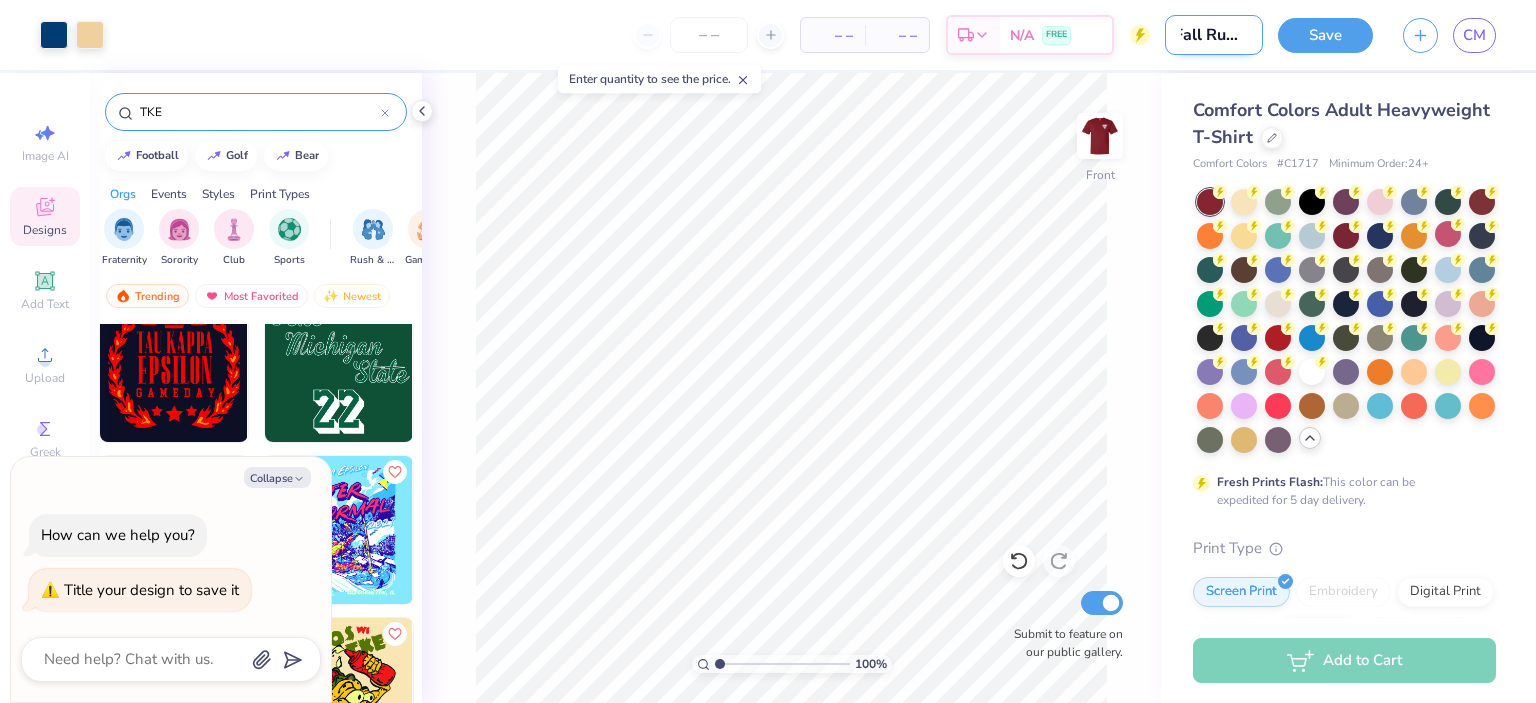 type on "x" 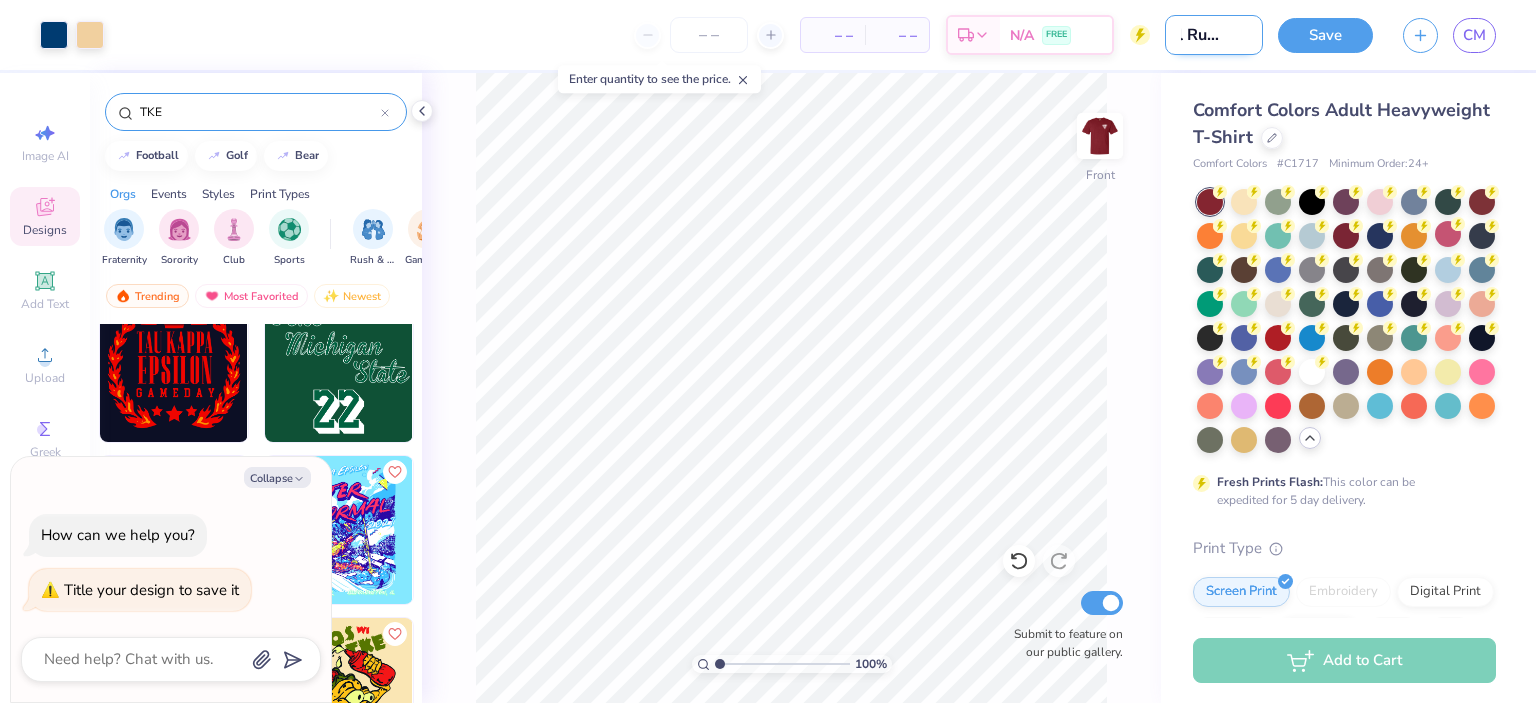 type on "Fall Rush 202" 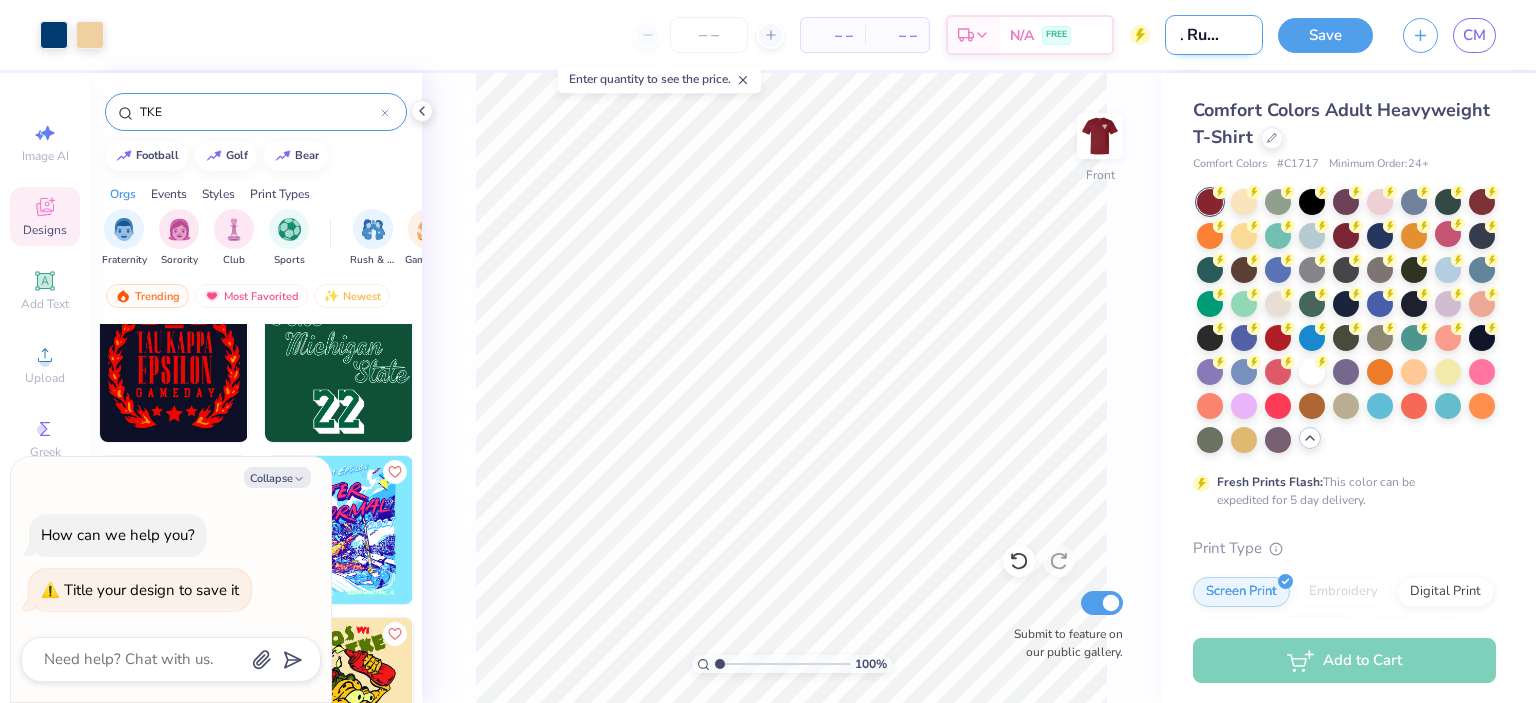 type on "x" 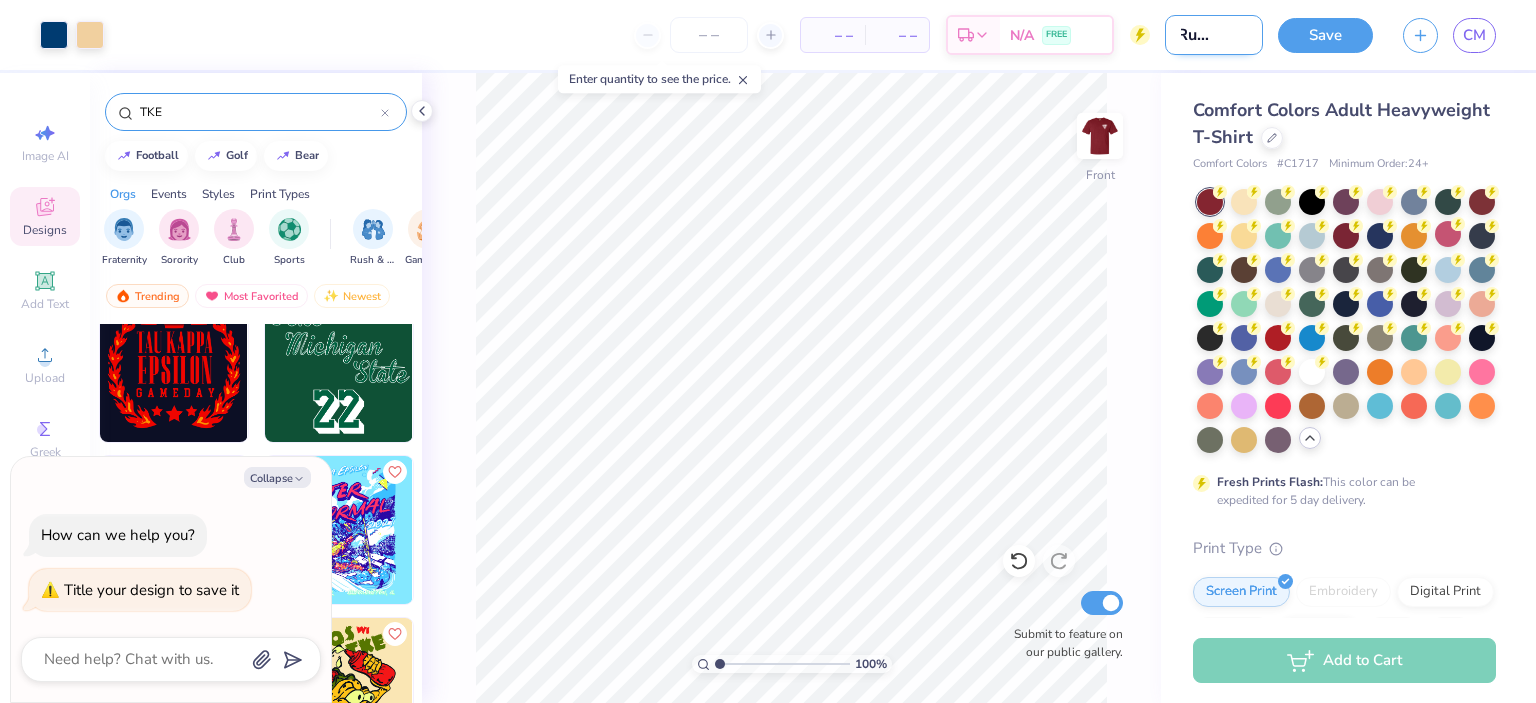 type on "Fall Rush 2025" 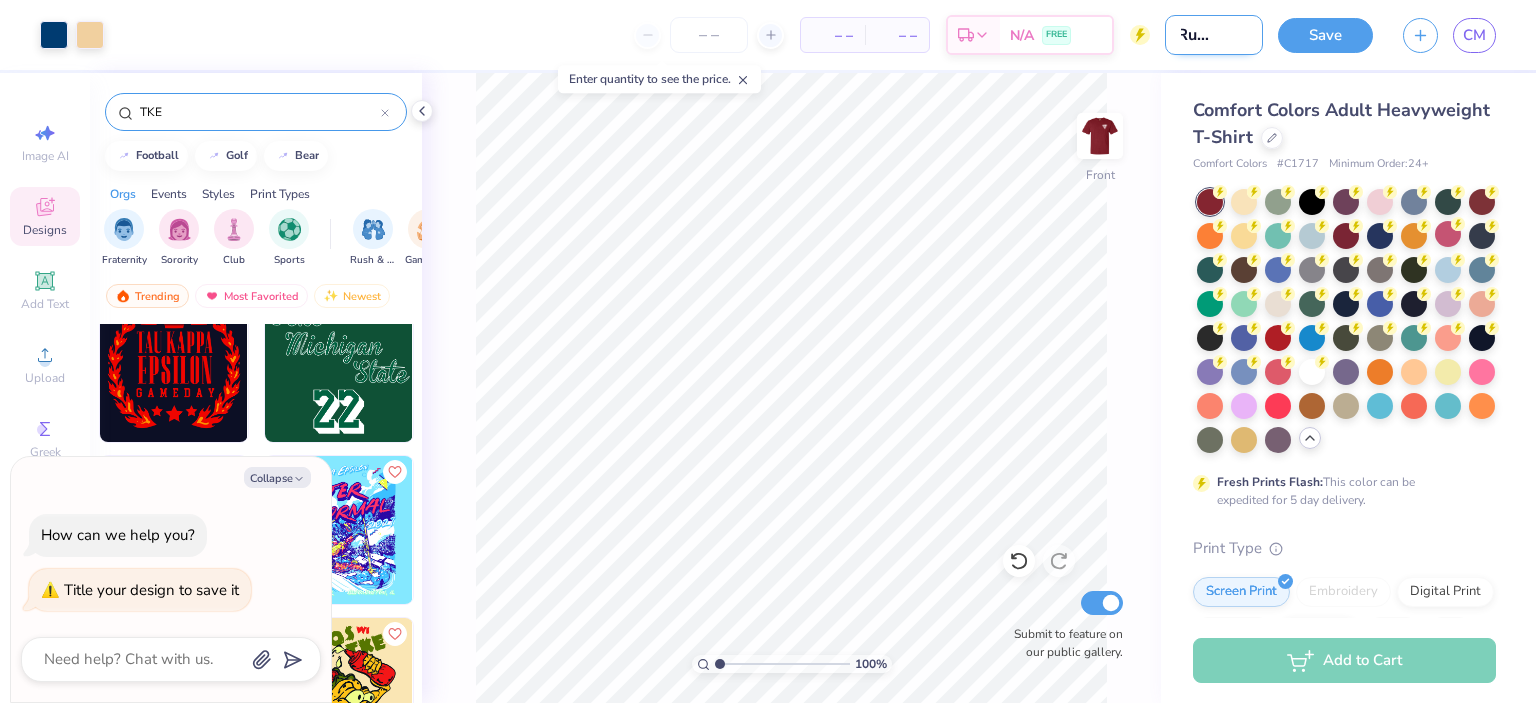 type on "x" 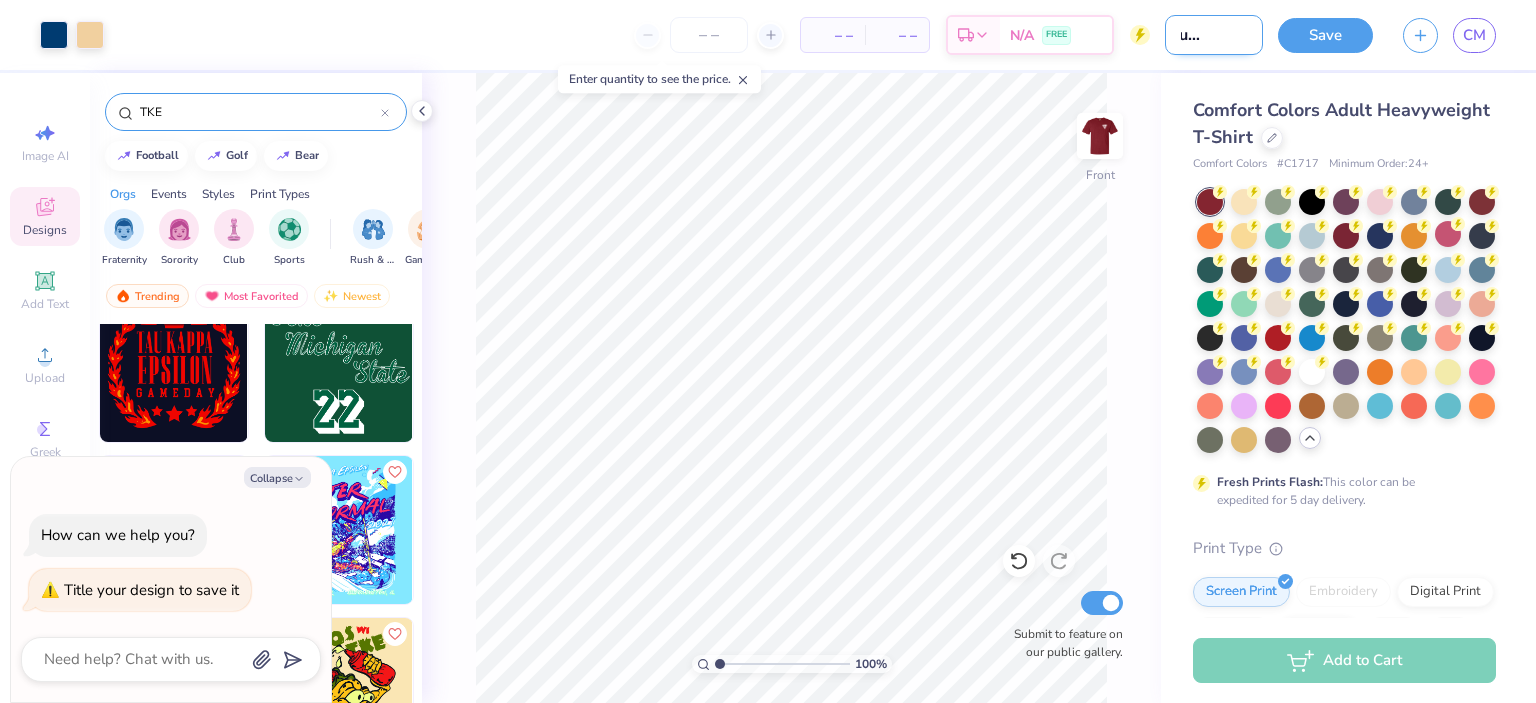 type on "Fall Rush 2025" 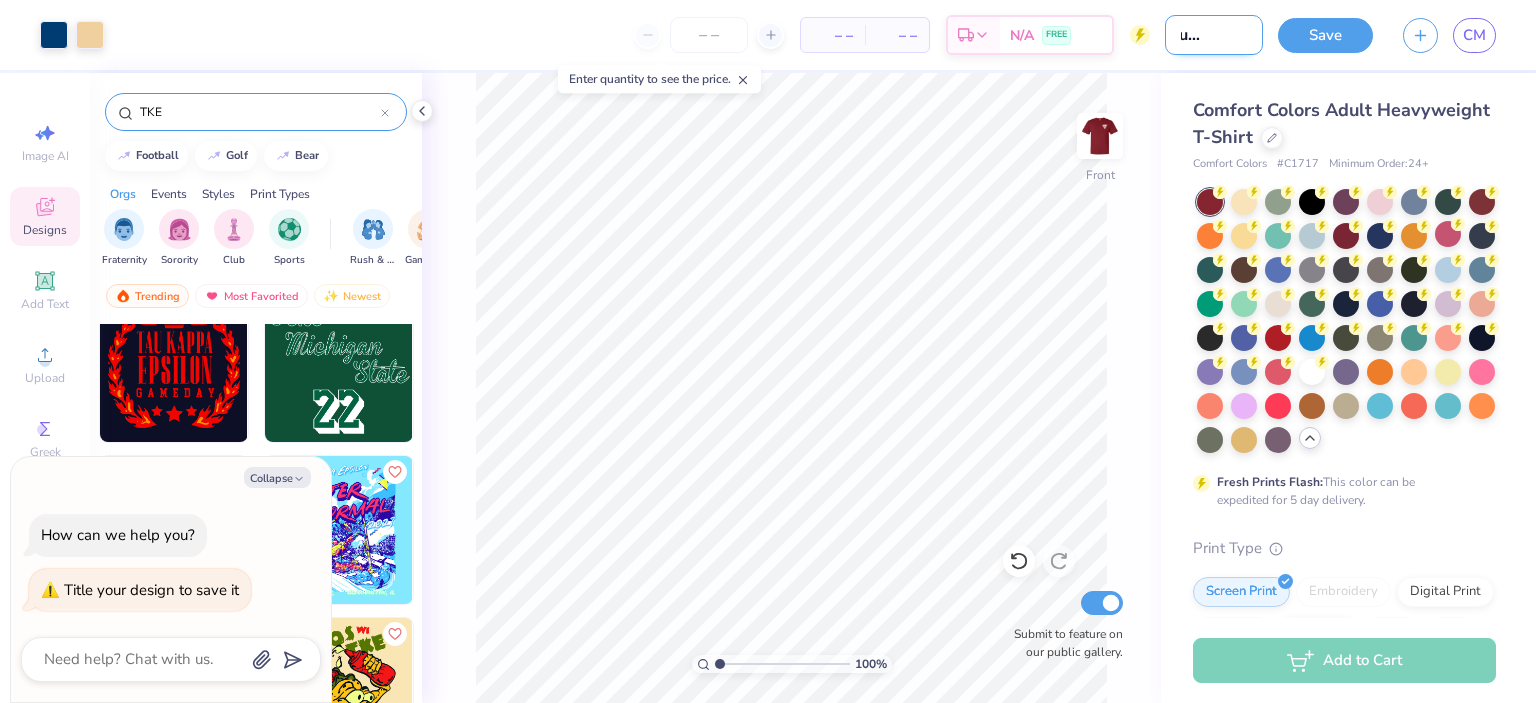 type on "x" 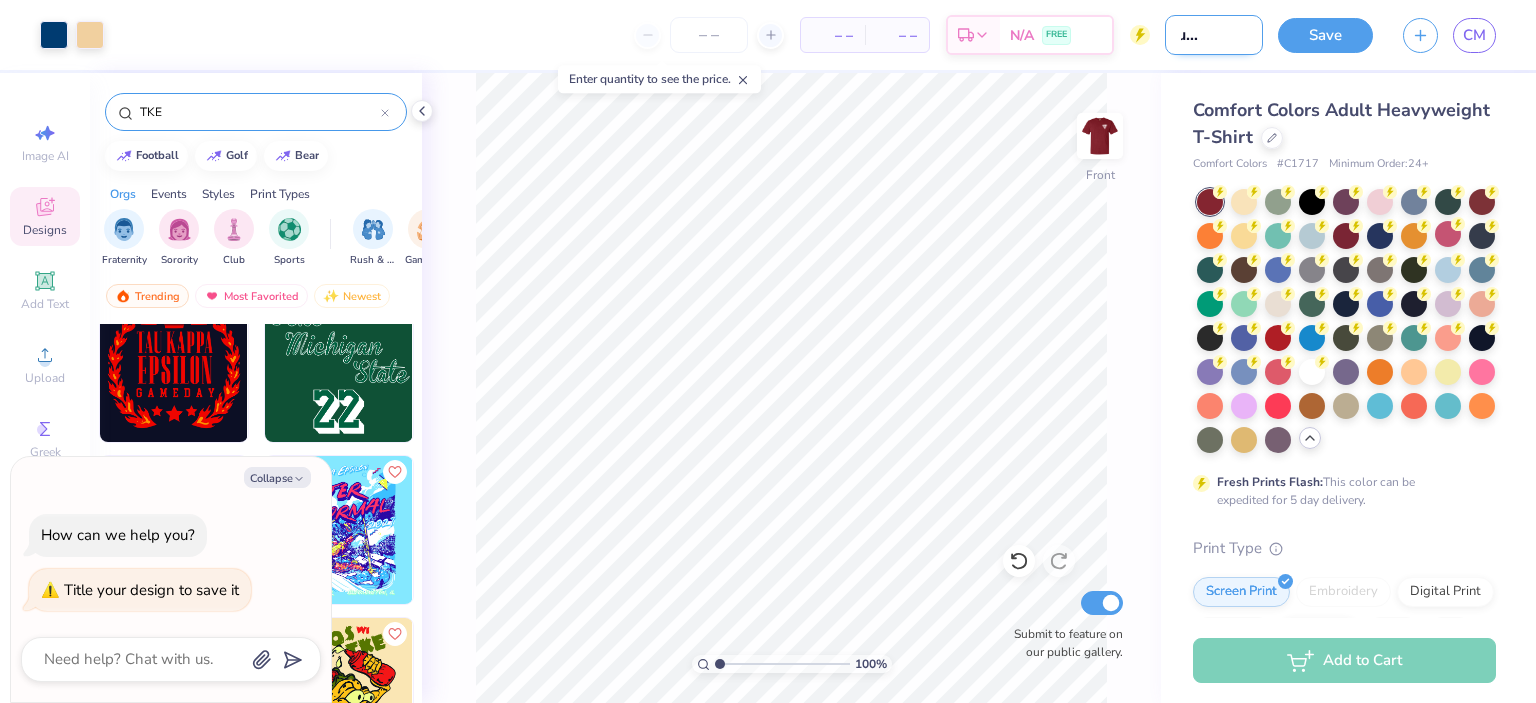 type on "Fall Rush 2025 T" 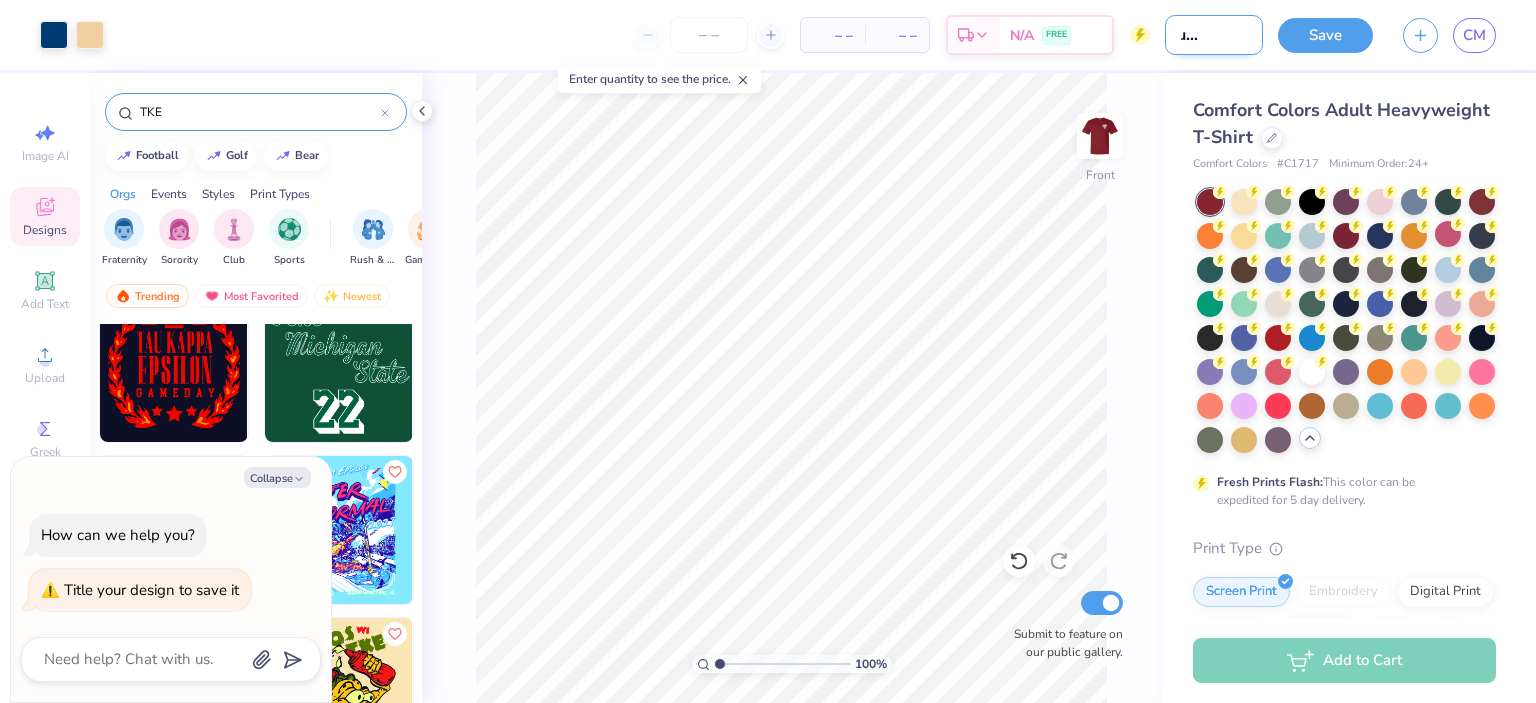 type on "x" 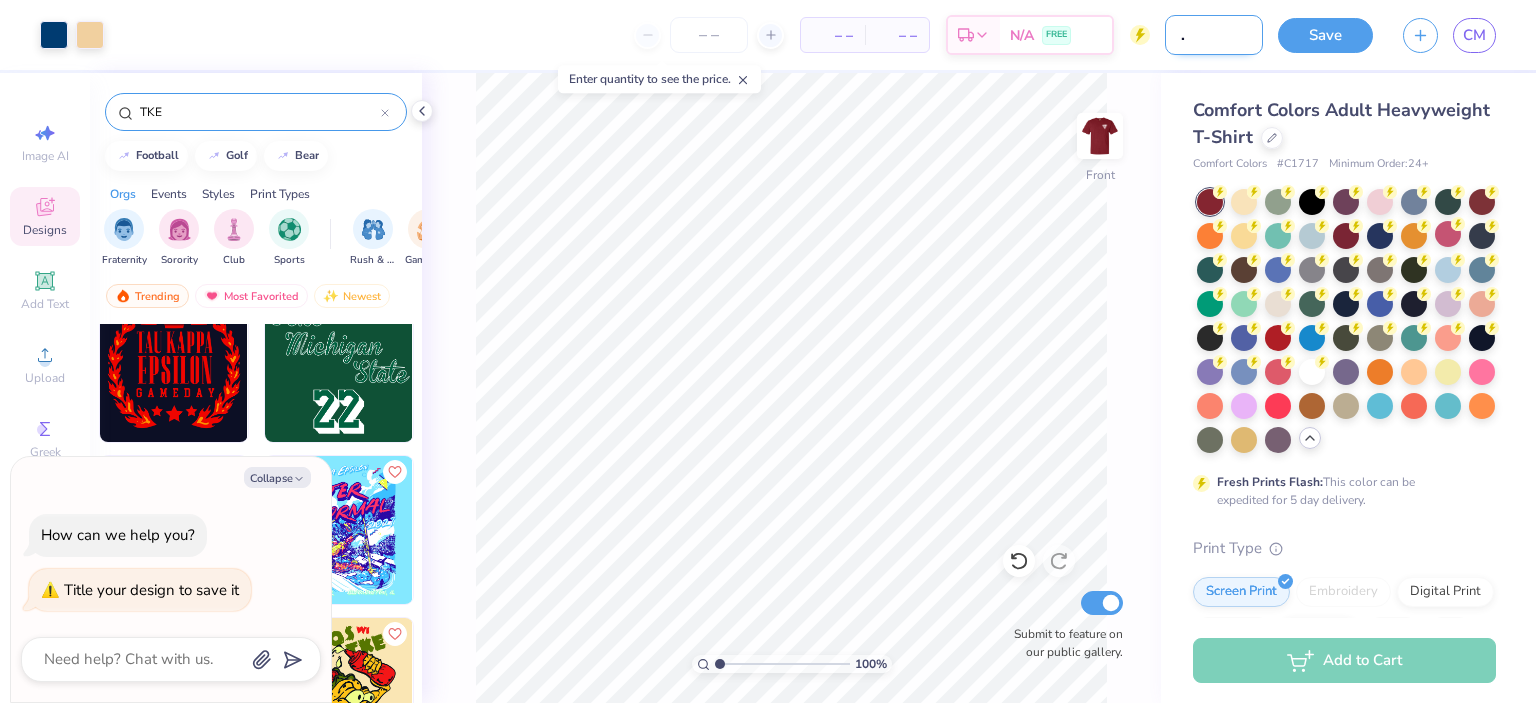 type on "Fall Rush 2025 TK" 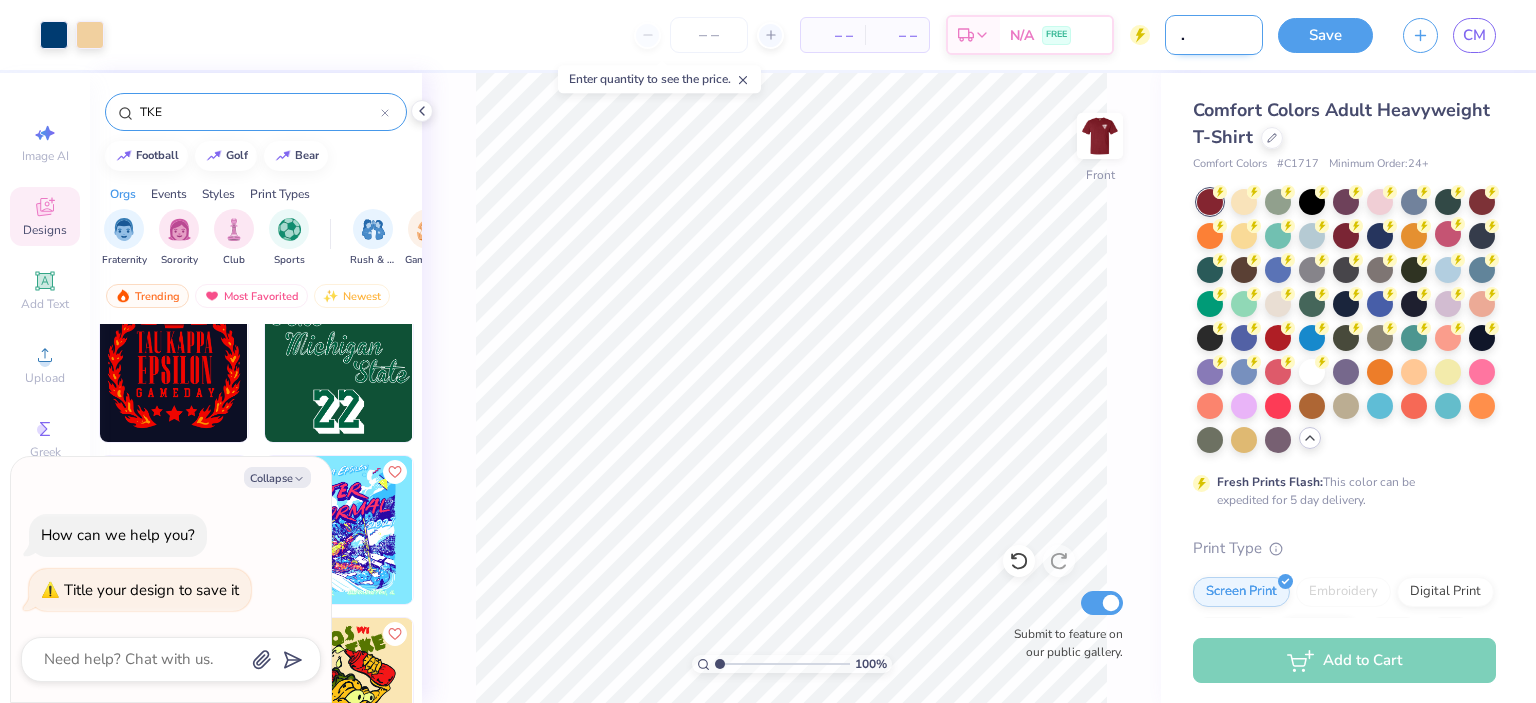 type on "x" 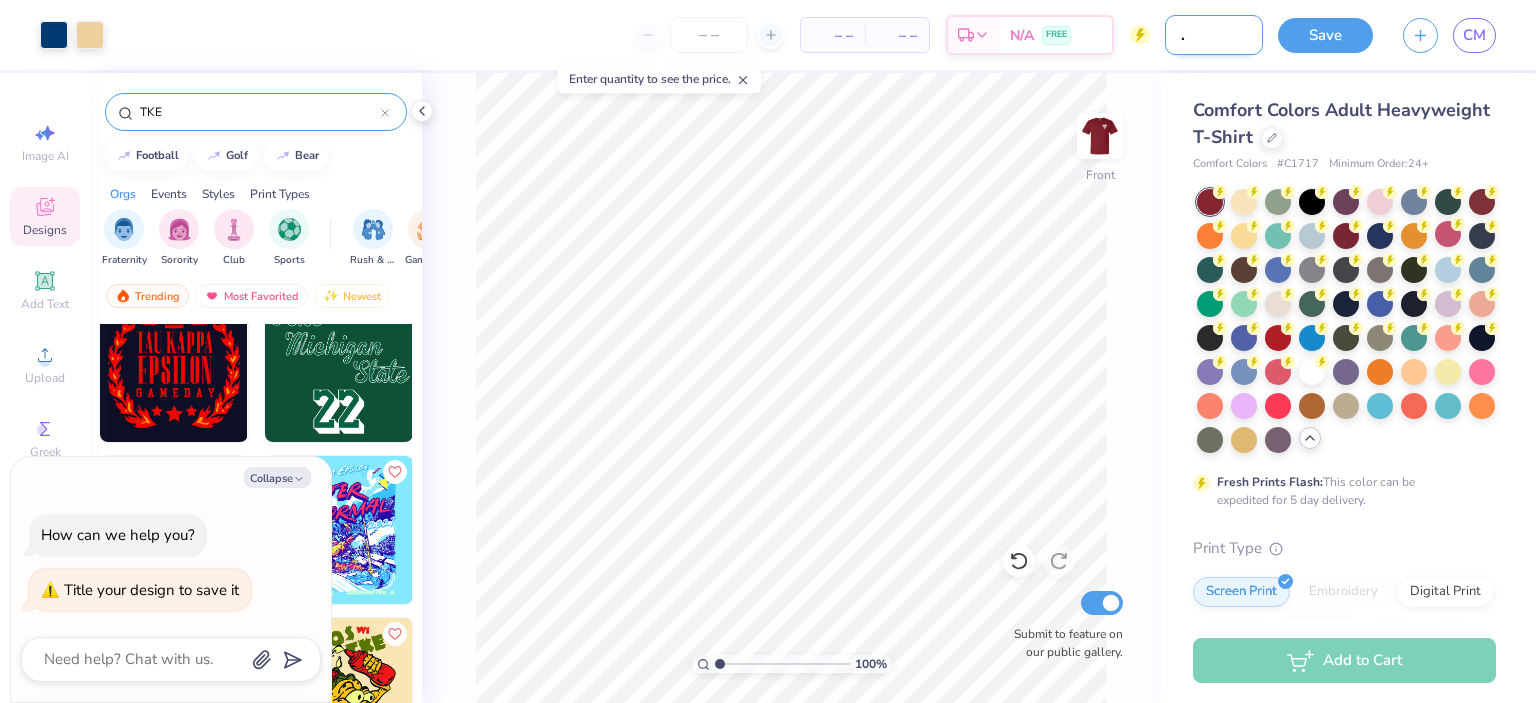 type on "Fall Rush 2025 TKE" 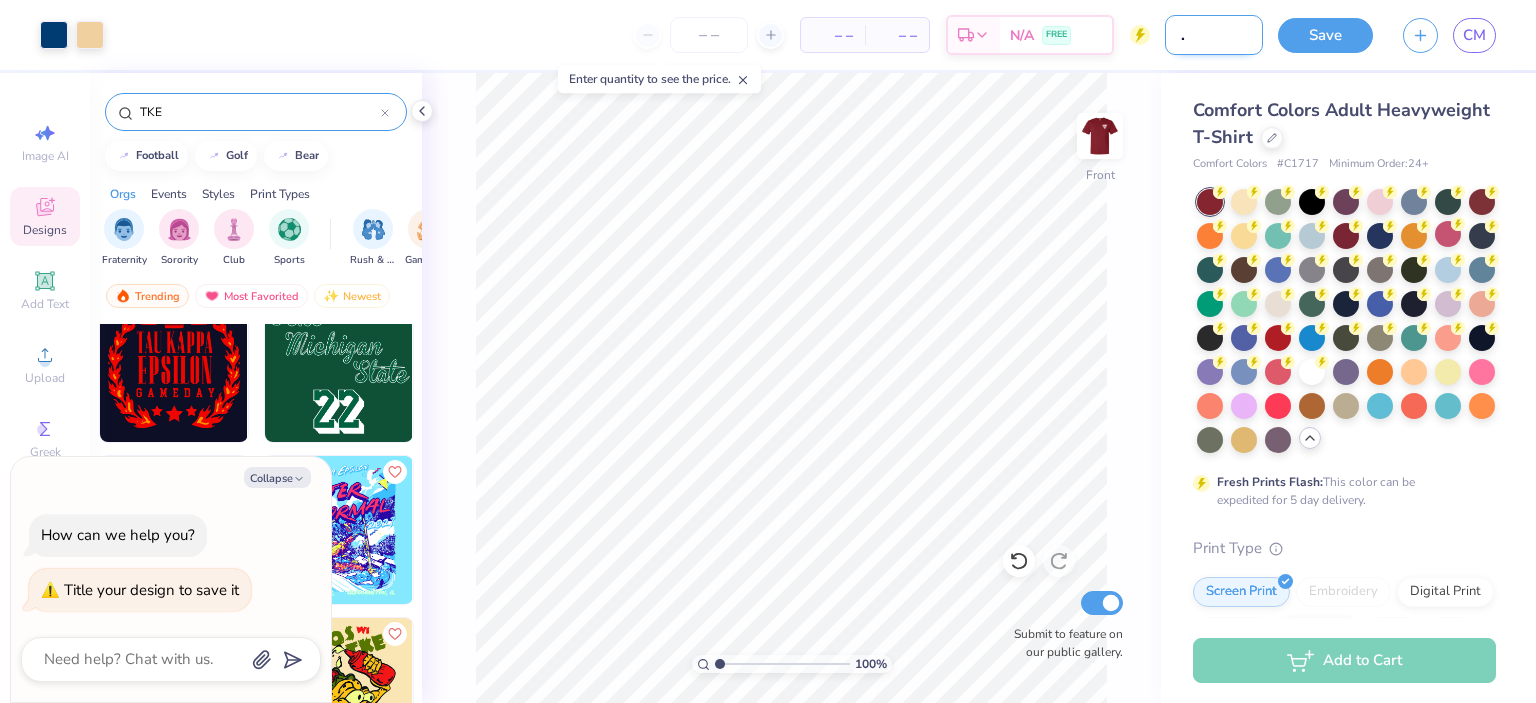 type on "x" 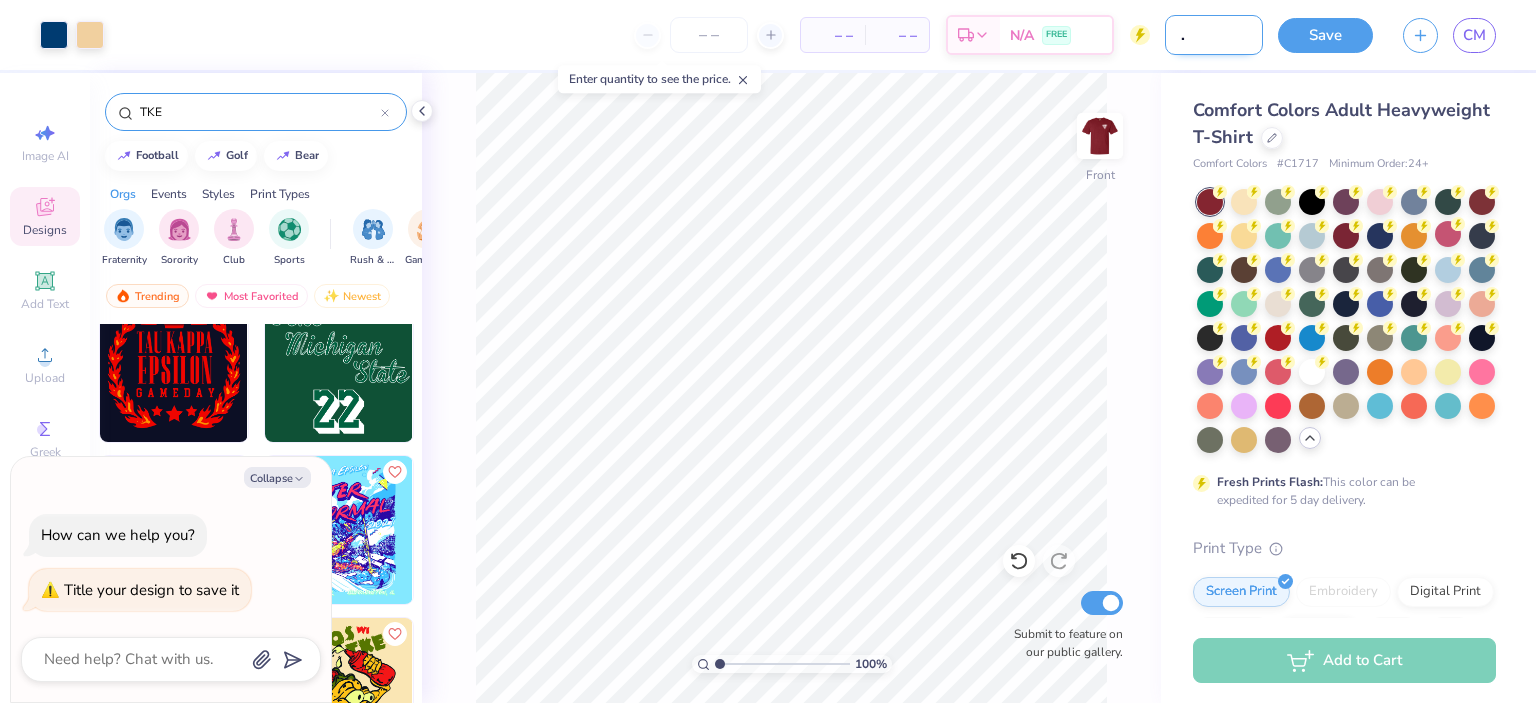 scroll, scrollTop: 0, scrollLeft: 80, axis: horizontal 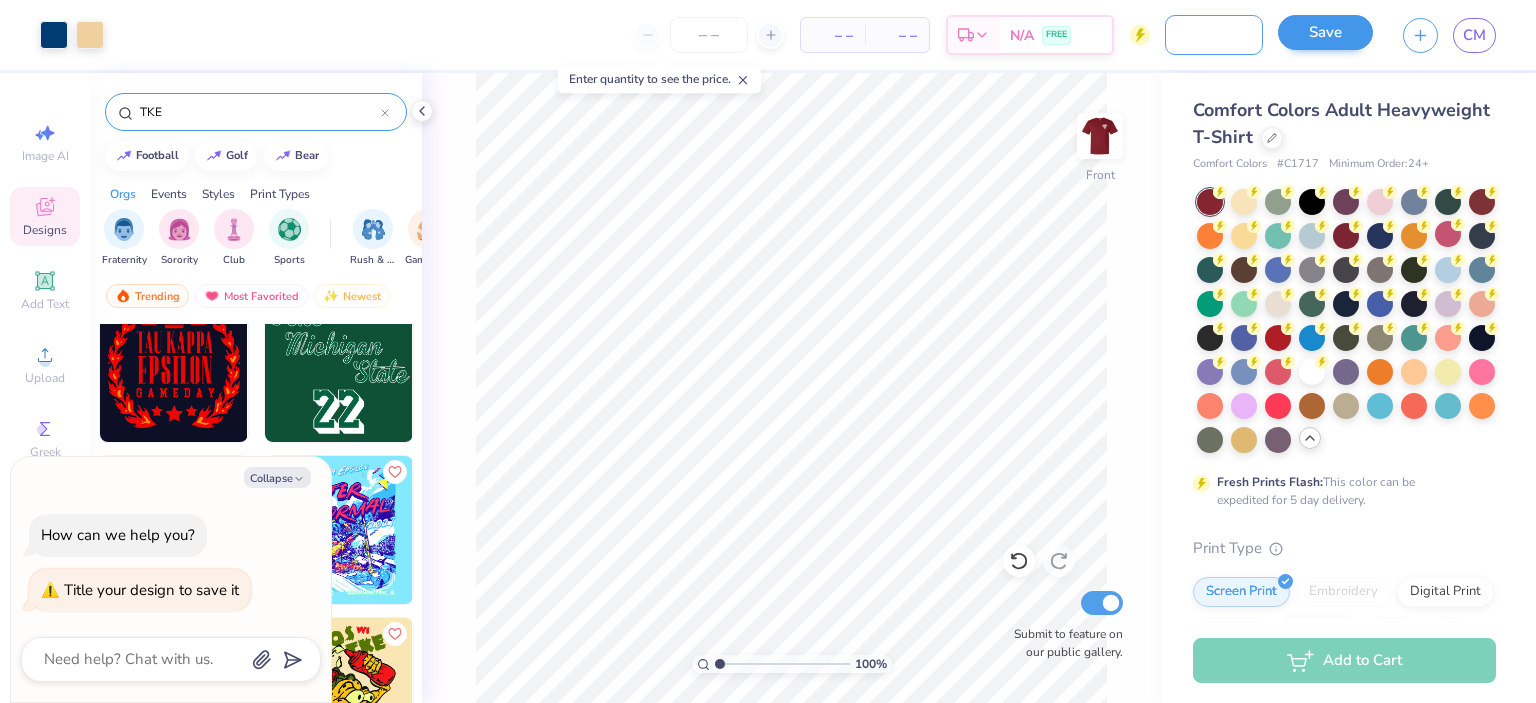 type on "Fall Rush 2025 TKE" 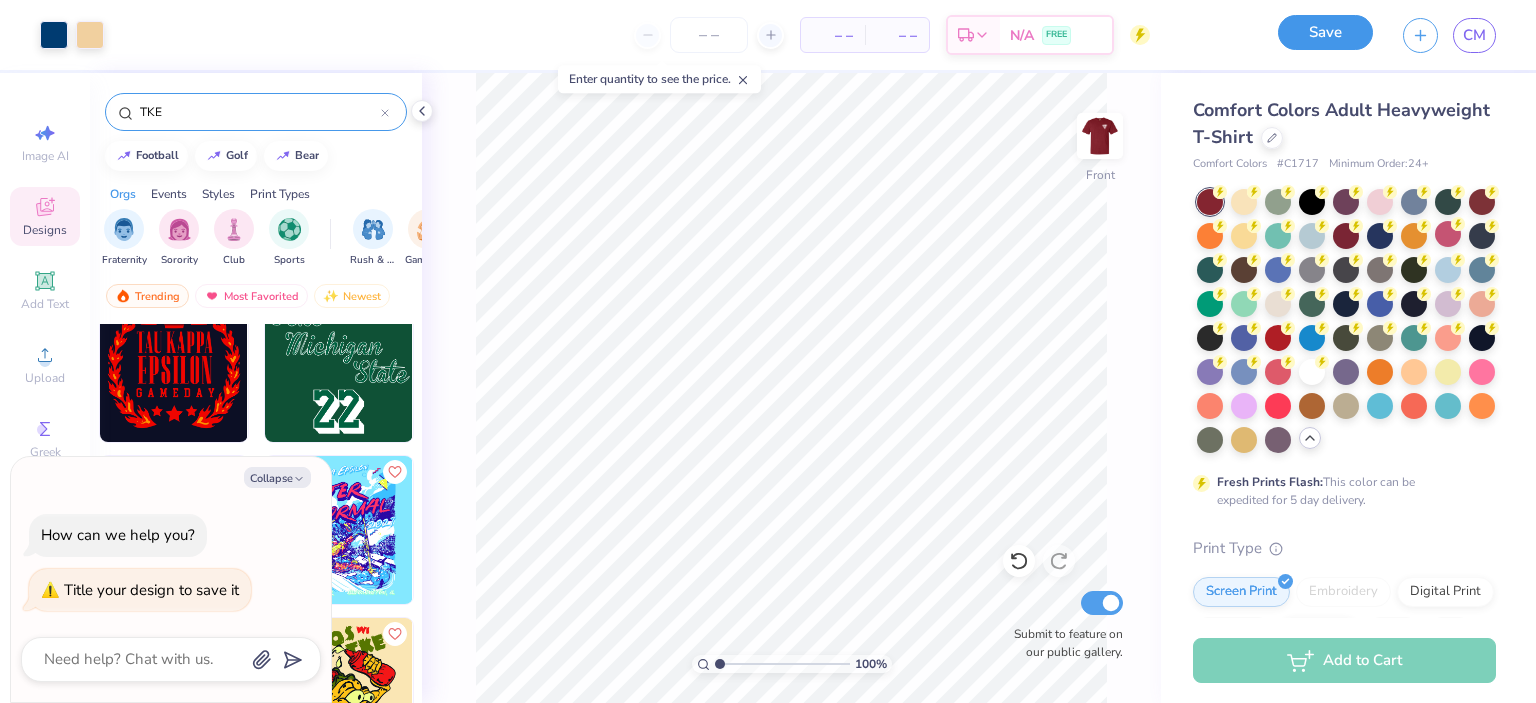 click on "Save" at bounding box center [1325, 32] 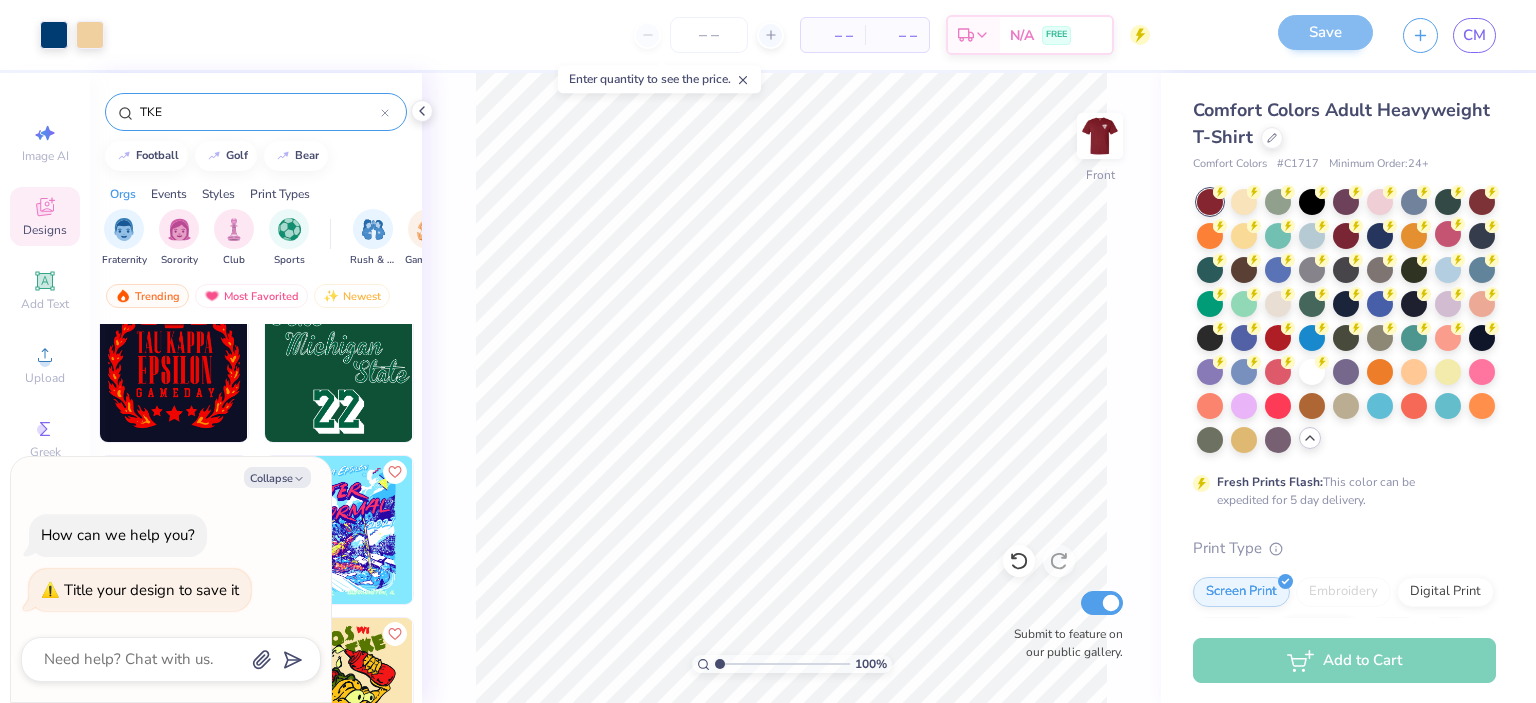 scroll, scrollTop: 0, scrollLeft: 0, axis: both 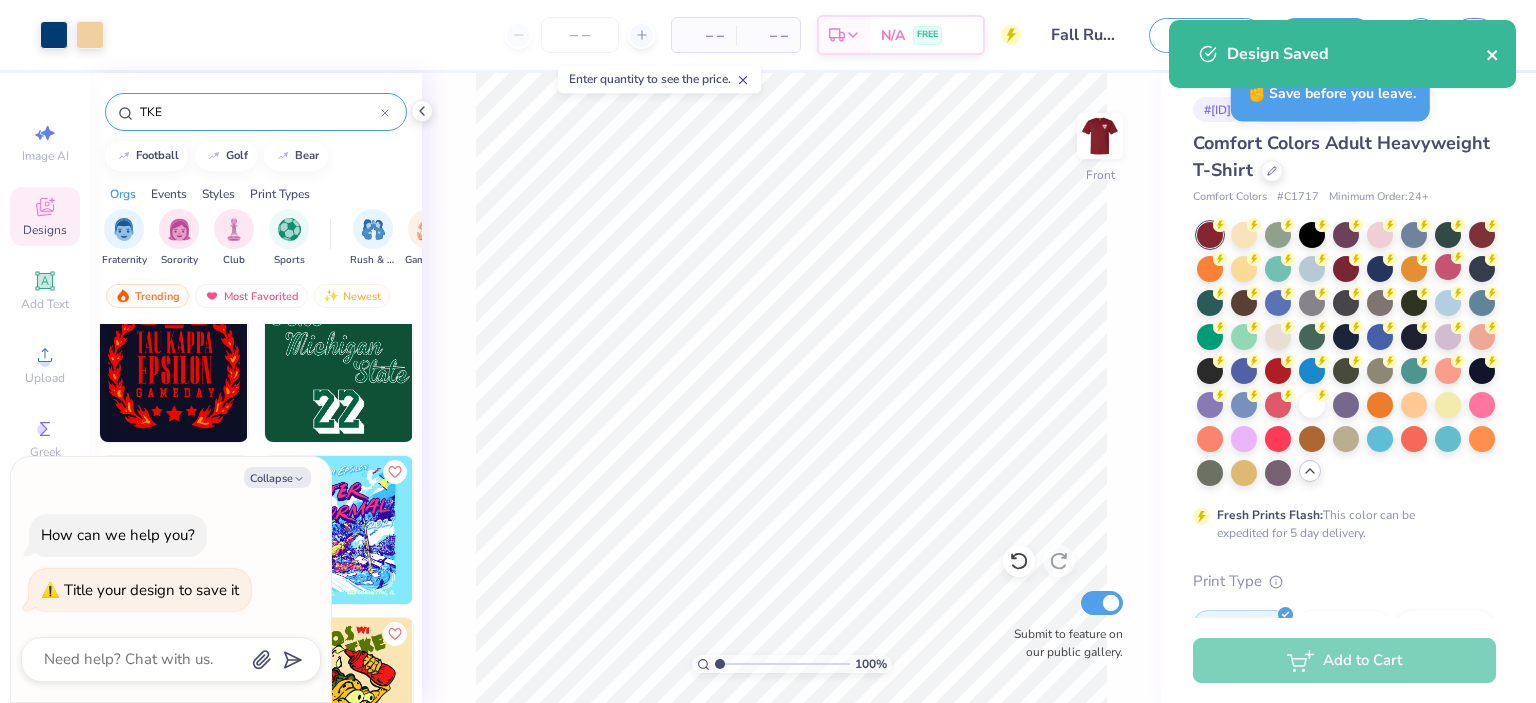 click 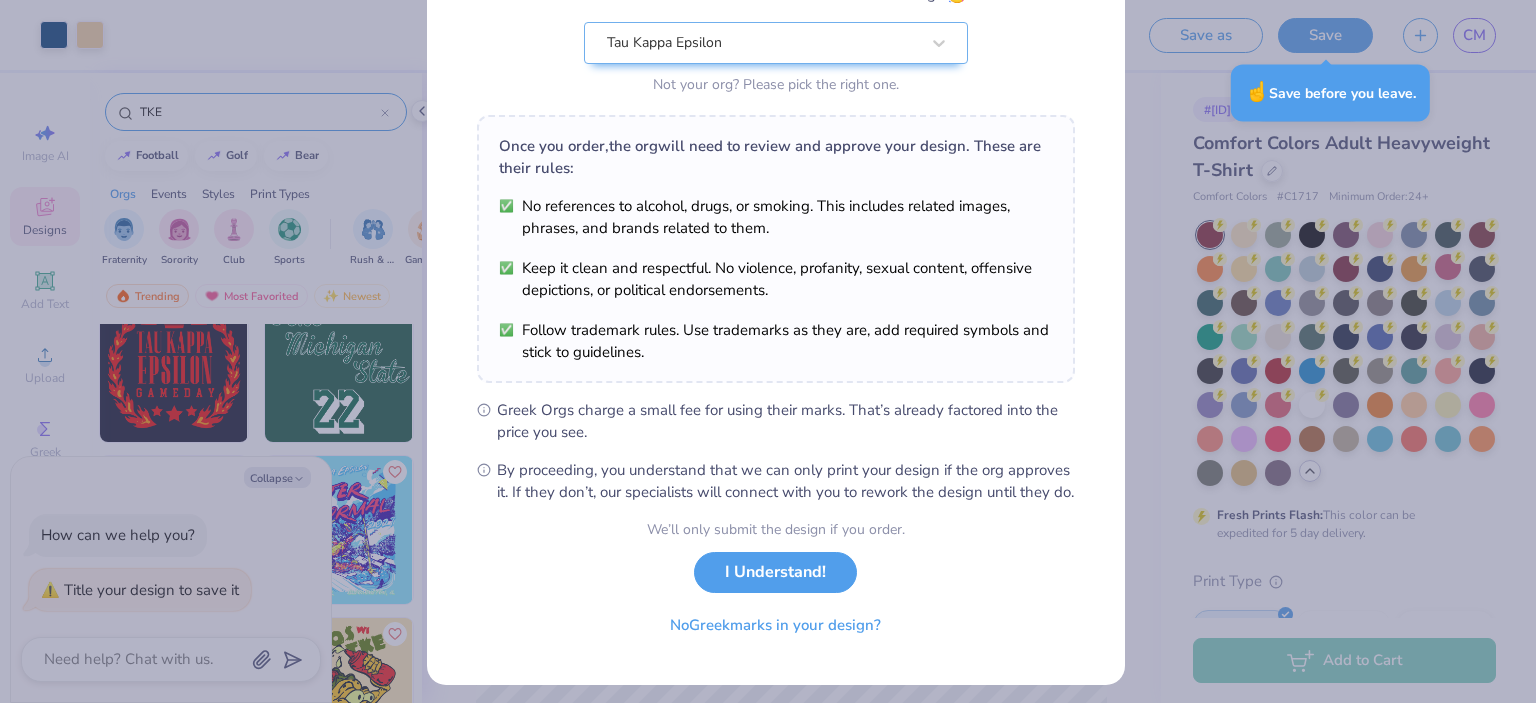 scroll, scrollTop: 206, scrollLeft: 0, axis: vertical 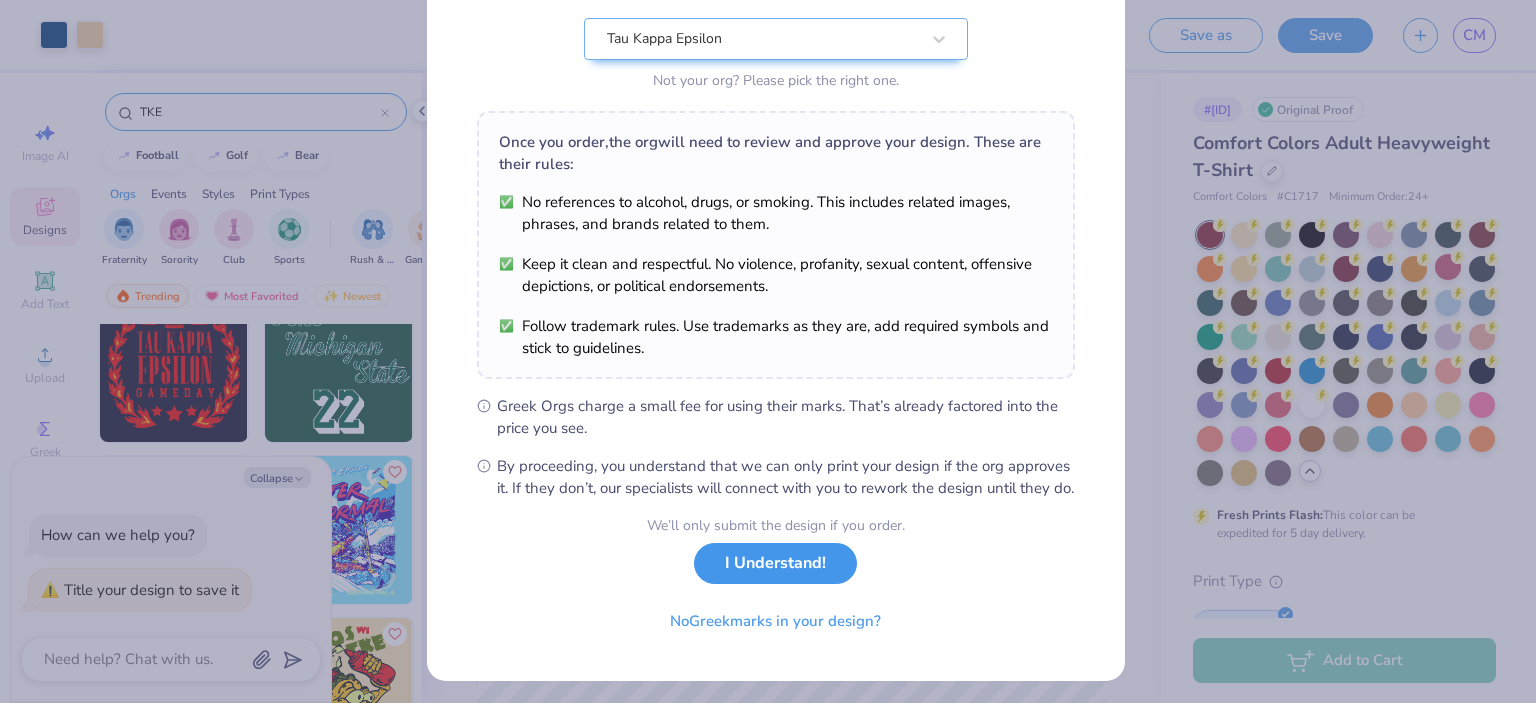 click on "I Understand!" at bounding box center (775, 563) 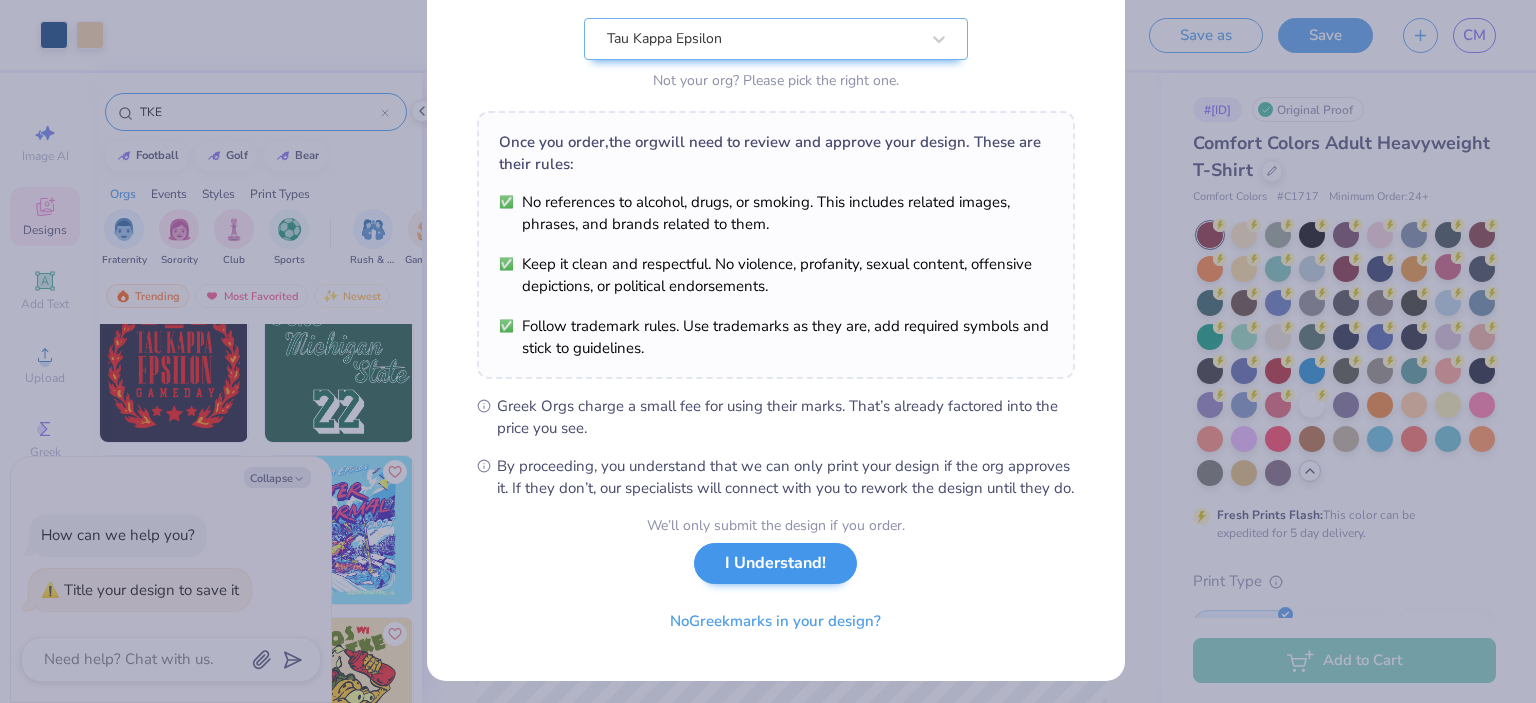 scroll, scrollTop: 0, scrollLeft: 0, axis: both 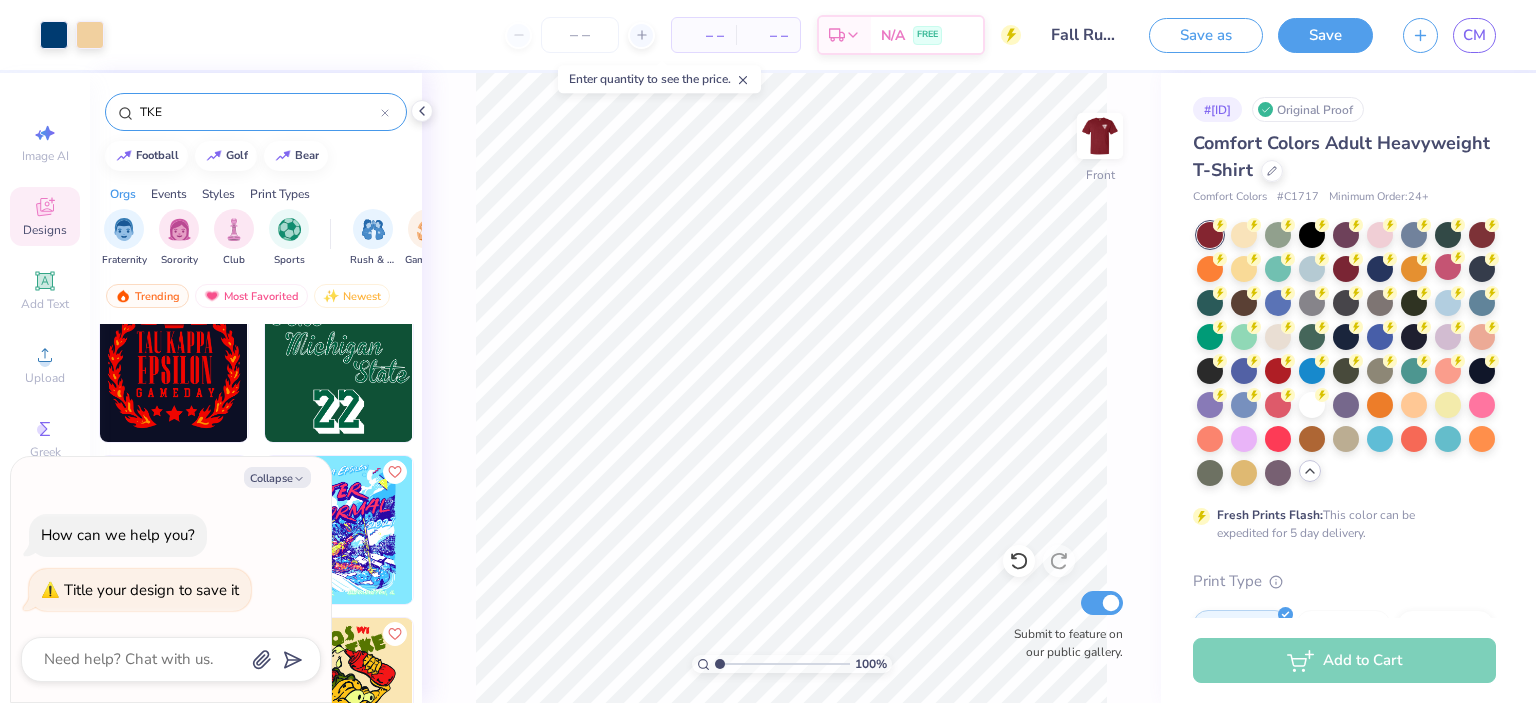 click on "Add to Cart" at bounding box center (1344, 660) 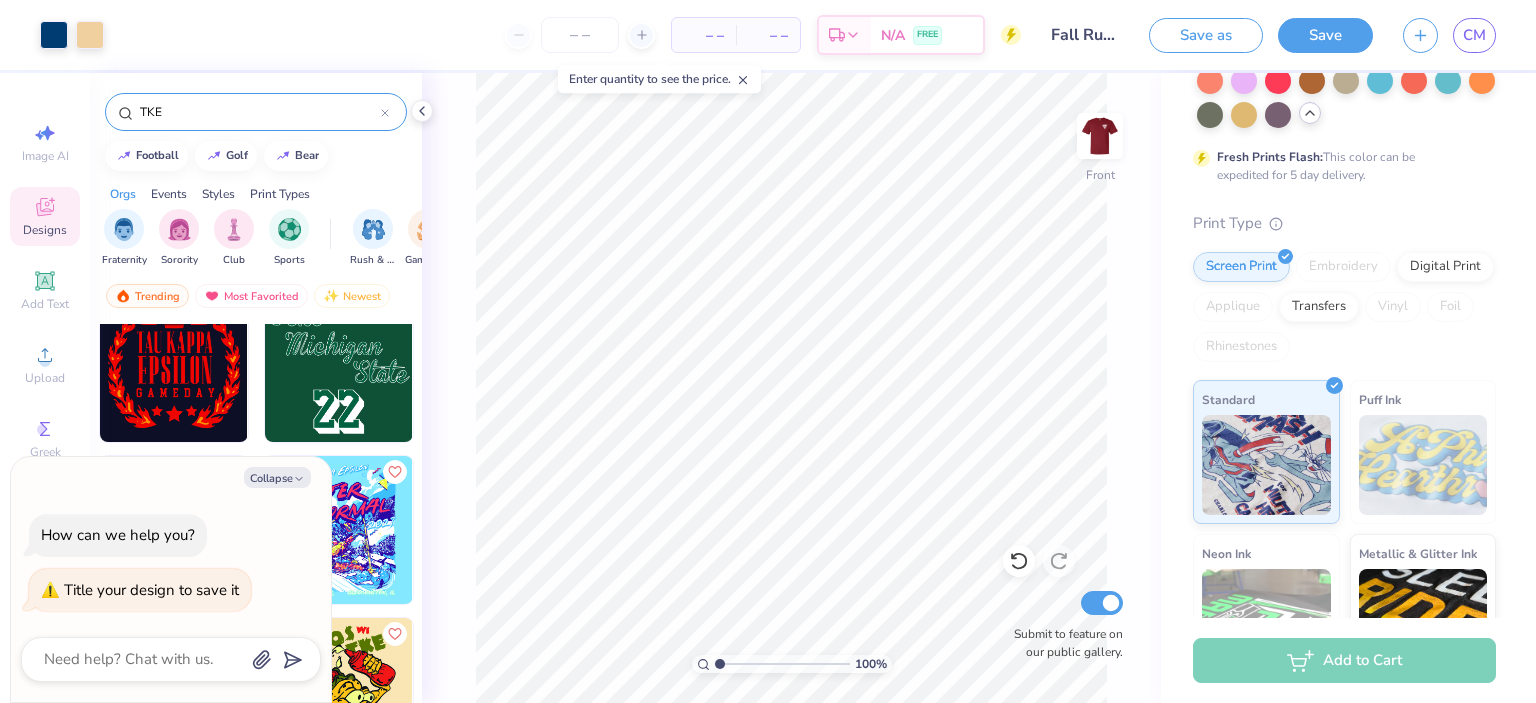 scroll, scrollTop: 357, scrollLeft: 0, axis: vertical 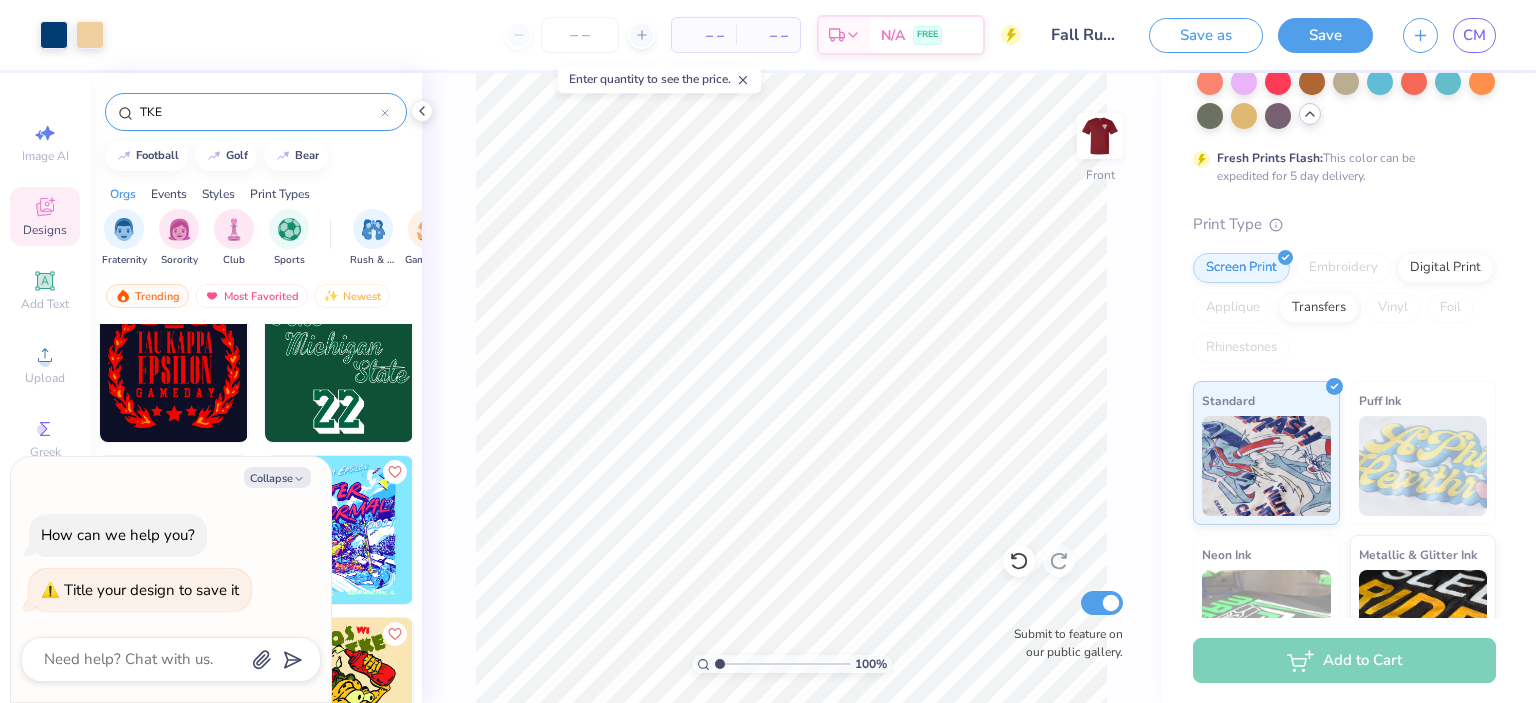 click on "Add to Cart" at bounding box center (1344, 660) 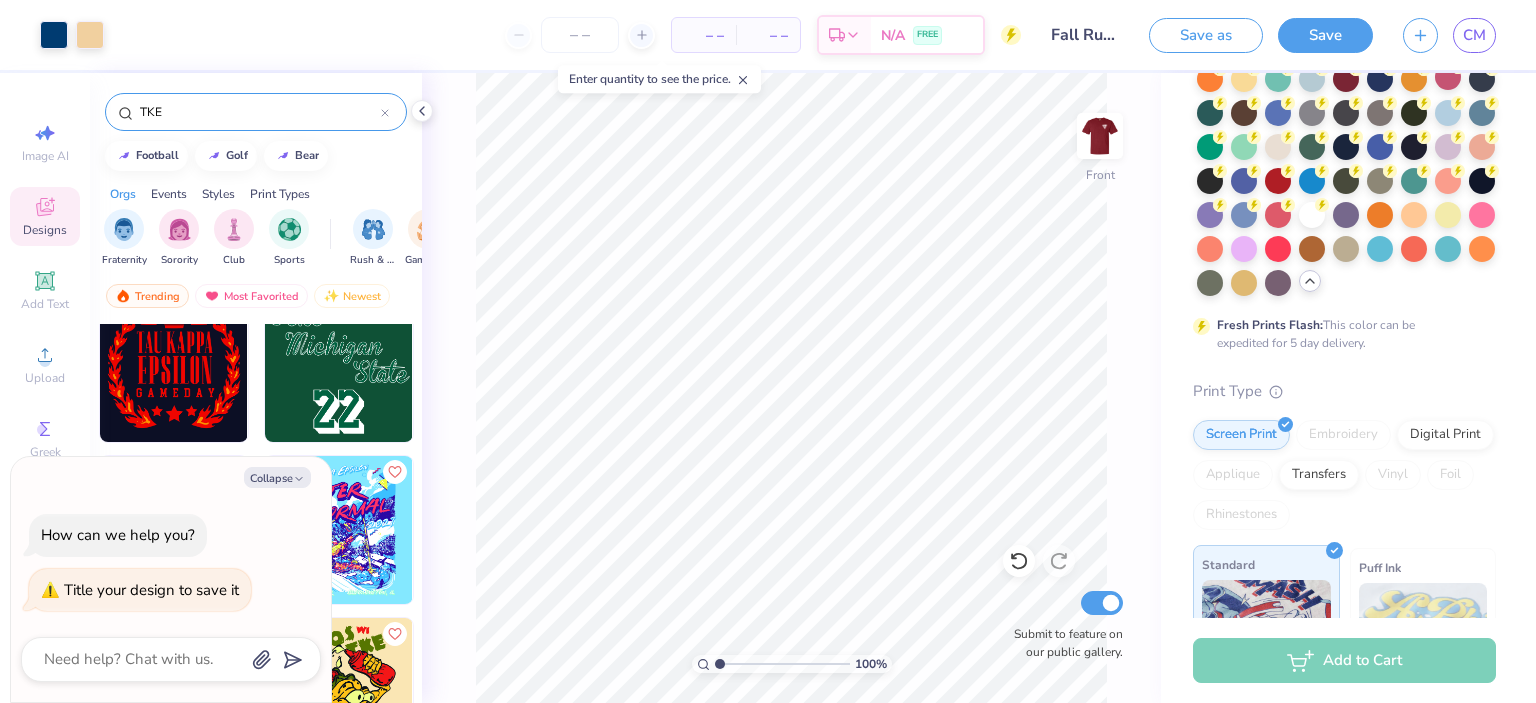 scroll, scrollTop: 189, scrollLeft: 0, axis: vertical 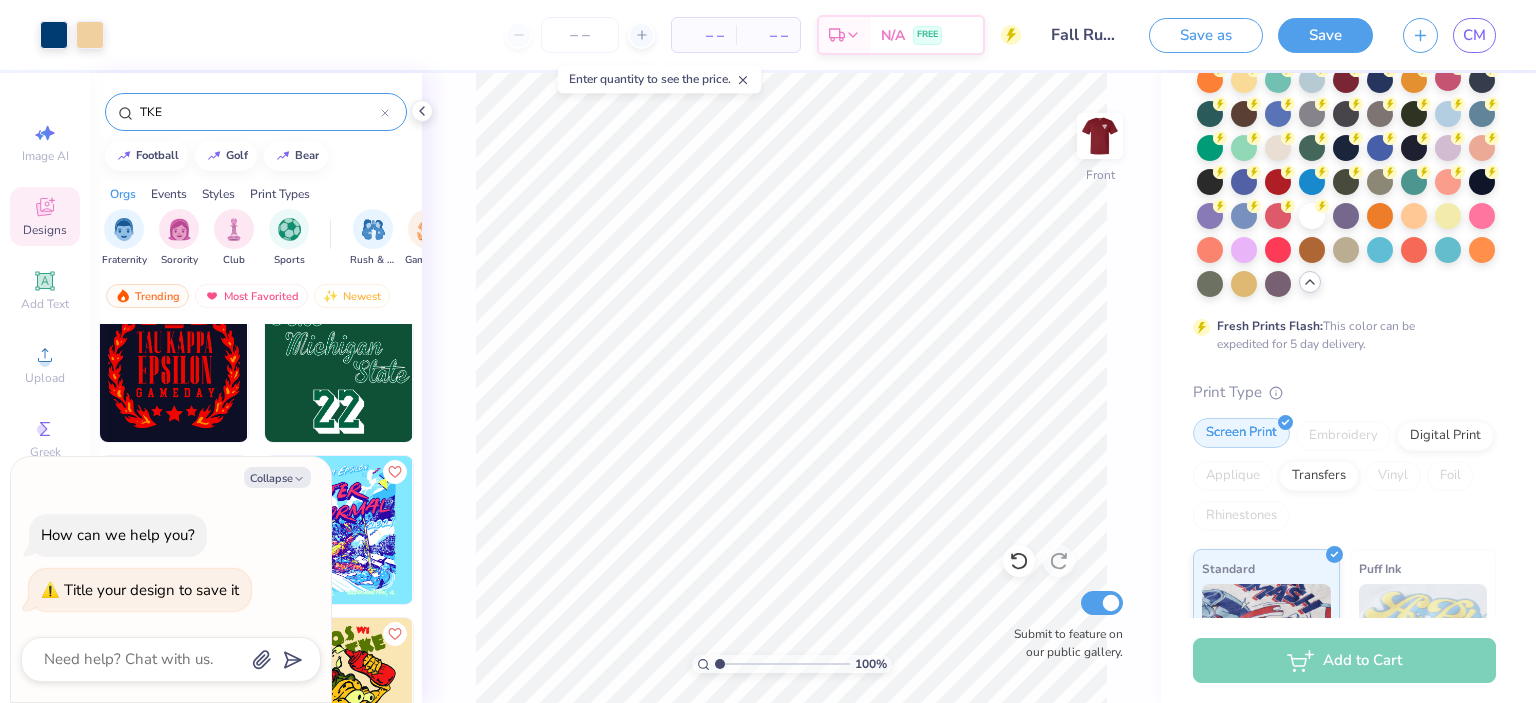 click on "Screen Print" at bounding box center [1241, 433] 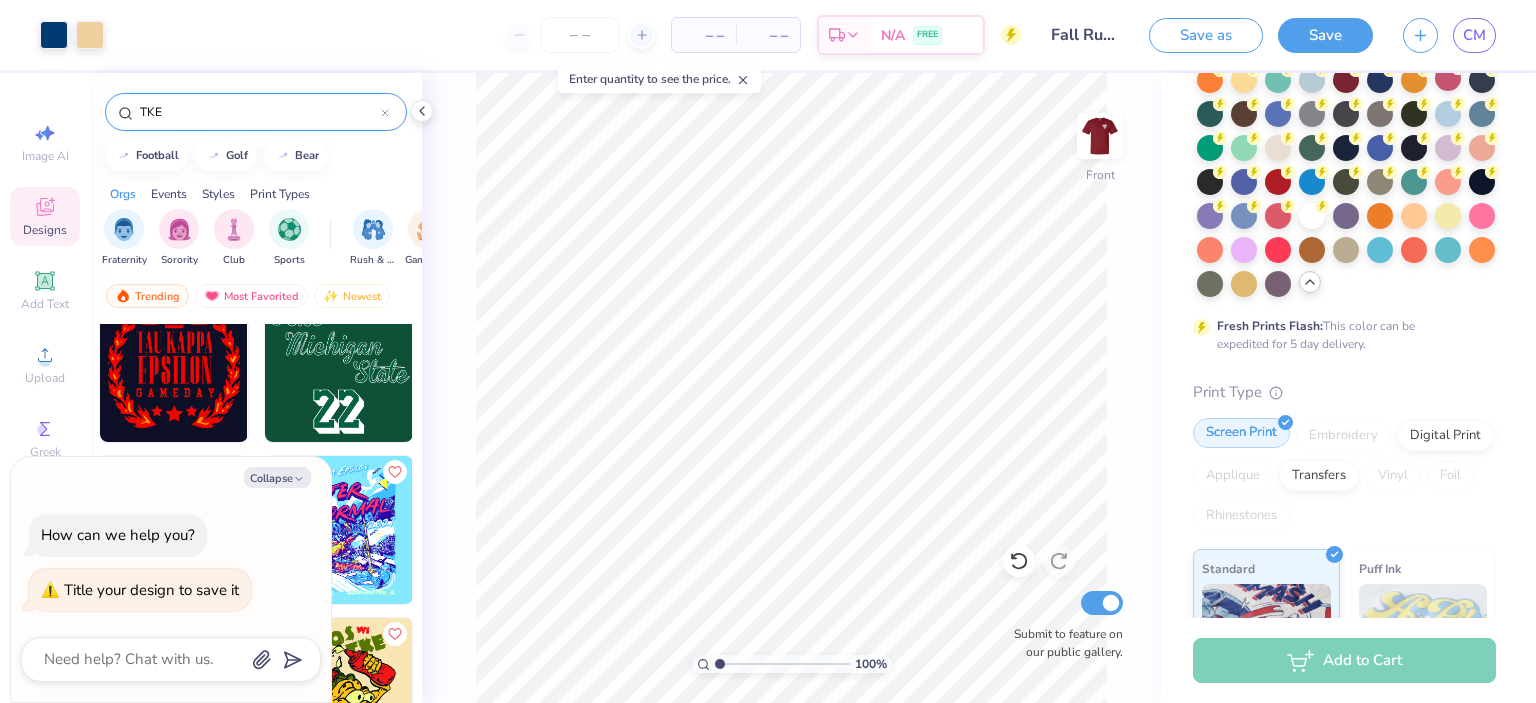scroll, scrollTop: 0, scrollLeft: 0, axis: both 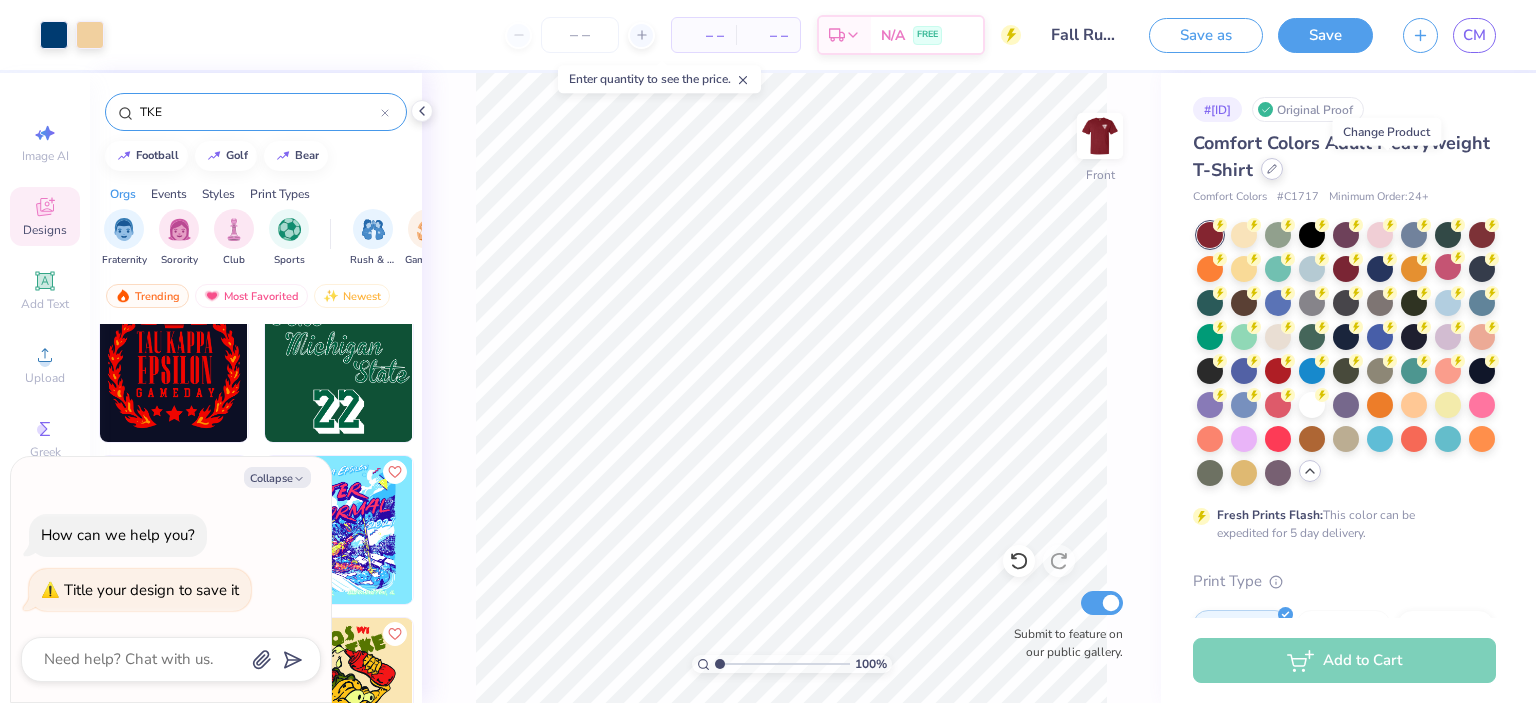 click 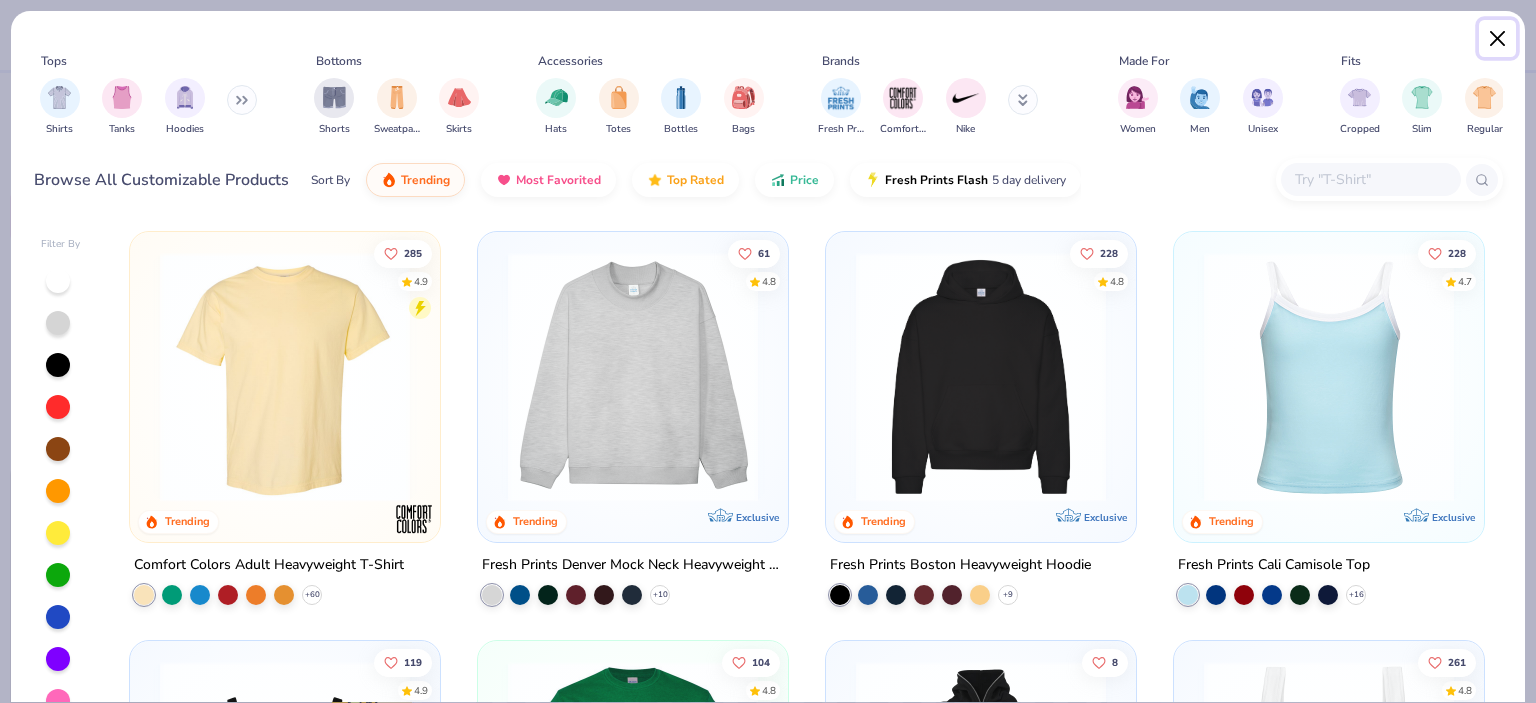 click at bounding box center (1498, 39) 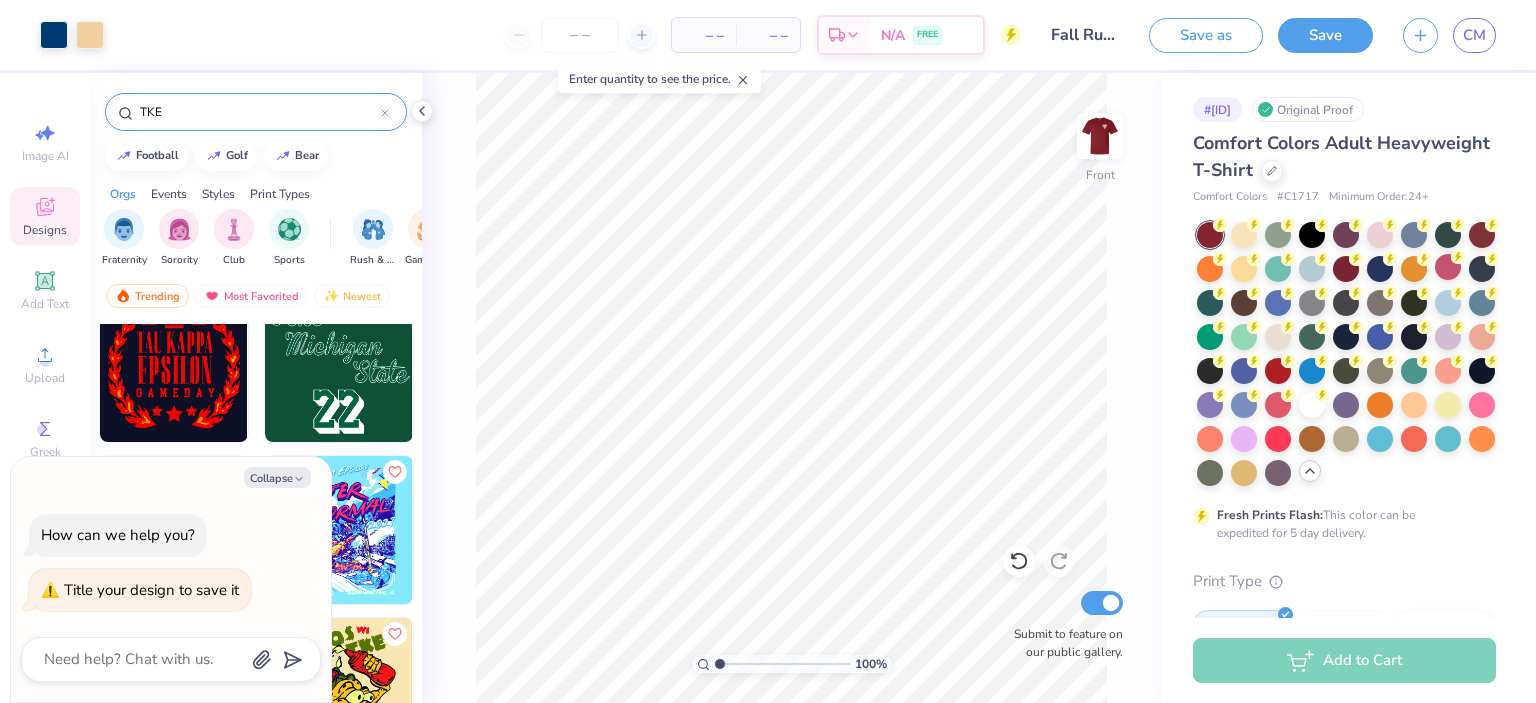 click 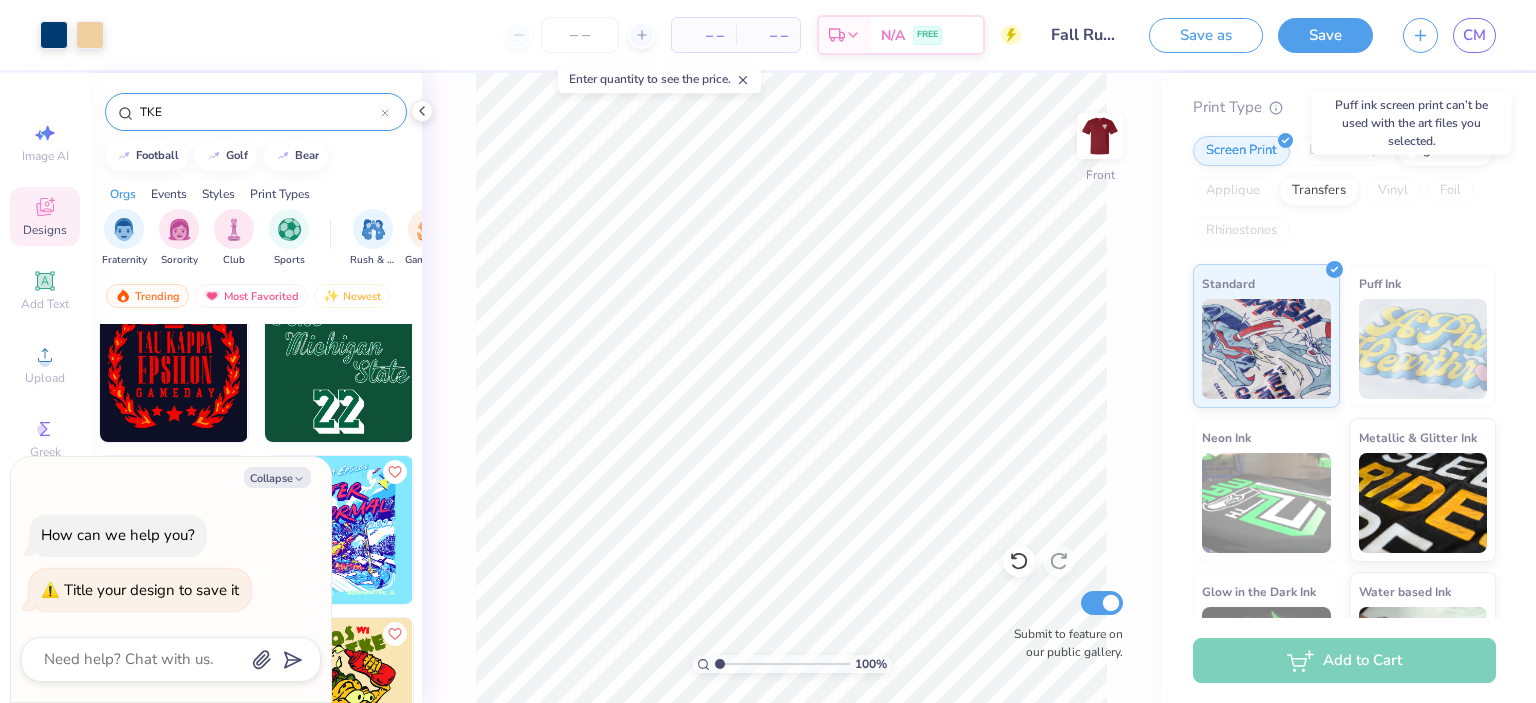 scroll, scrollTop: 333, scrollLeft: 0, axis: vertical 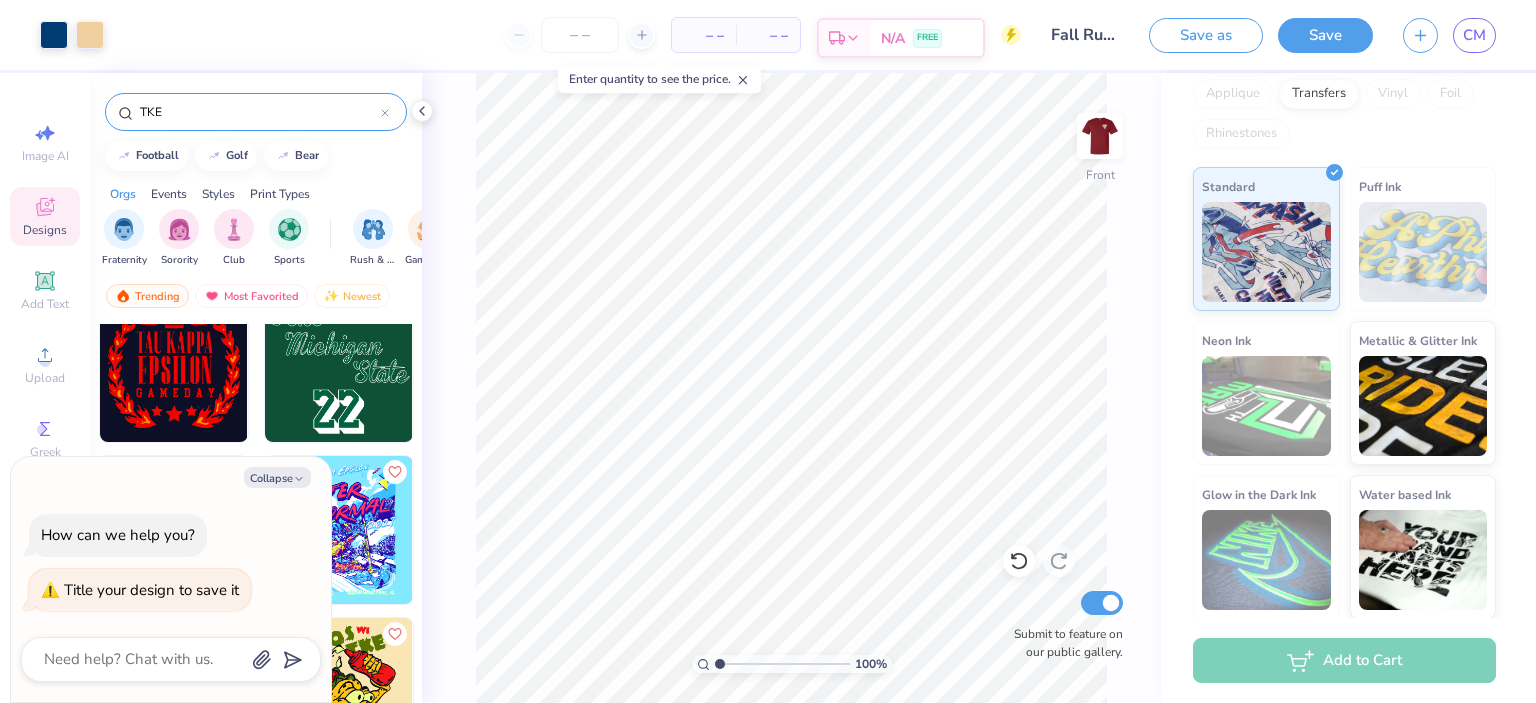 click on "N/A FREE" at bounding box center (927, 38) 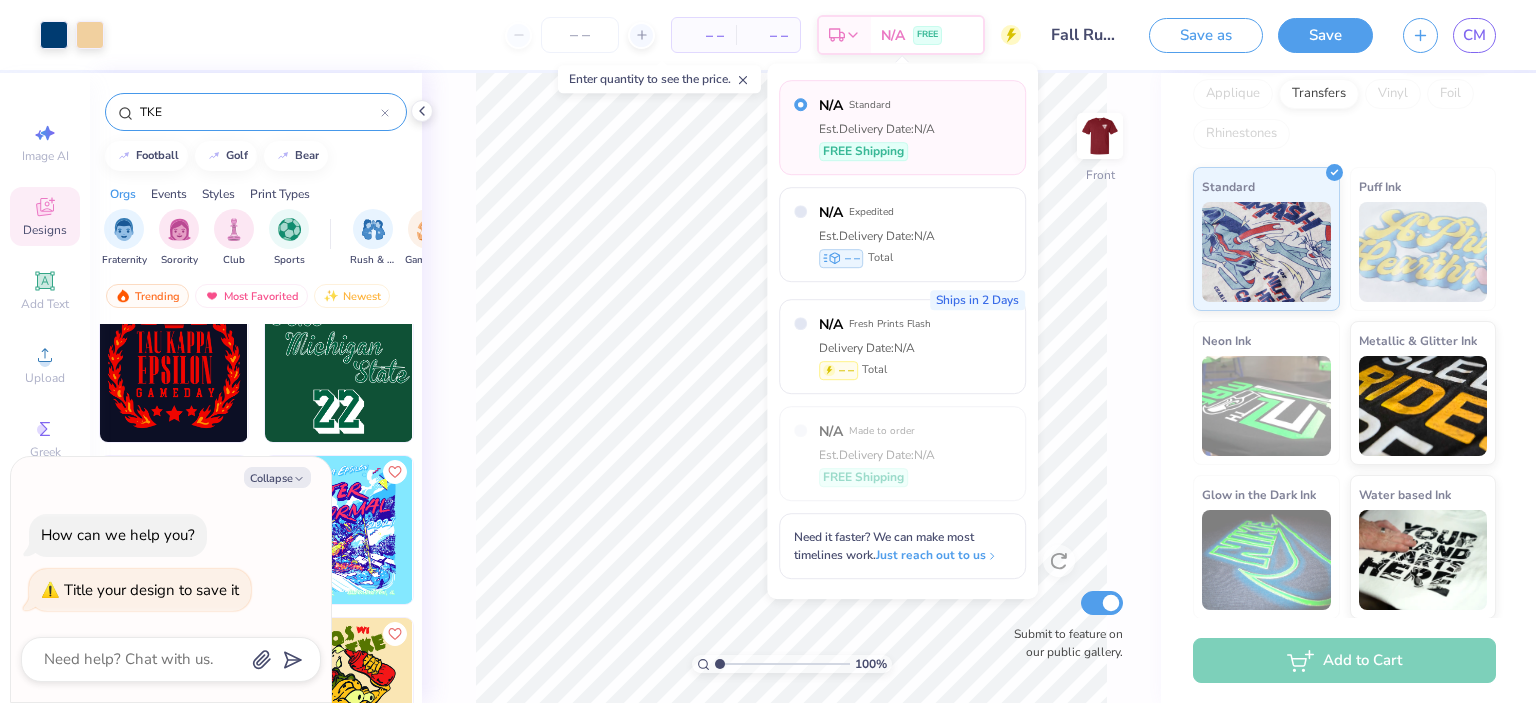 click on "N/A Standard   Est.  Delivery Date:  N/A FREE Shipping" at bounding box center (902, 127) 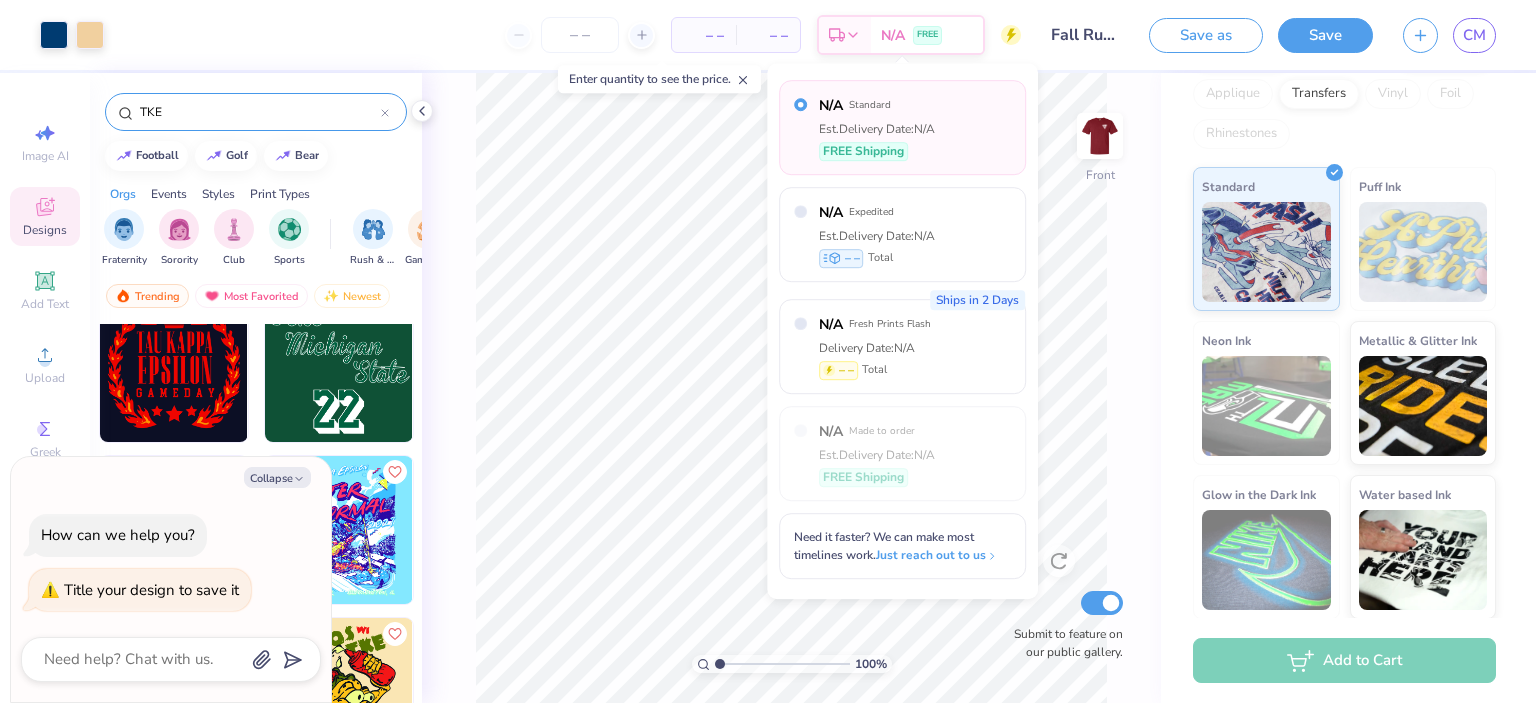 type on "x" 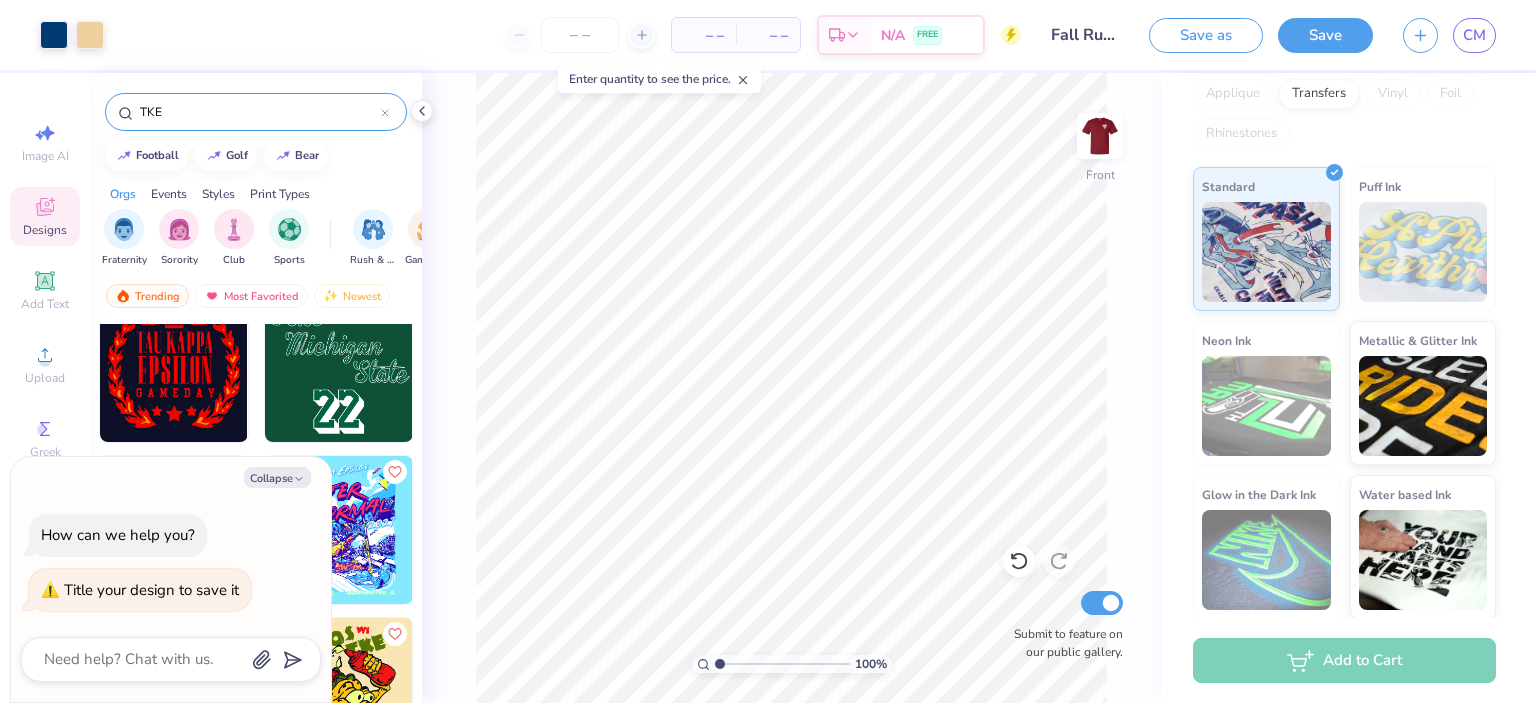 click on "– –" at bounding box center (704, 35) 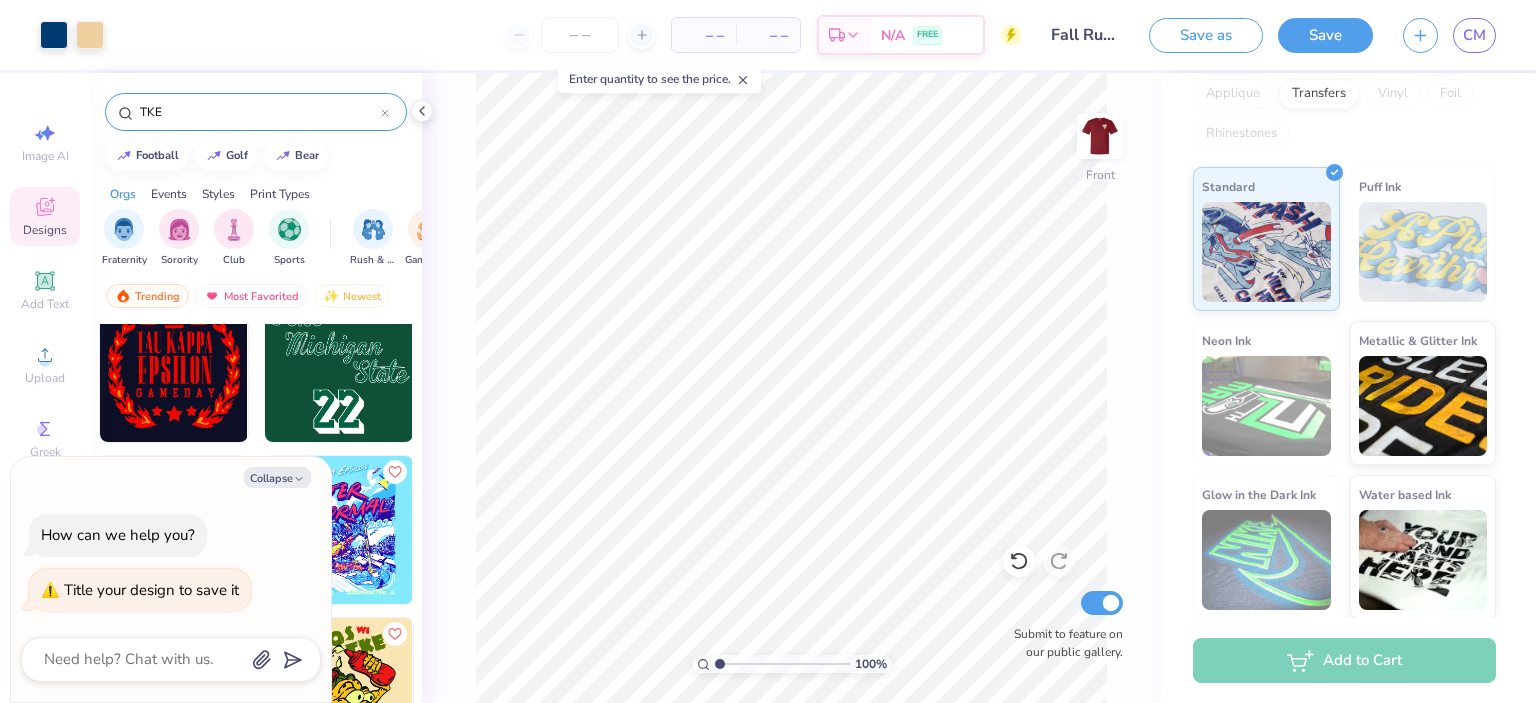 click on "– –" at bounding box center (768, 35) 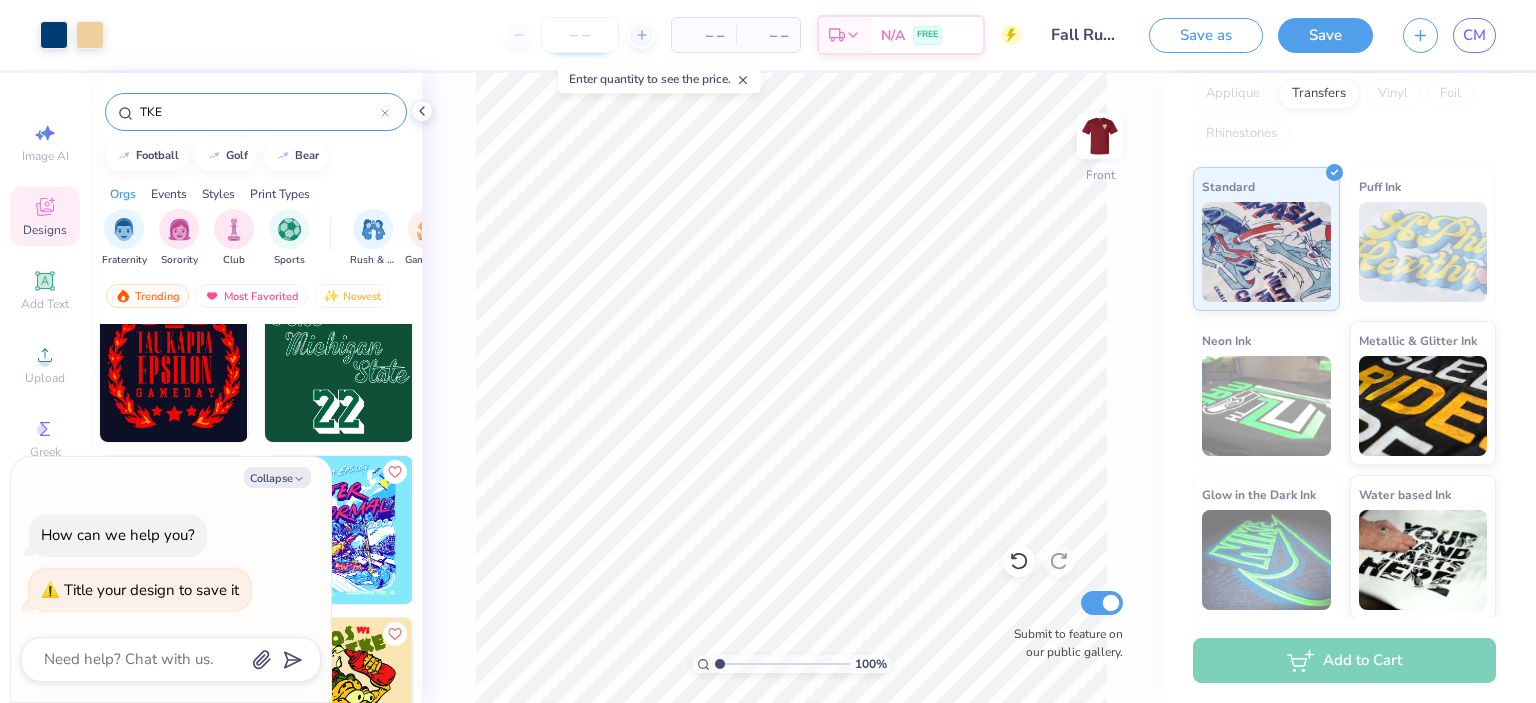 click at bounding box center [580, 35] 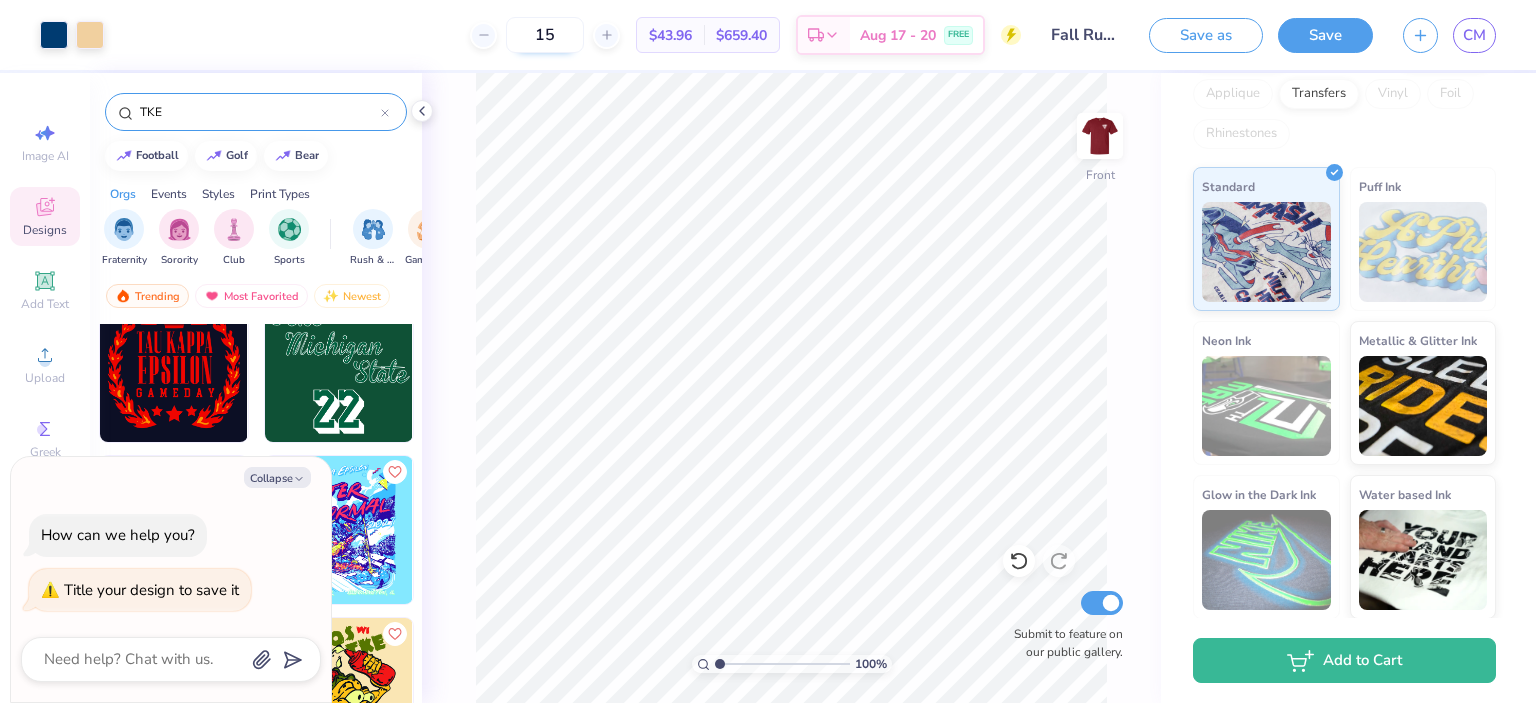 type on "1" 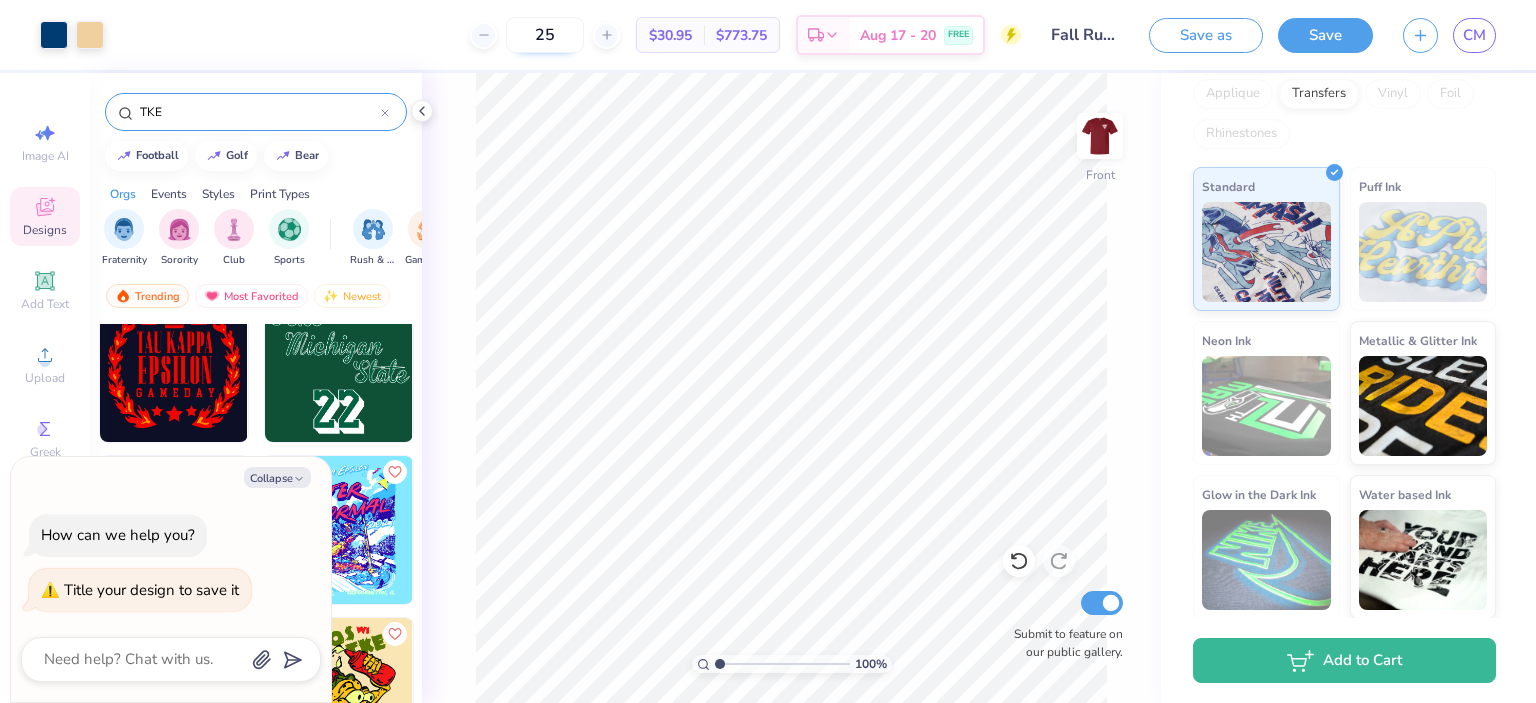 type on "2" 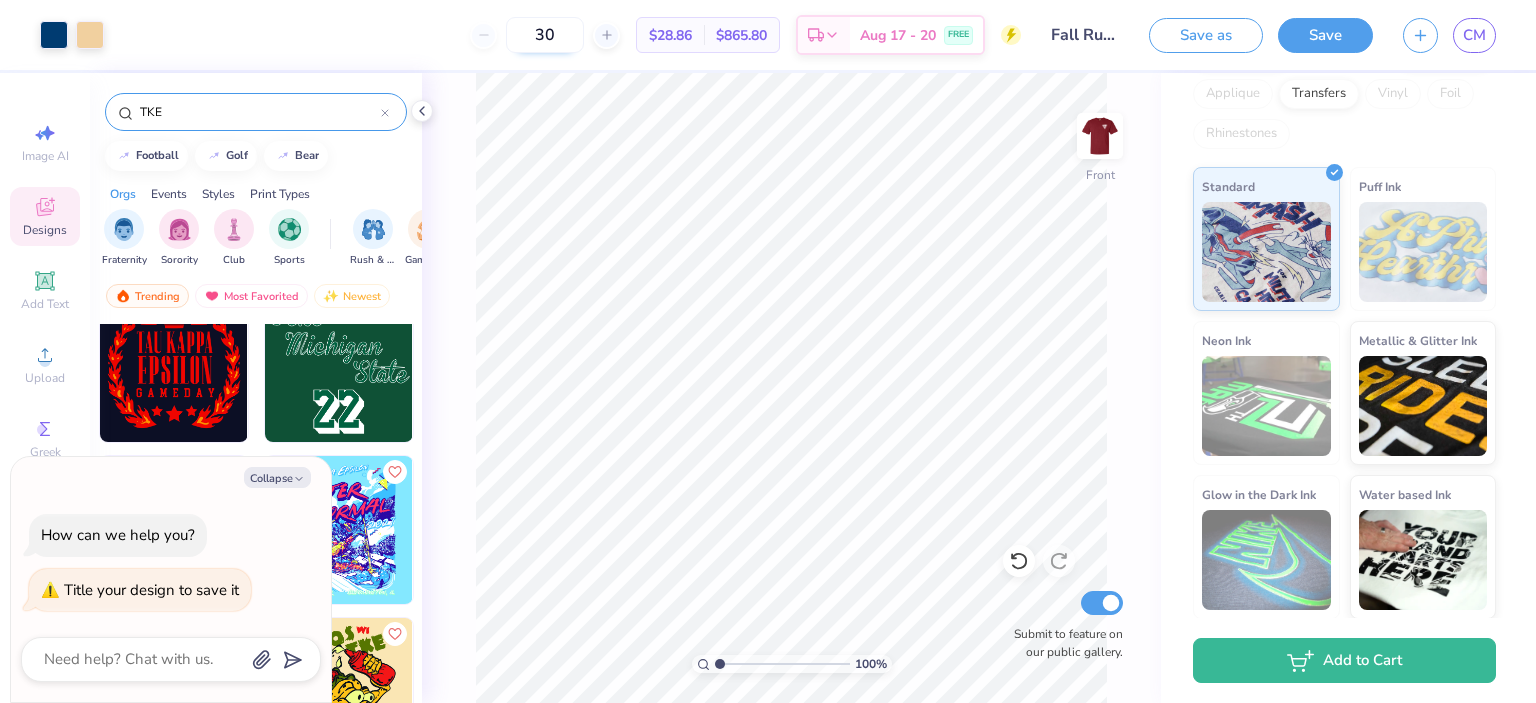 type on "3" 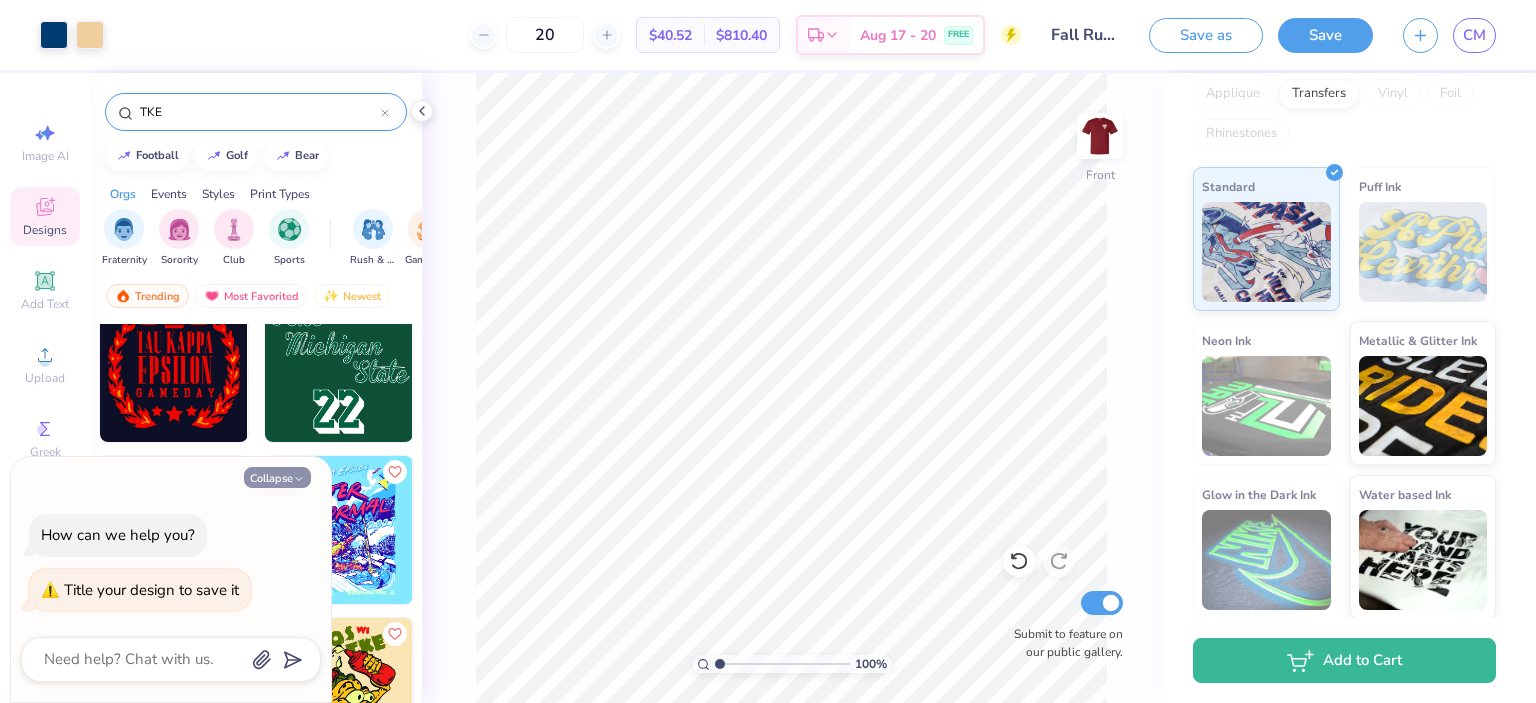 type on "20" 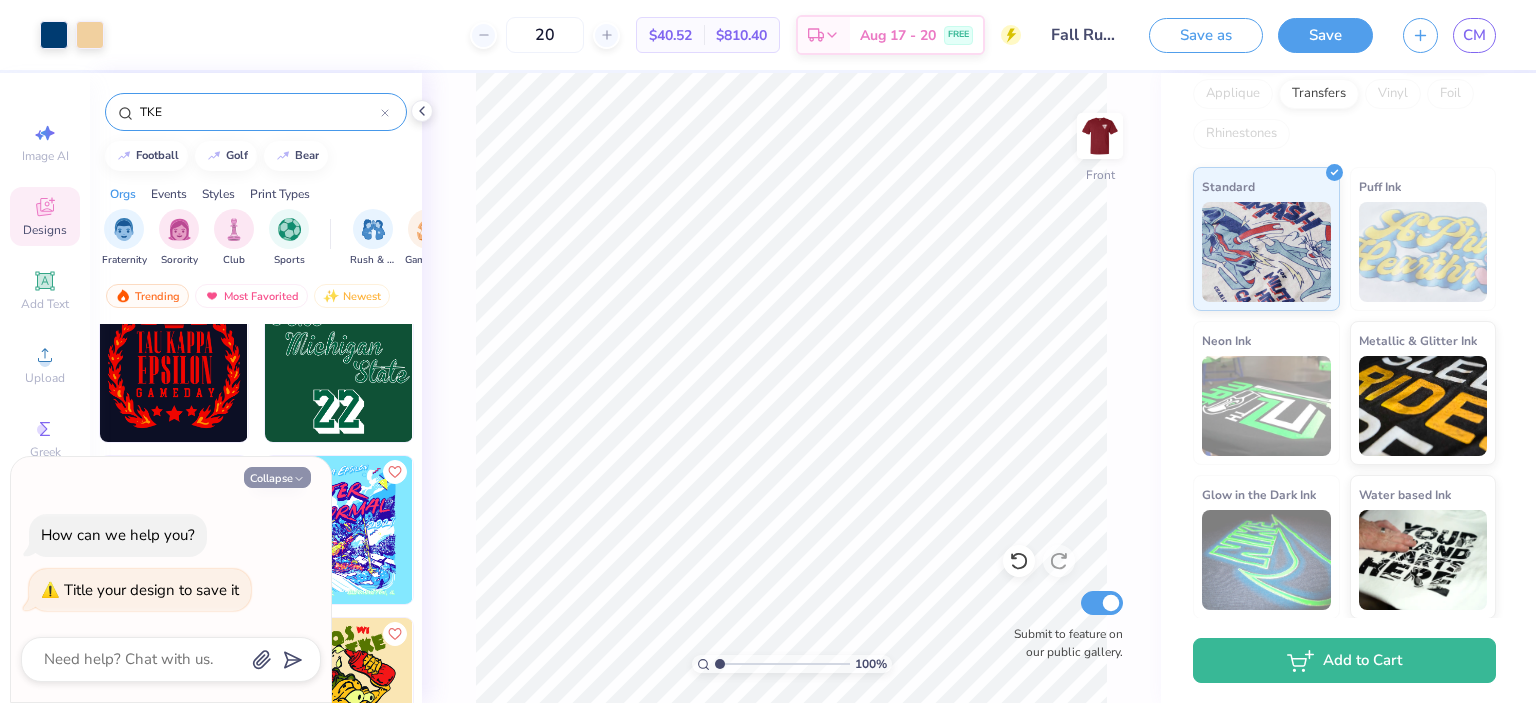click 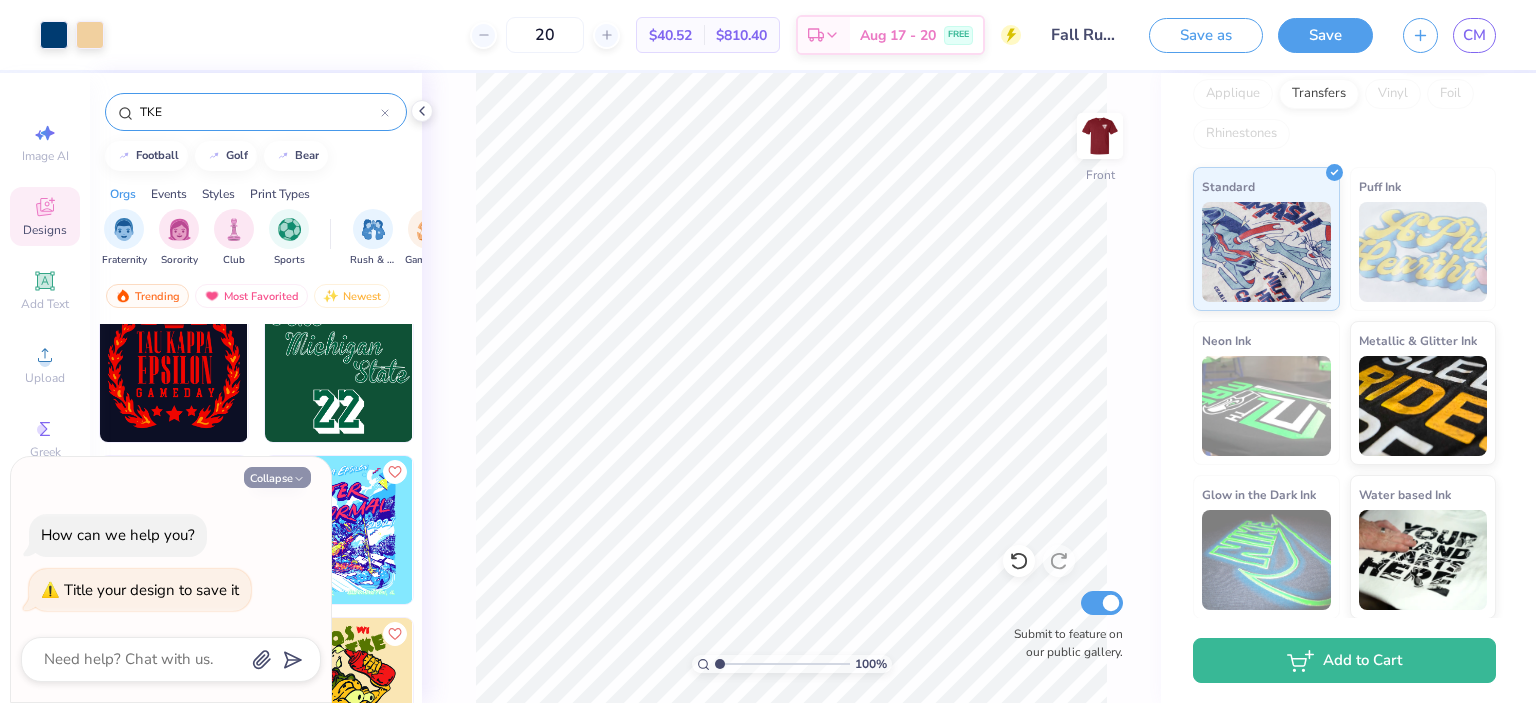 type on "x" 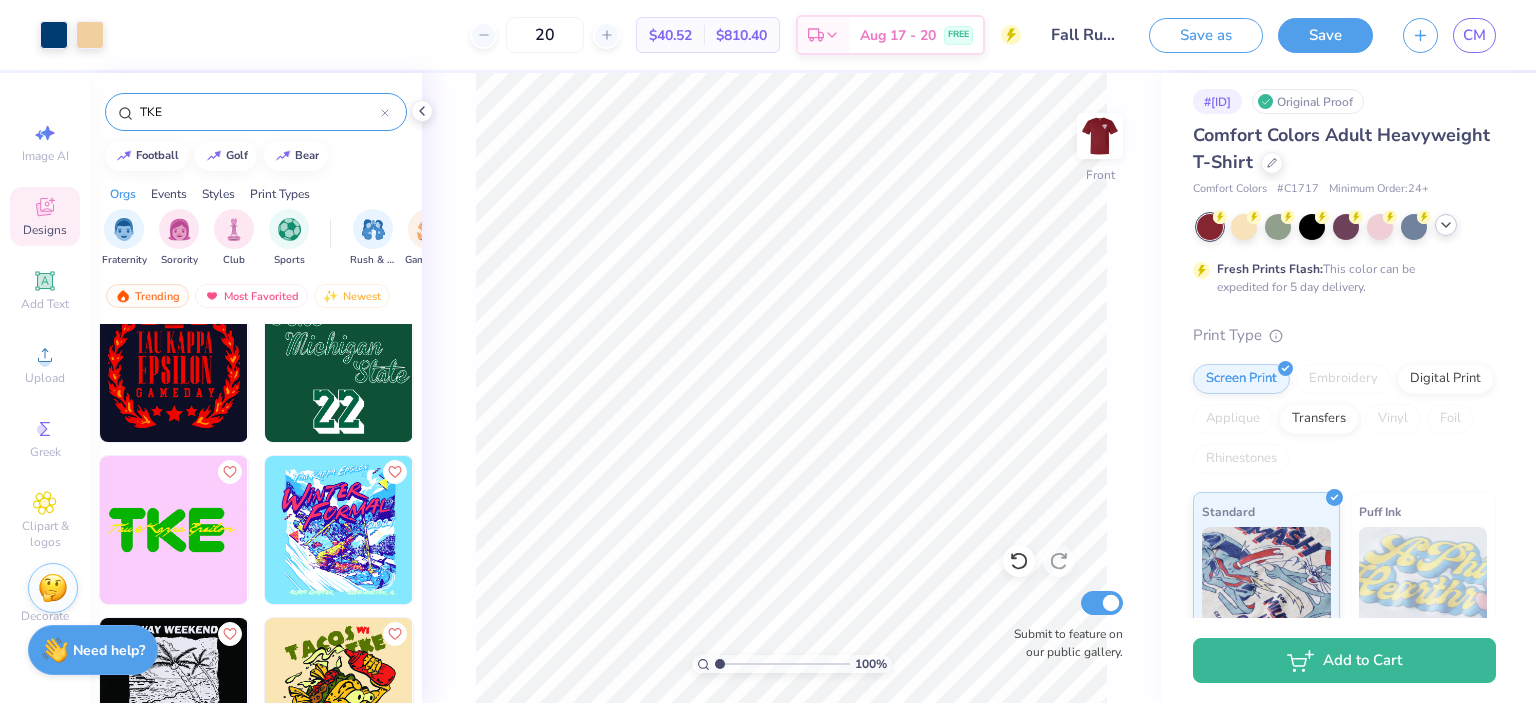 scroll, scrollTop: 0, scrollLeft: 0, axis: both 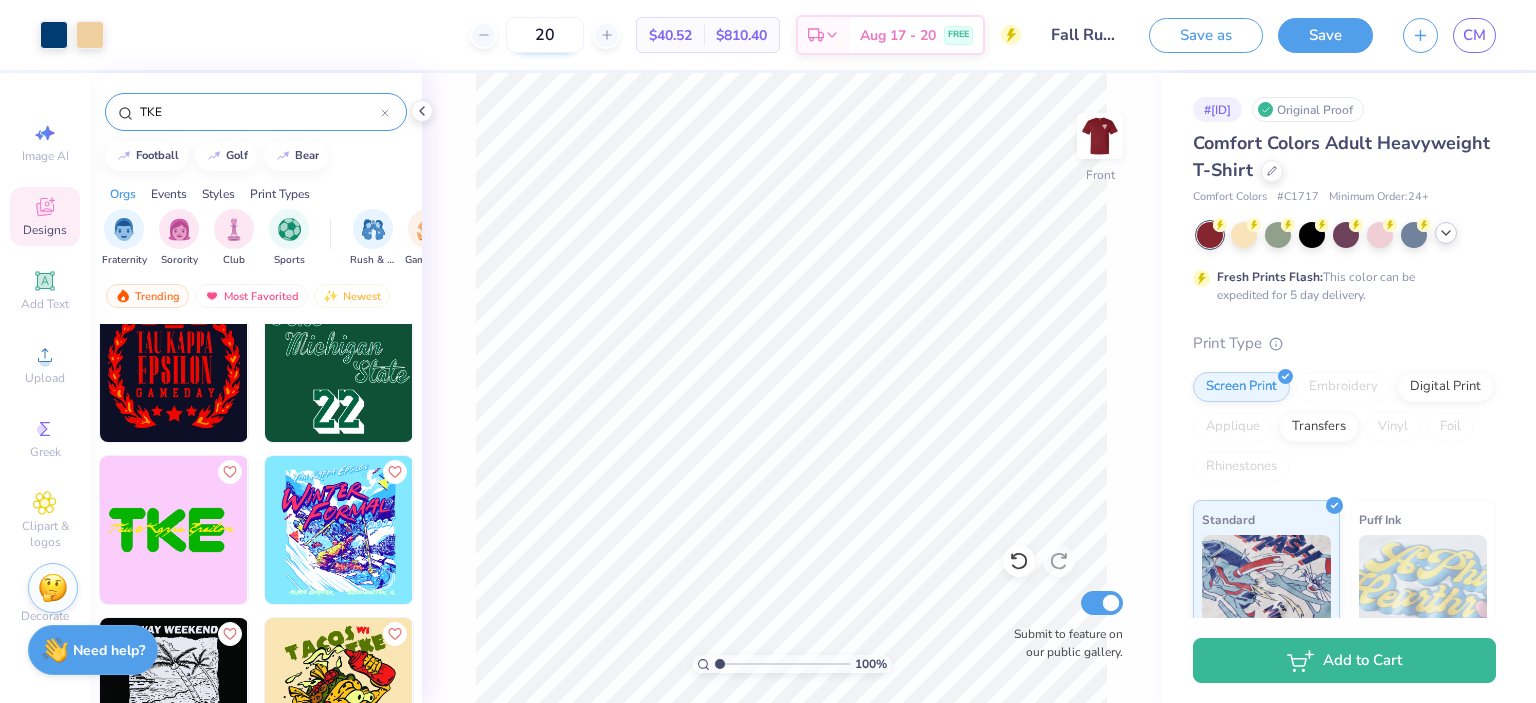 click on "20" at bounding box center (545, 35) 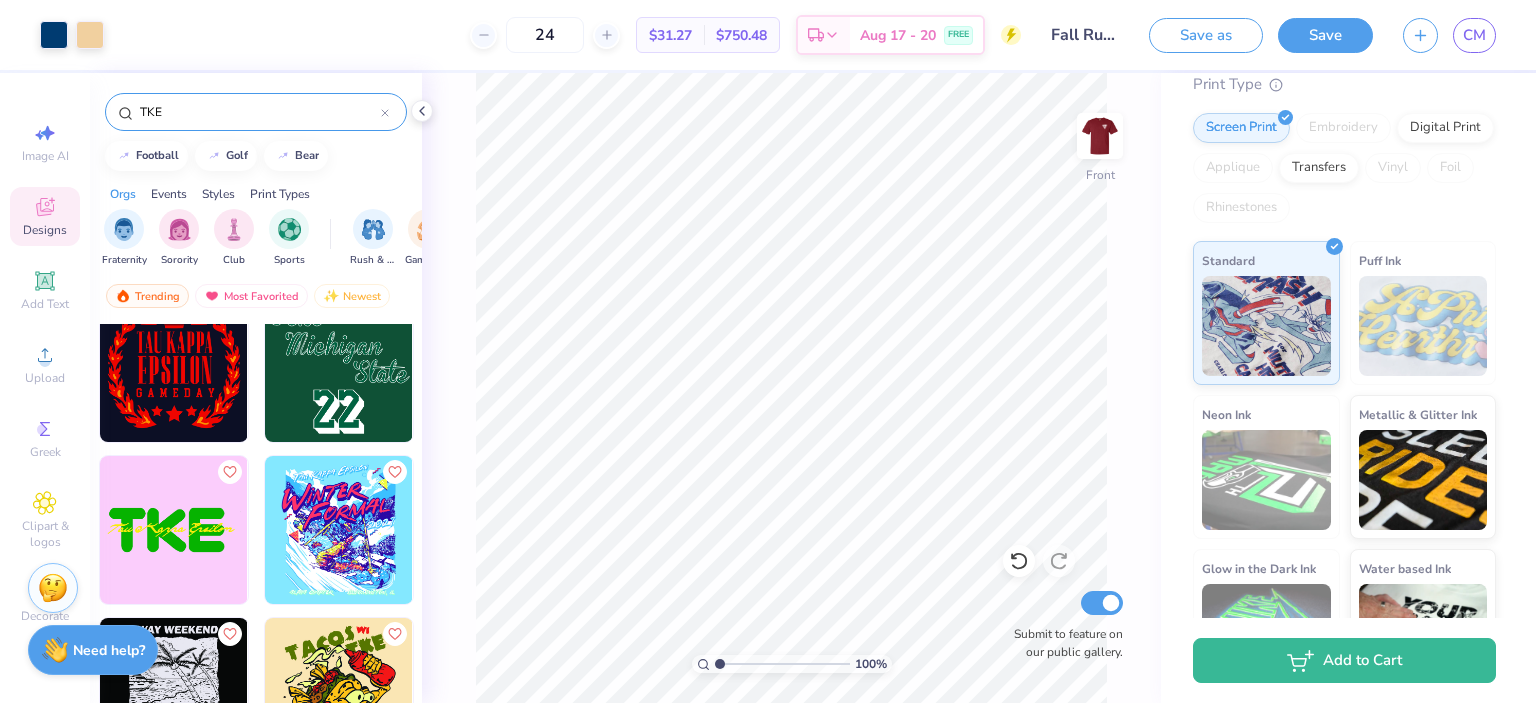 scroll, scrollTop: 333, scrollLeft: 0, axis: vertical 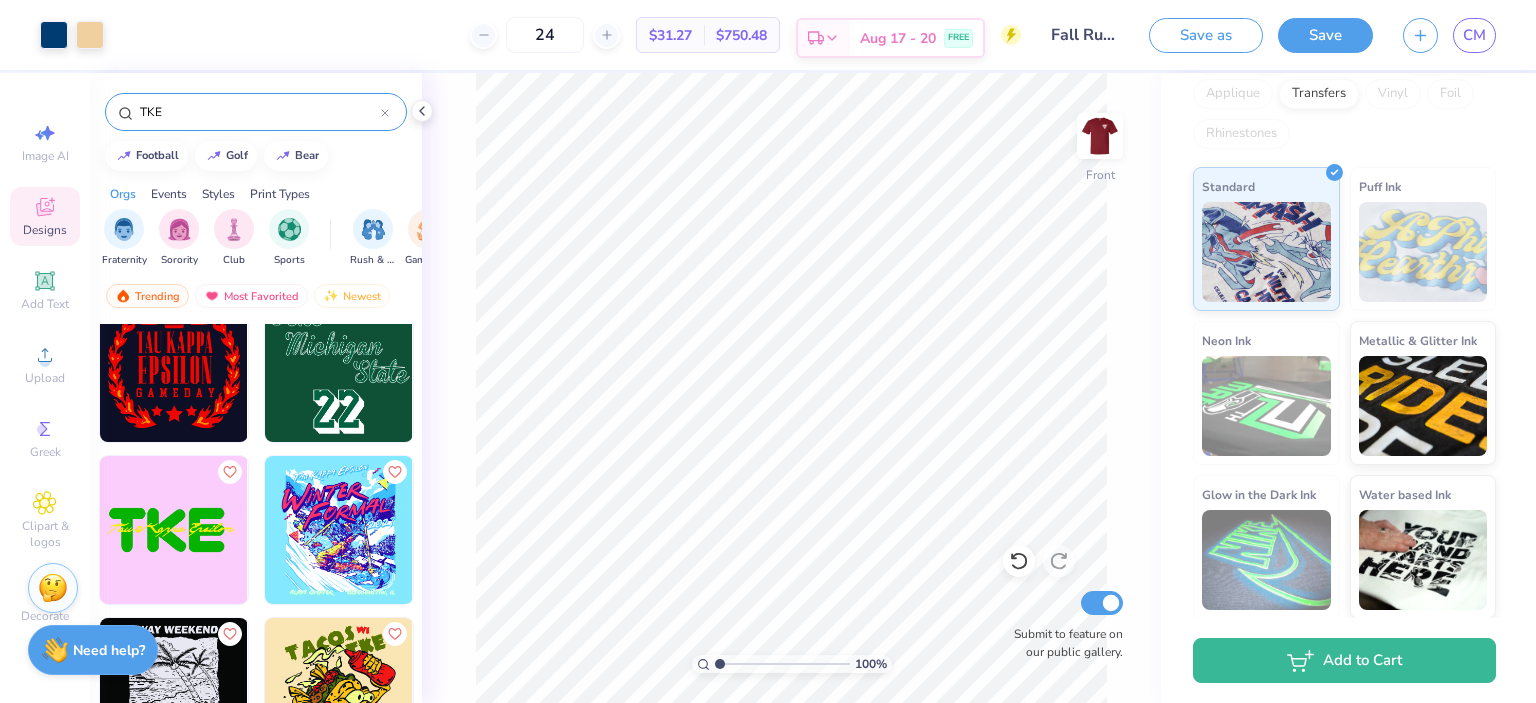 type on "24" 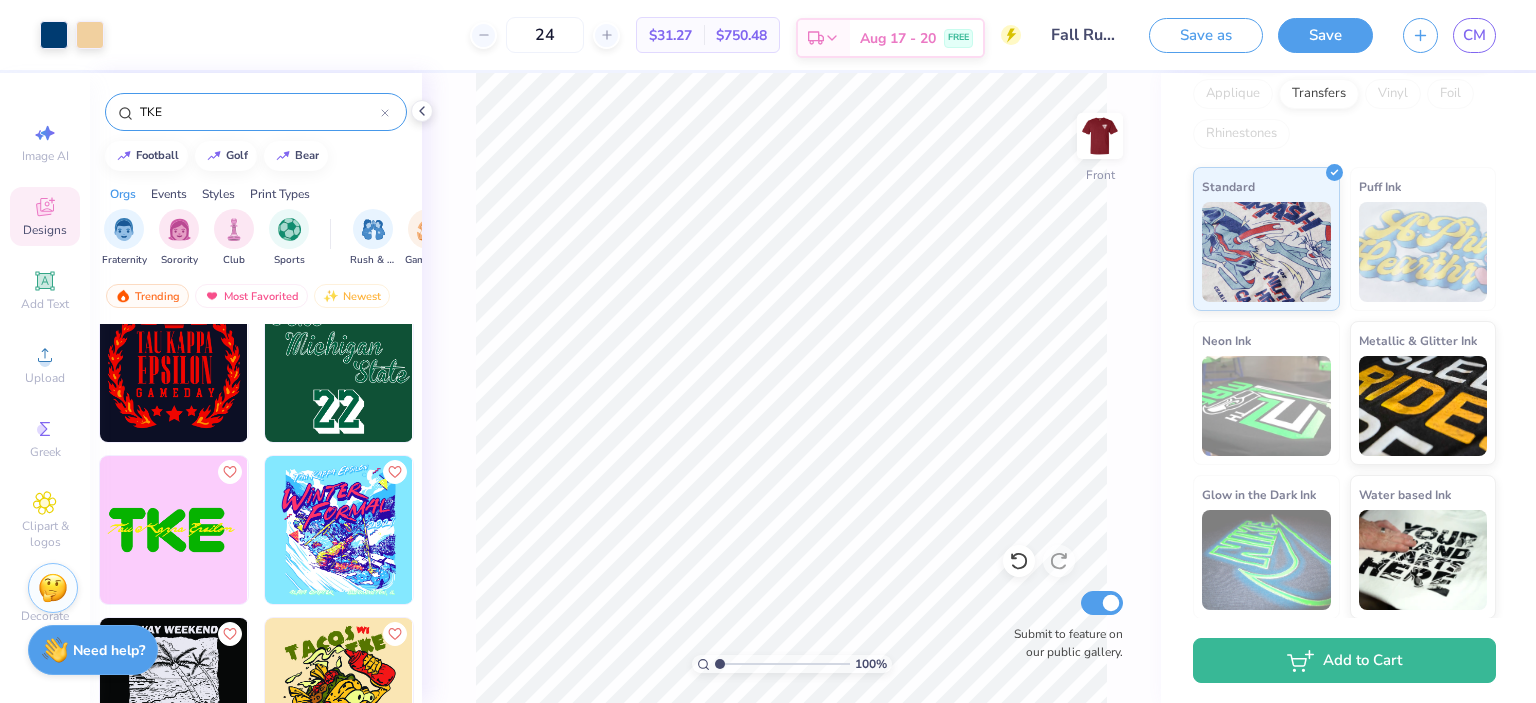 click on "Aug 17 - 20" at bounding box center [898, 38] 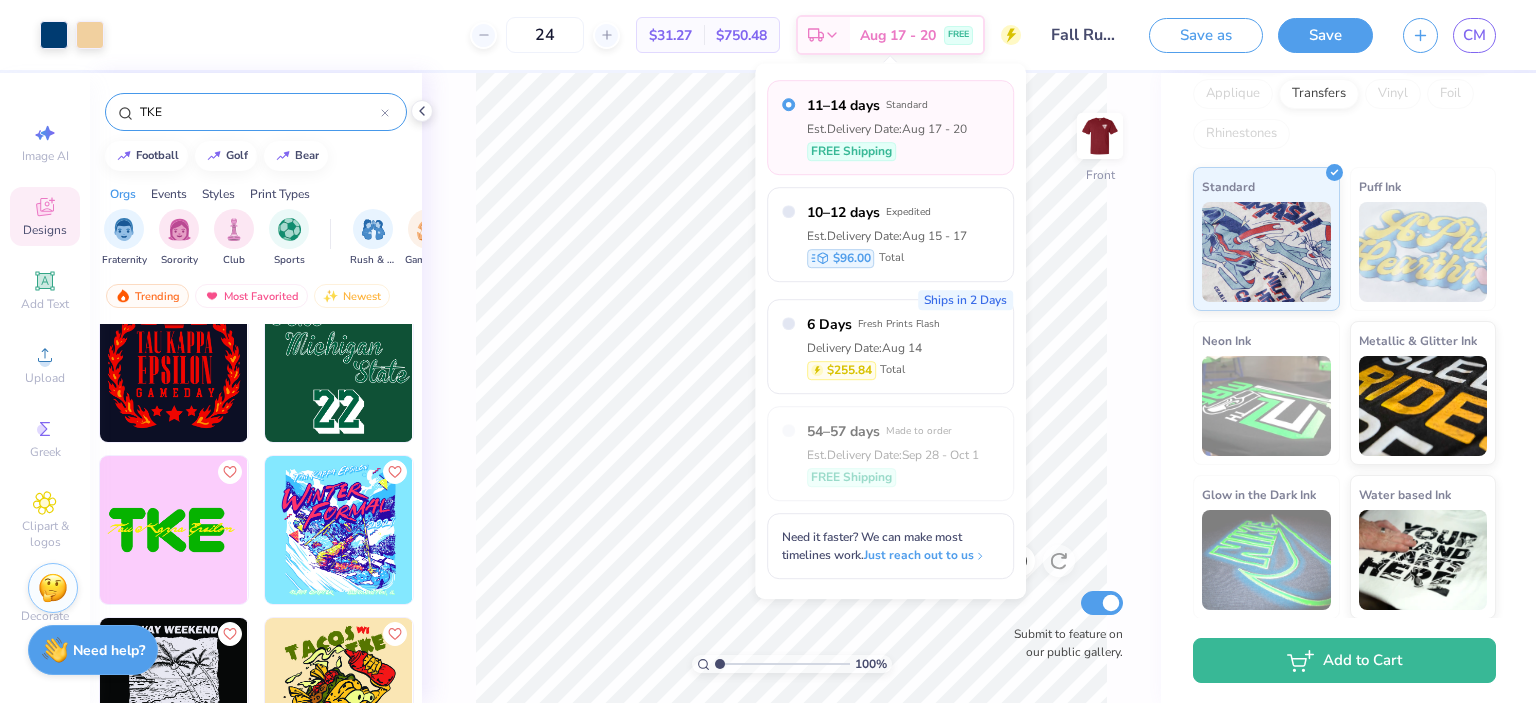 click on "FREE Shipping" at bounding box center (887, 151) 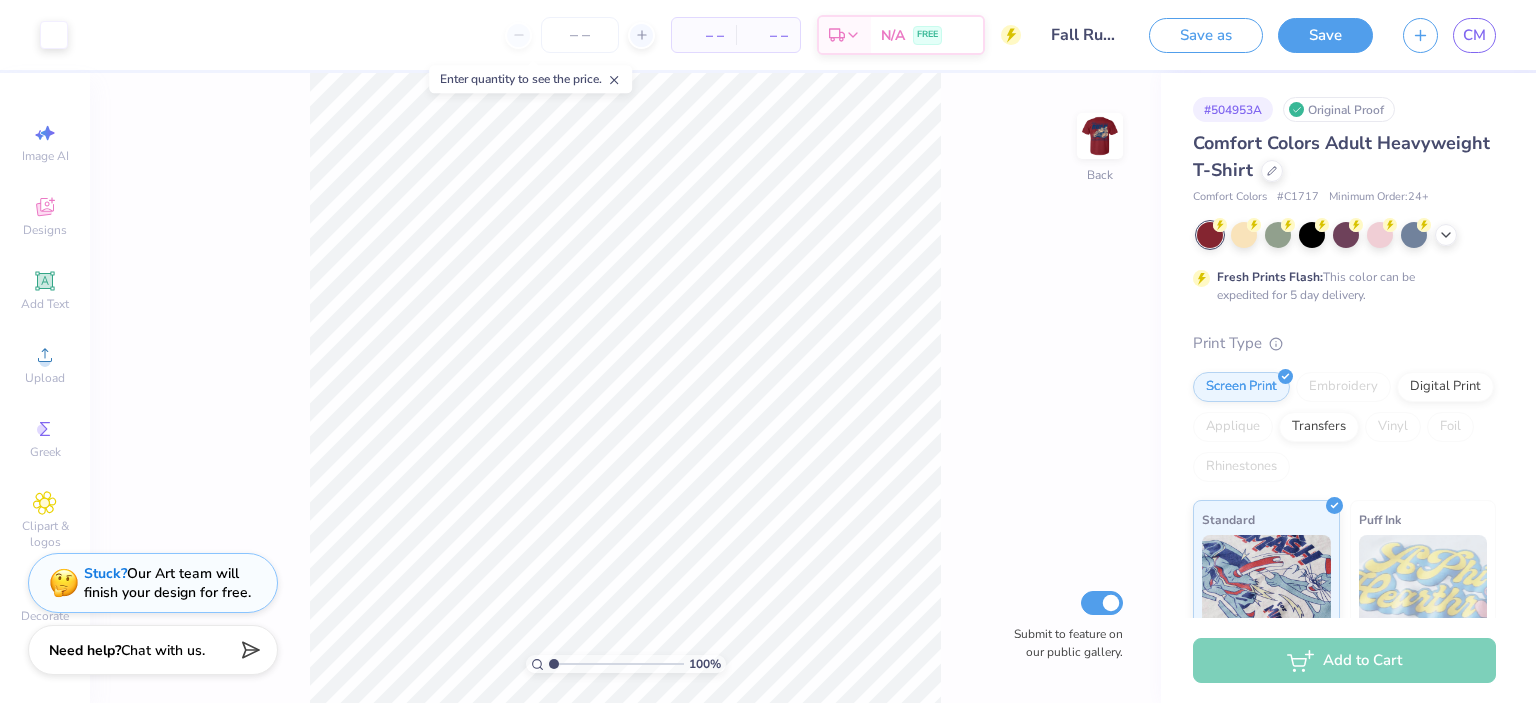 scroll, scrollTop: 0, scrollLeft: 0, axis: both 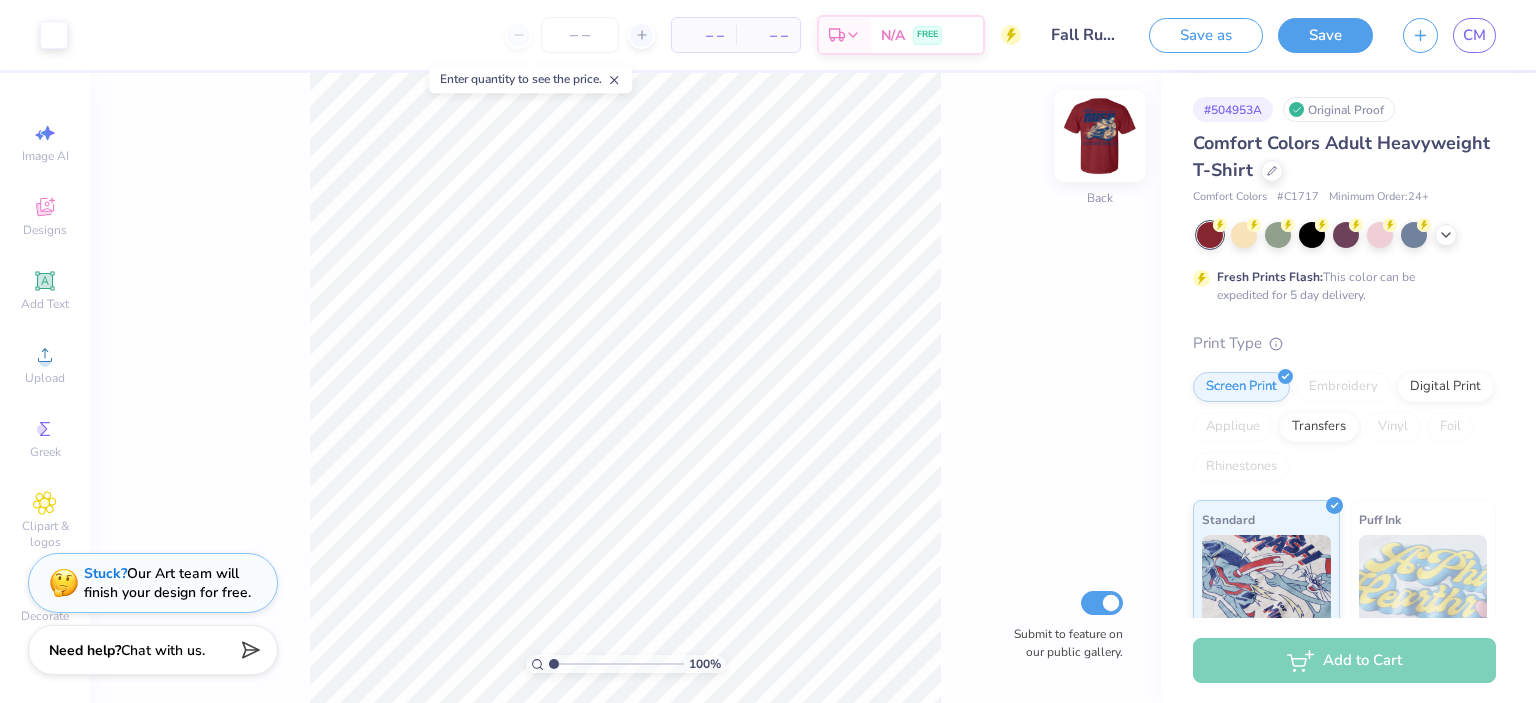 click at bounding box center [1100, 136] 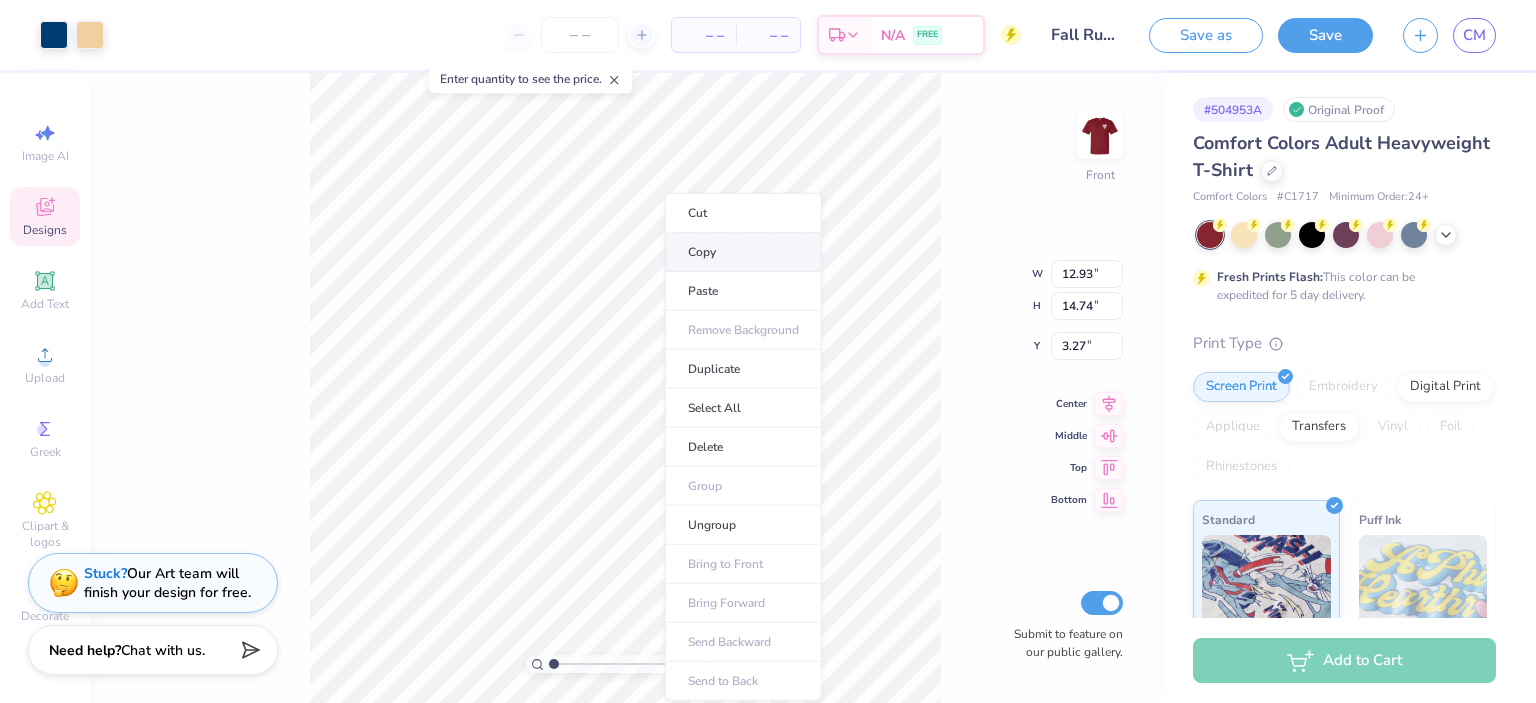 click on "Copy" at bounding box center [743, 252] 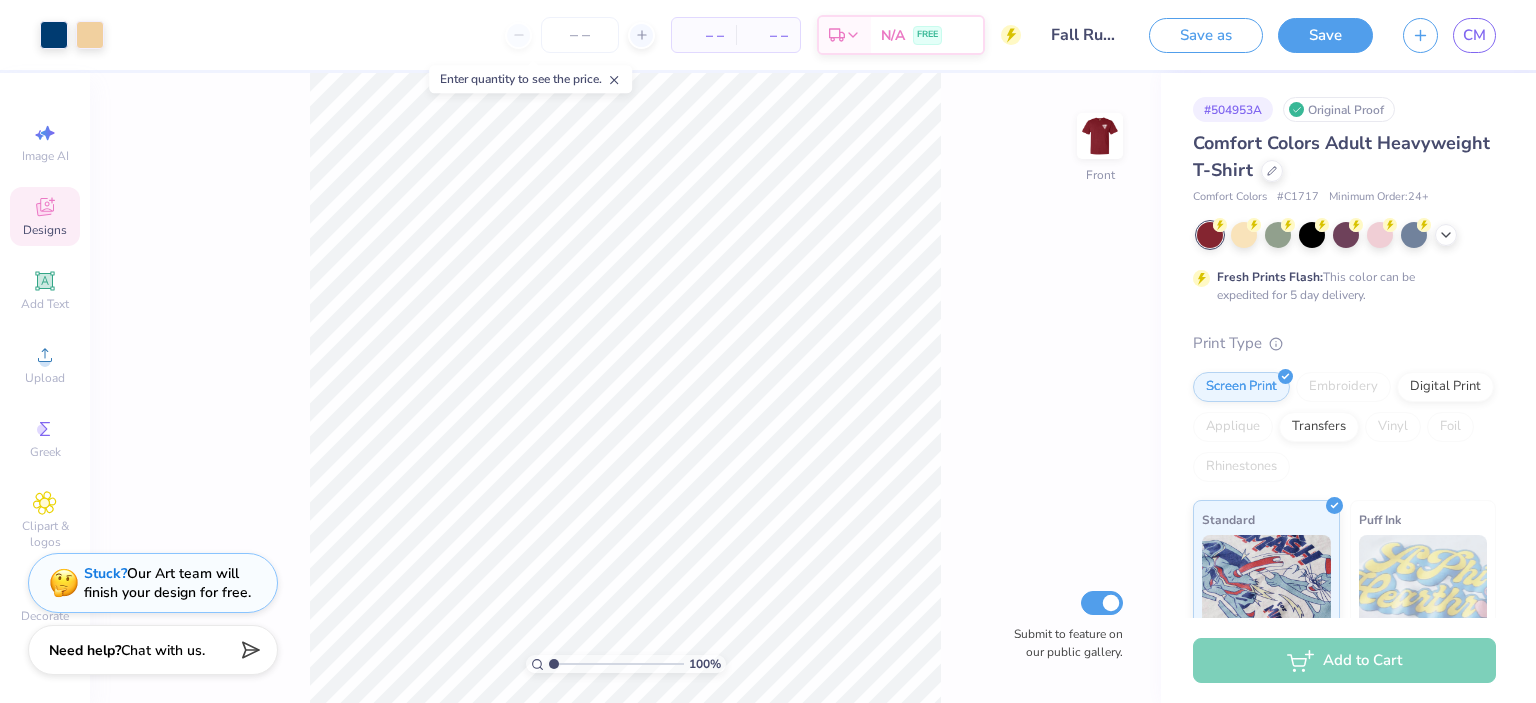 click on "Designs" at bounding box center [45, 216] 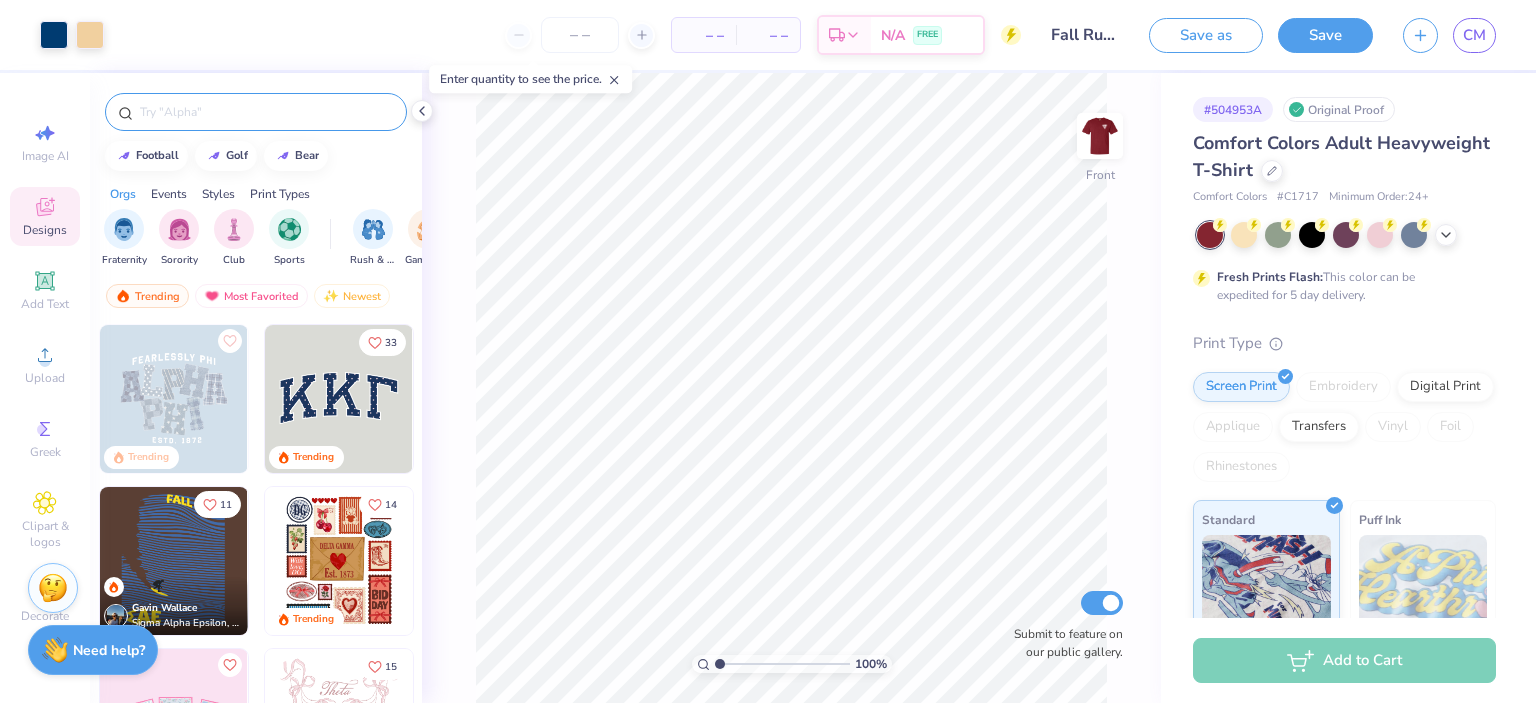 click at bounding box center (266, 112) 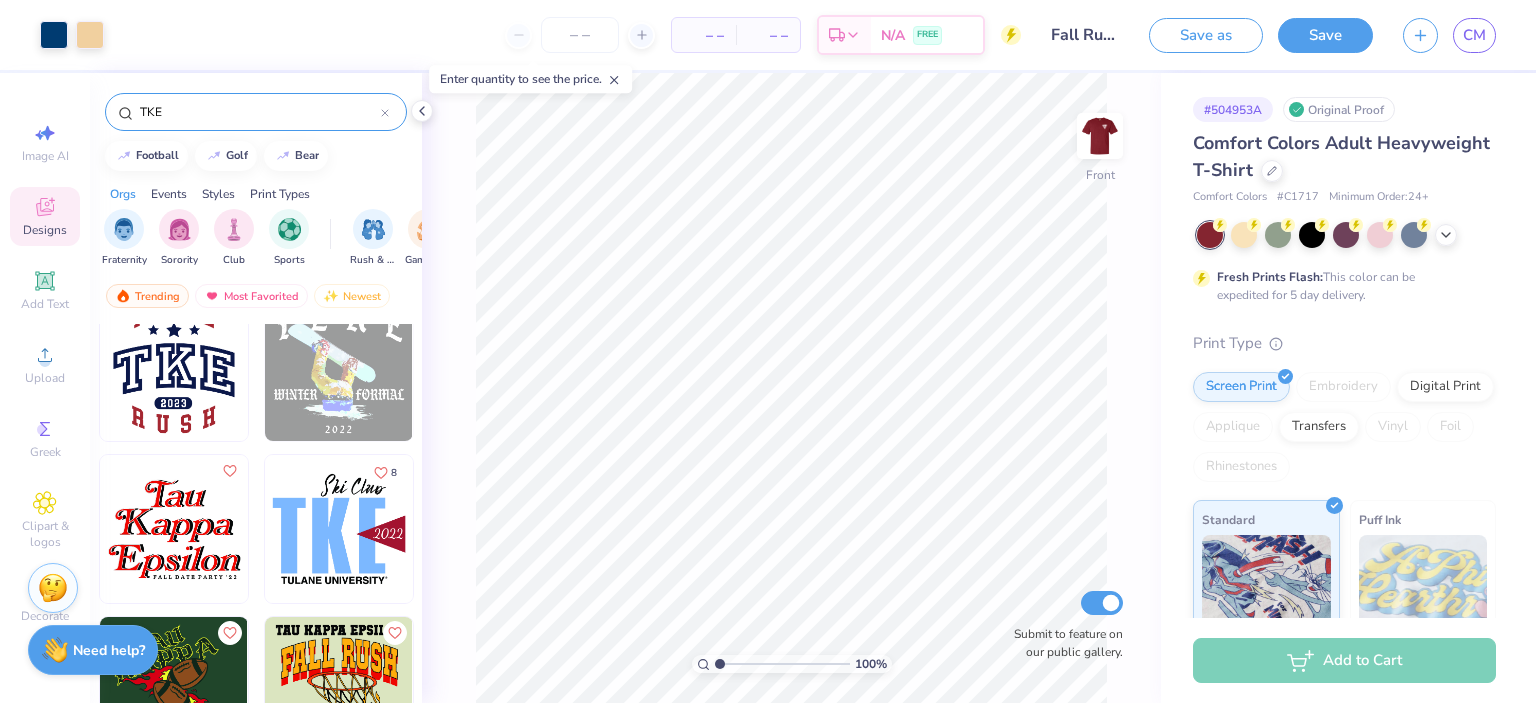 scroll, scrollTop: 1819, scrollLeft: 0, axis: vertical 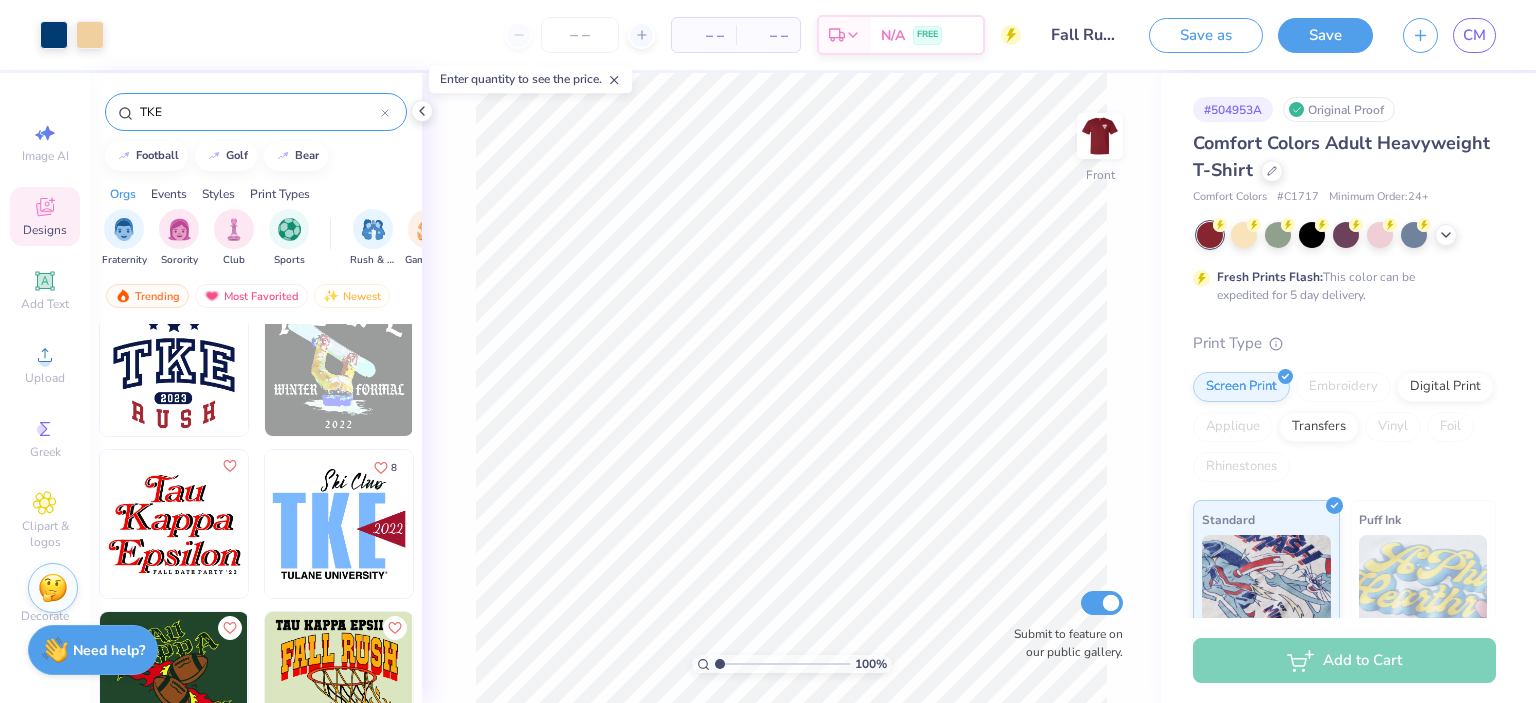 type on "TKE" 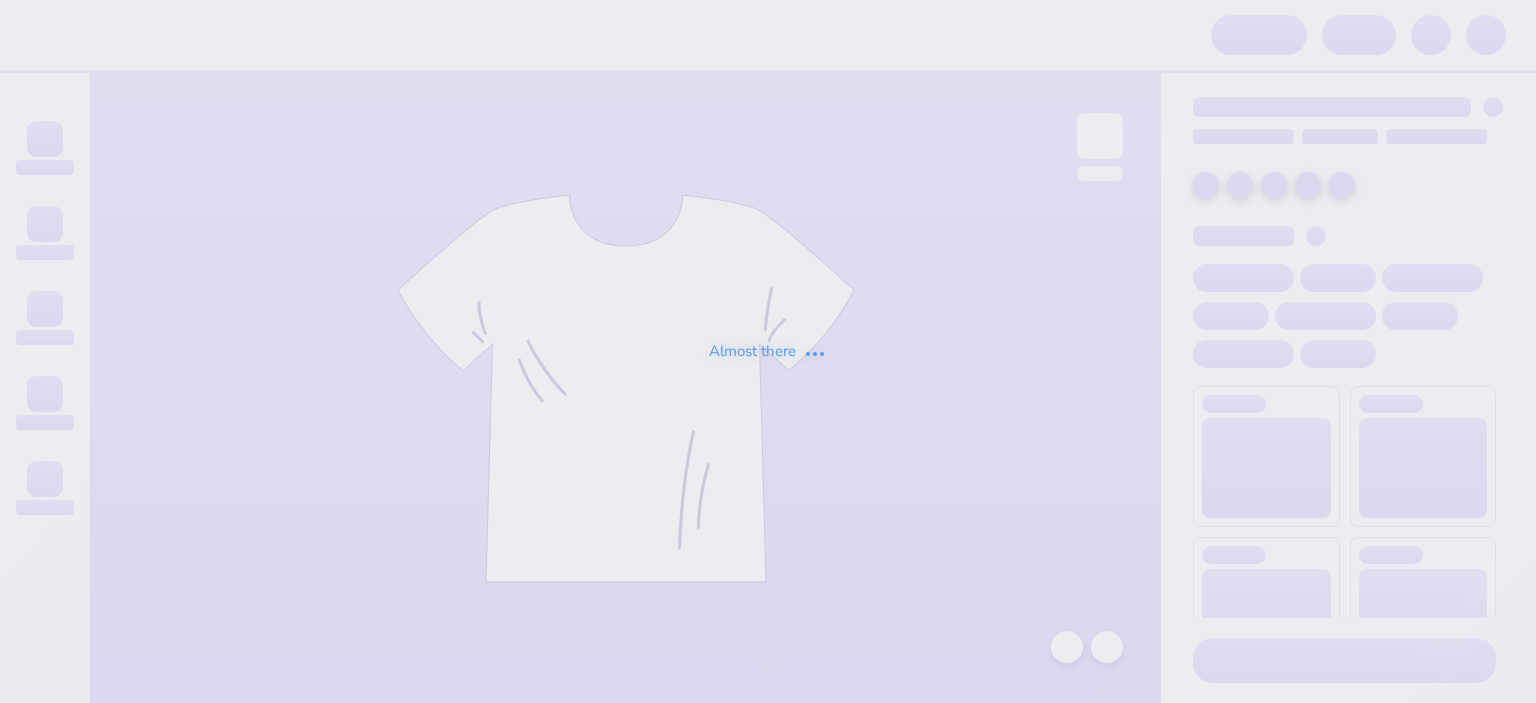 scroll, scrollTop: 0, scrollLeft: 0, axis: both 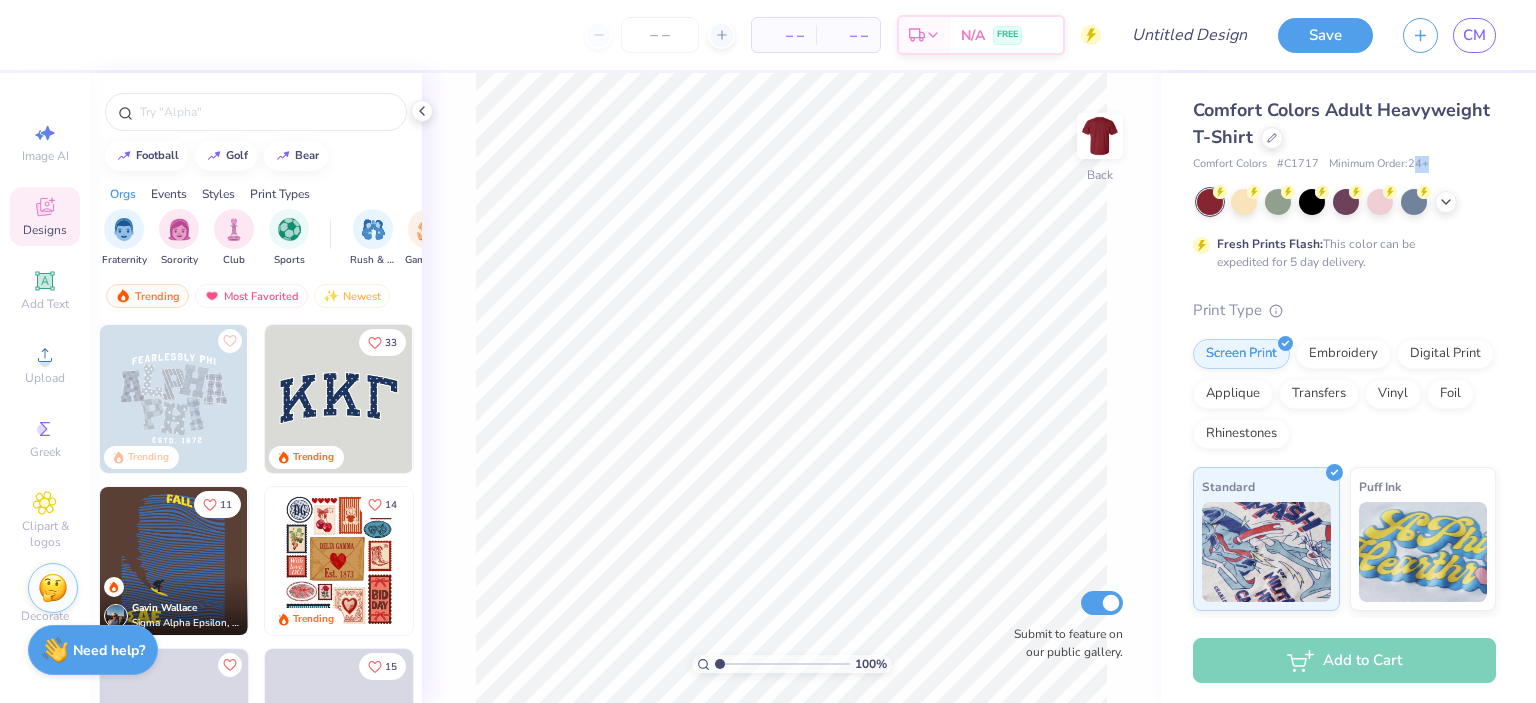 drag, startPoint x: 1418, startPoint y: 159, endPoint x: 1437, endPoint y: 159, distance: 19 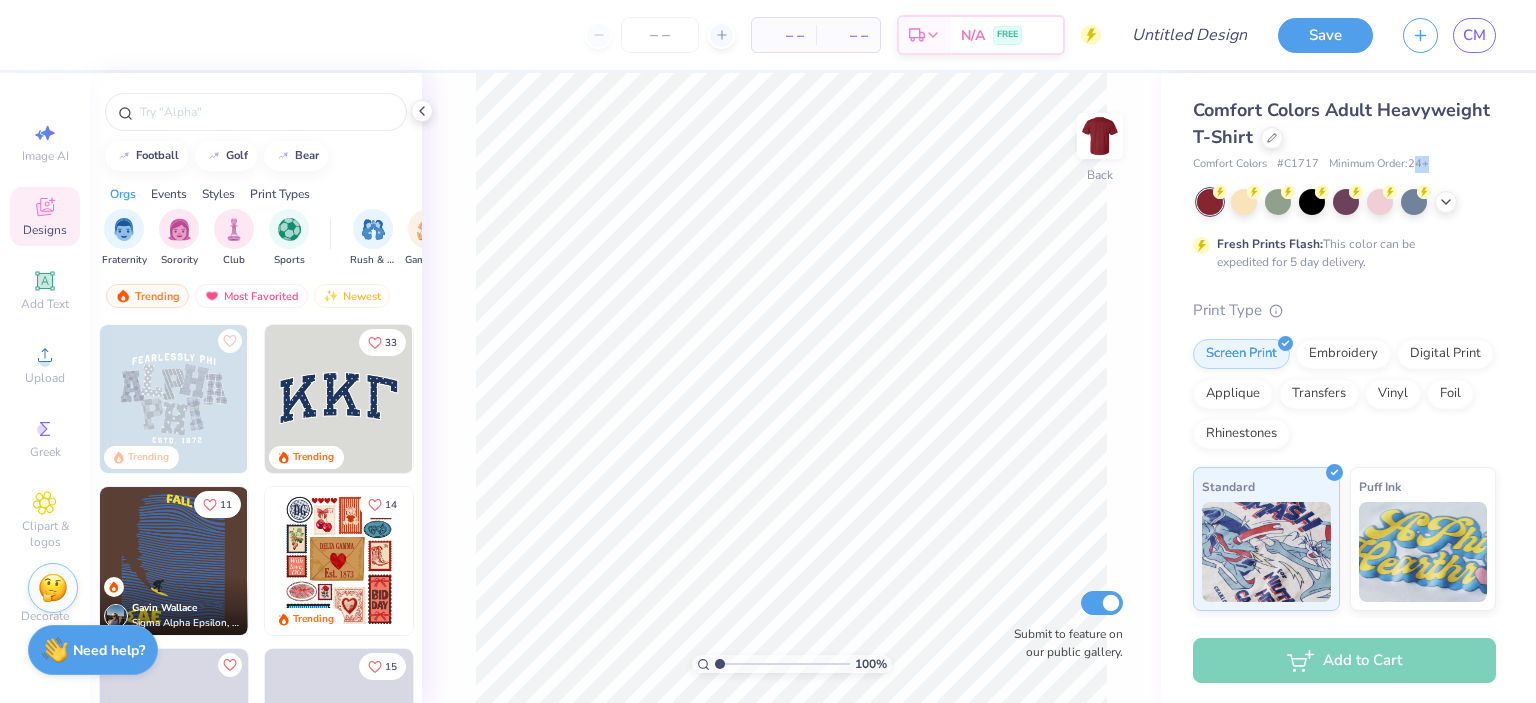 click on "Comfort Colors # C1717 Minimum Order:  24 +" at bounding box center (1344, 164) 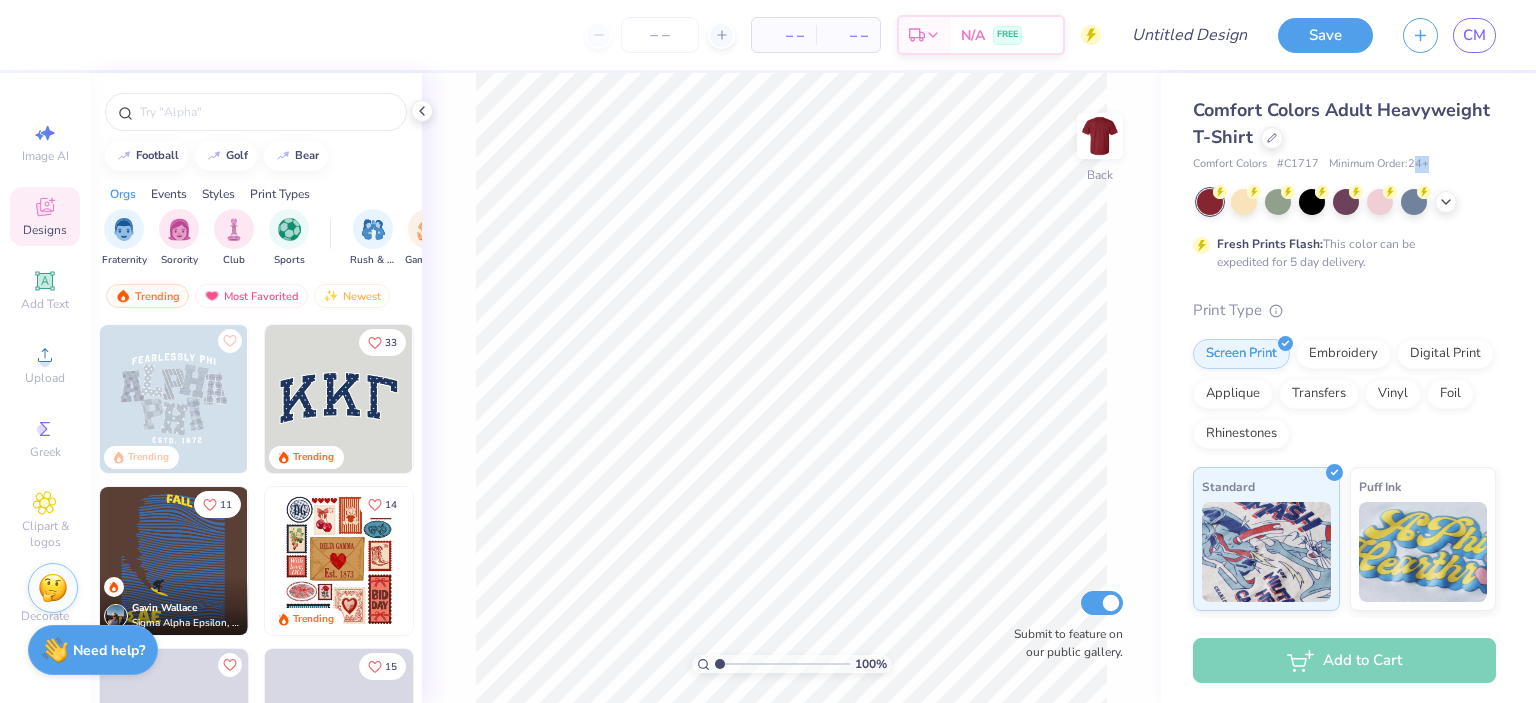click on "Comfort Colors # C1717 Minimum Order:  24 +" at bounding box center [1344, 164] 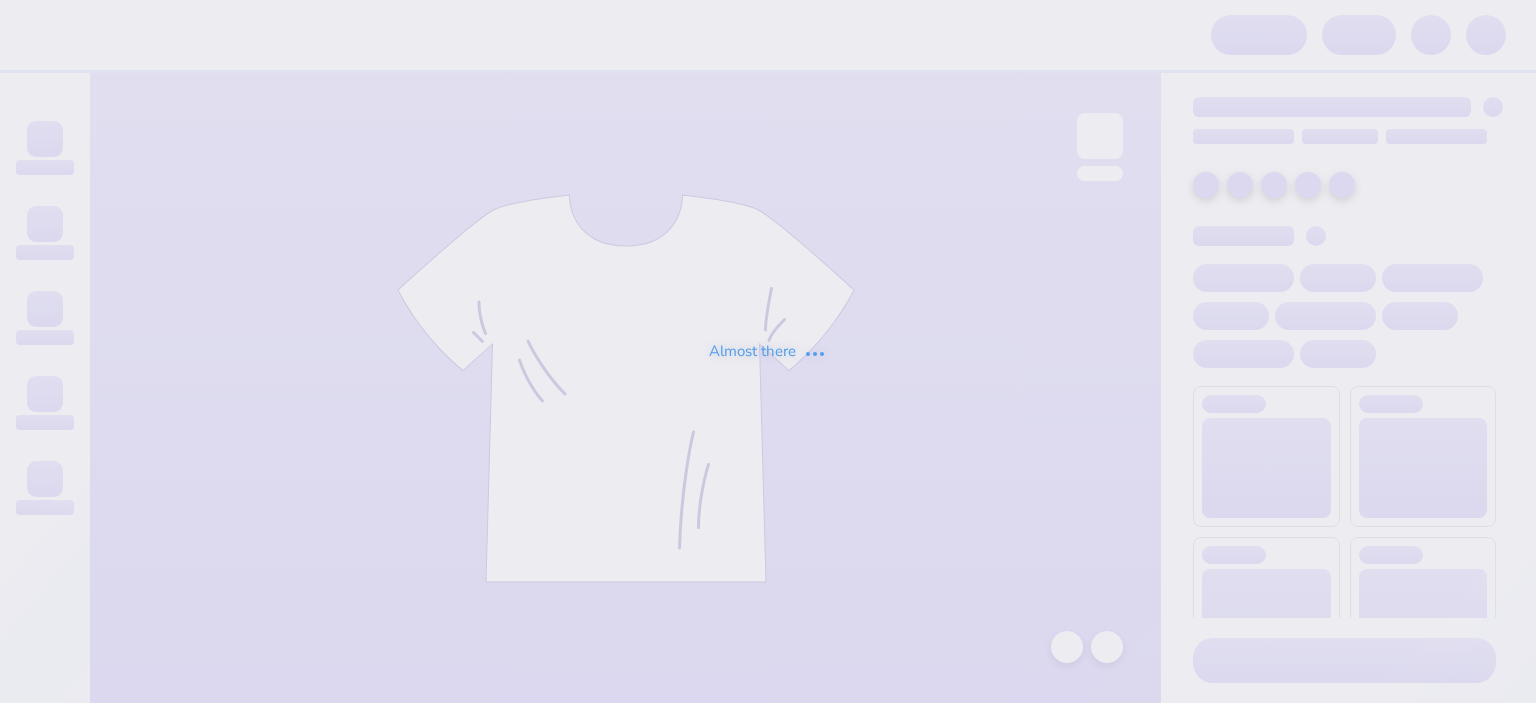 scroll, scrollTop: 0, scrollLeft: 0, axis: both 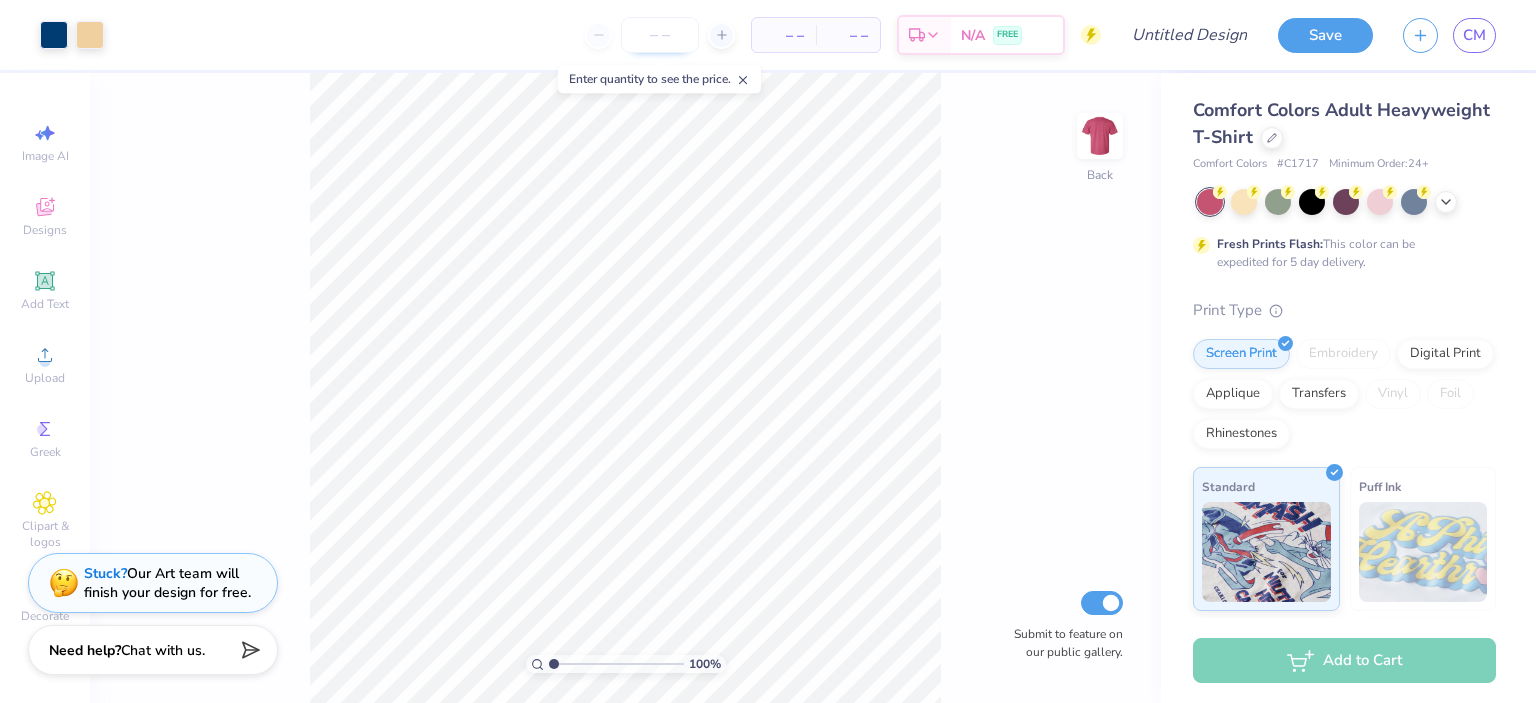 click at bounding box center (660, 35) 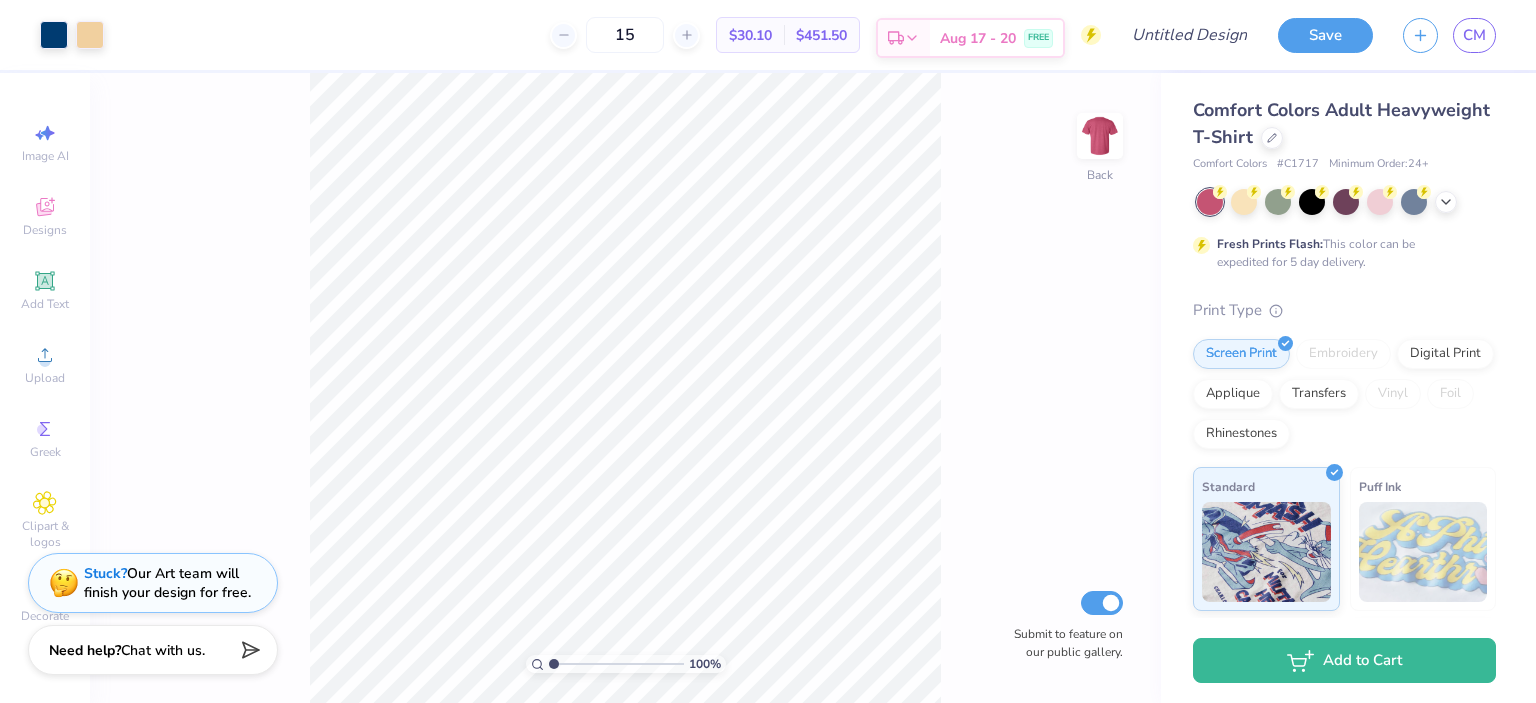 type on "15" 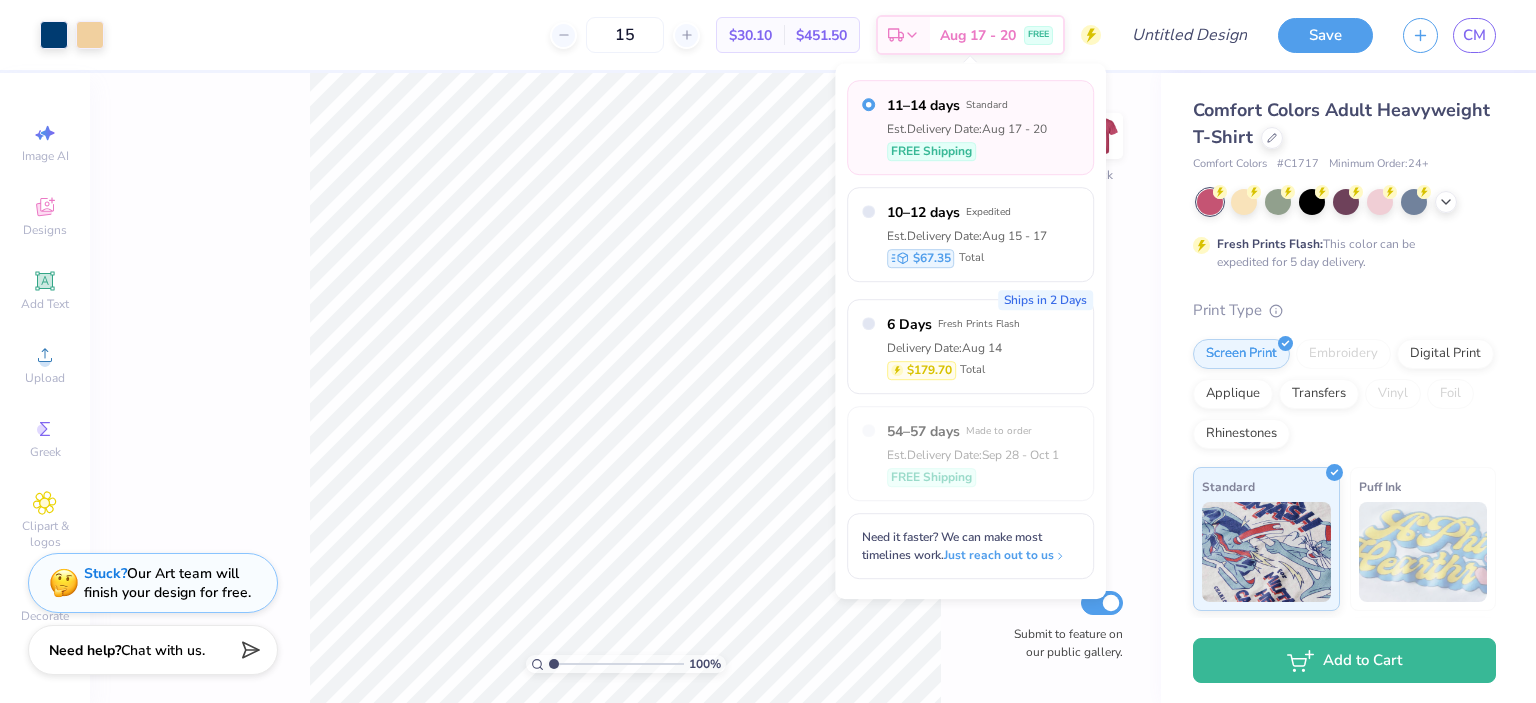 click on "11–14 days Standard   Est.  Delivery Date:  [DATE] - [DATE] FREE Shipping 10–12 days Expedited   Est.  Delivery Date:  [DATE] - [DATE] [PRICE] Total Ships in 2 Days 6 Days Fresh Prints Flash   Delivery Date:  [DATE] [PRICE] Total 54–57 days Made to order   Est.  Delivery Date:  [DATE] - [DATE] FREE Shipping Need it faster? We can make most timelines work.  Just reach out to us" at bounding box center (970, 331) 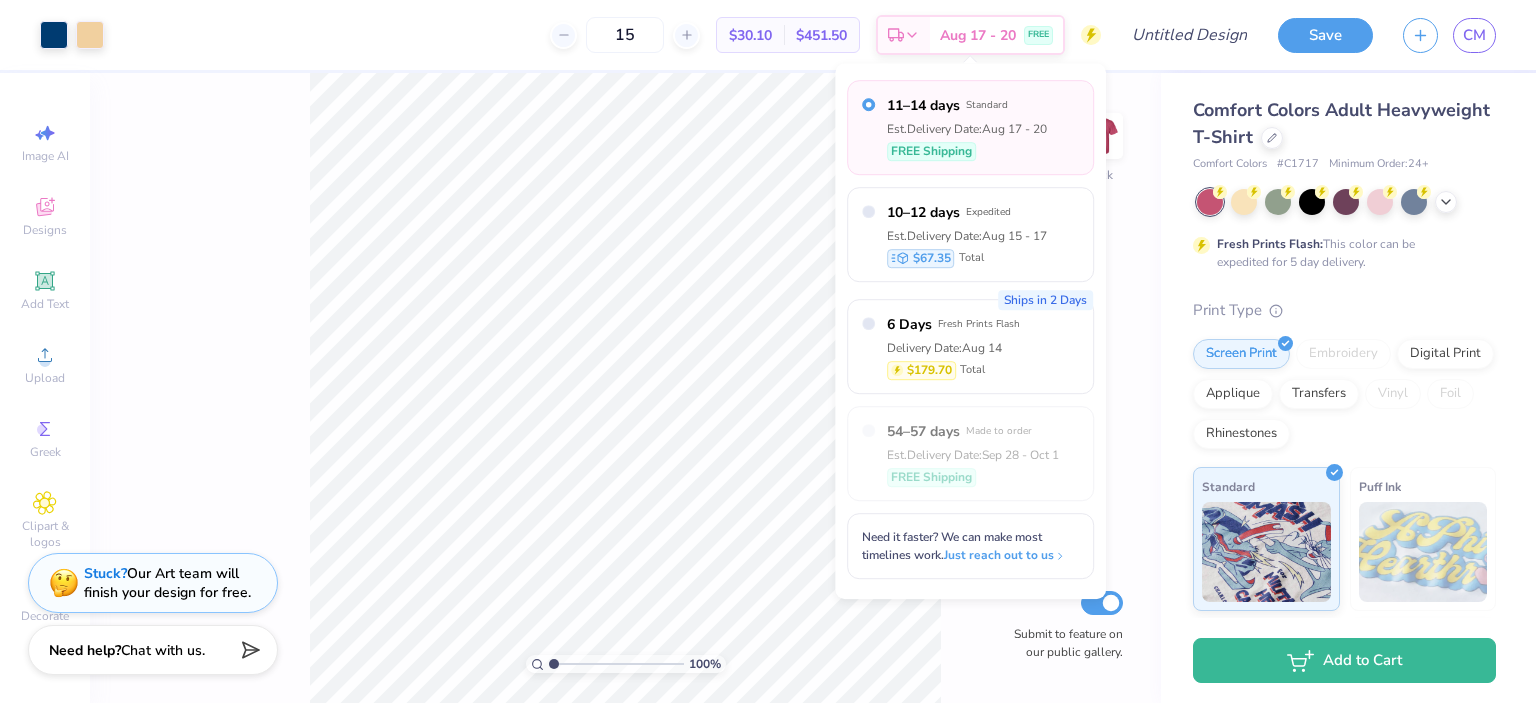 click on "100  % Back Submit to feature on our public gallery." at bounding box center [625, 388] 